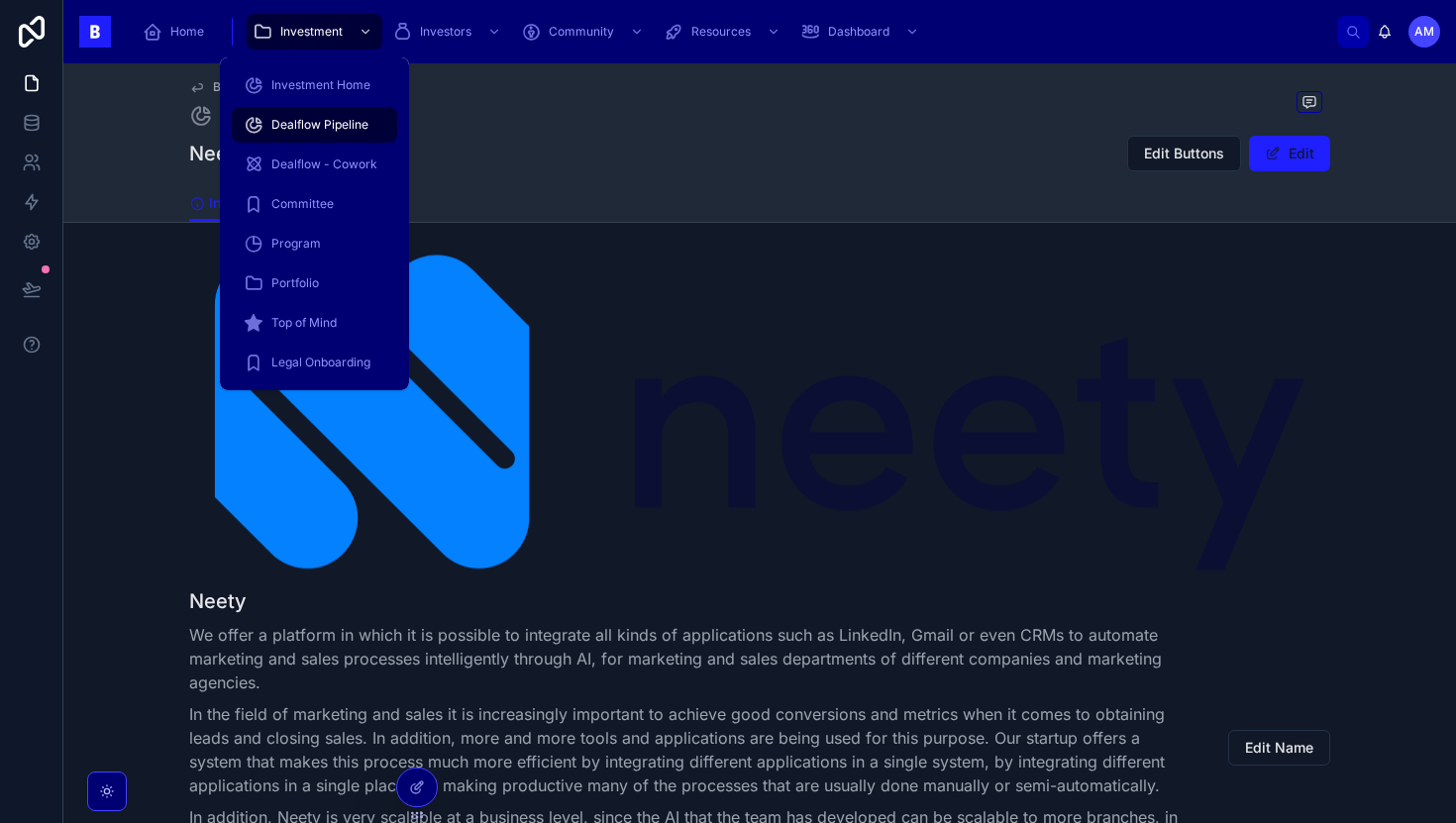 scroll, scrollTop: 0, scrollLeft: 0, axis: both 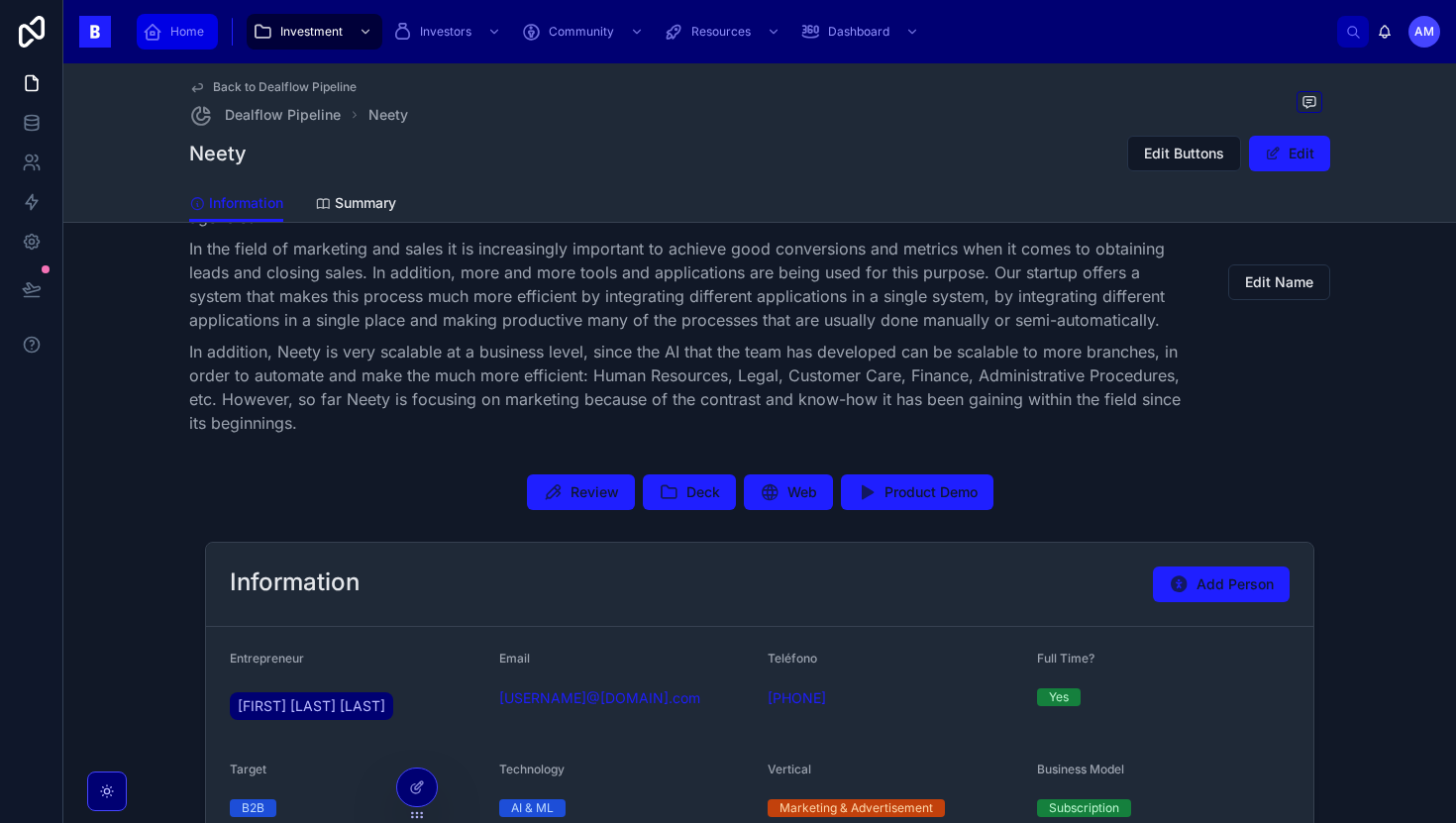 click on "Home" at bounding box center (187, 32) 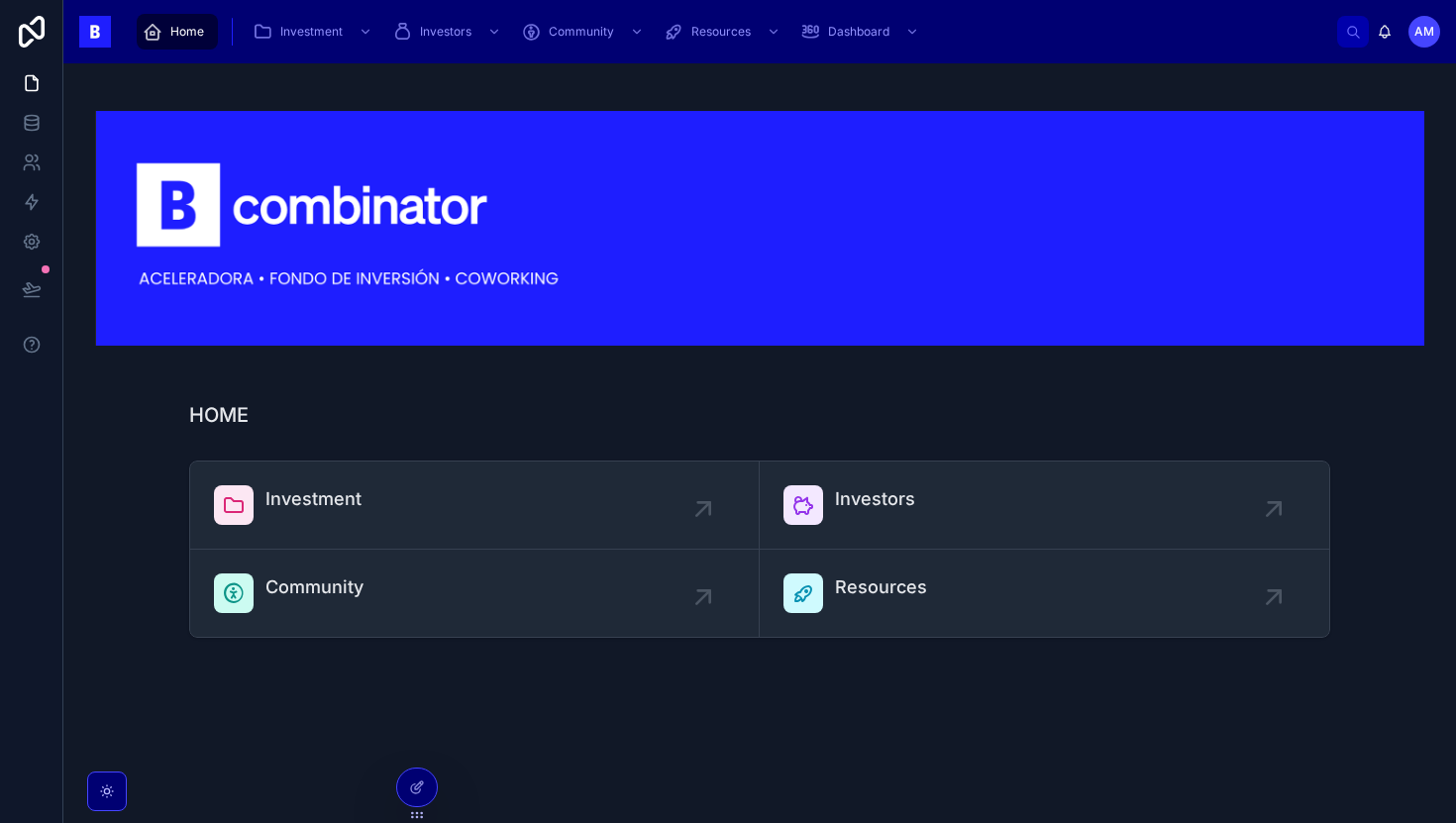 scroll, scrollTop: 0, scrollLeft: 0, axis: both 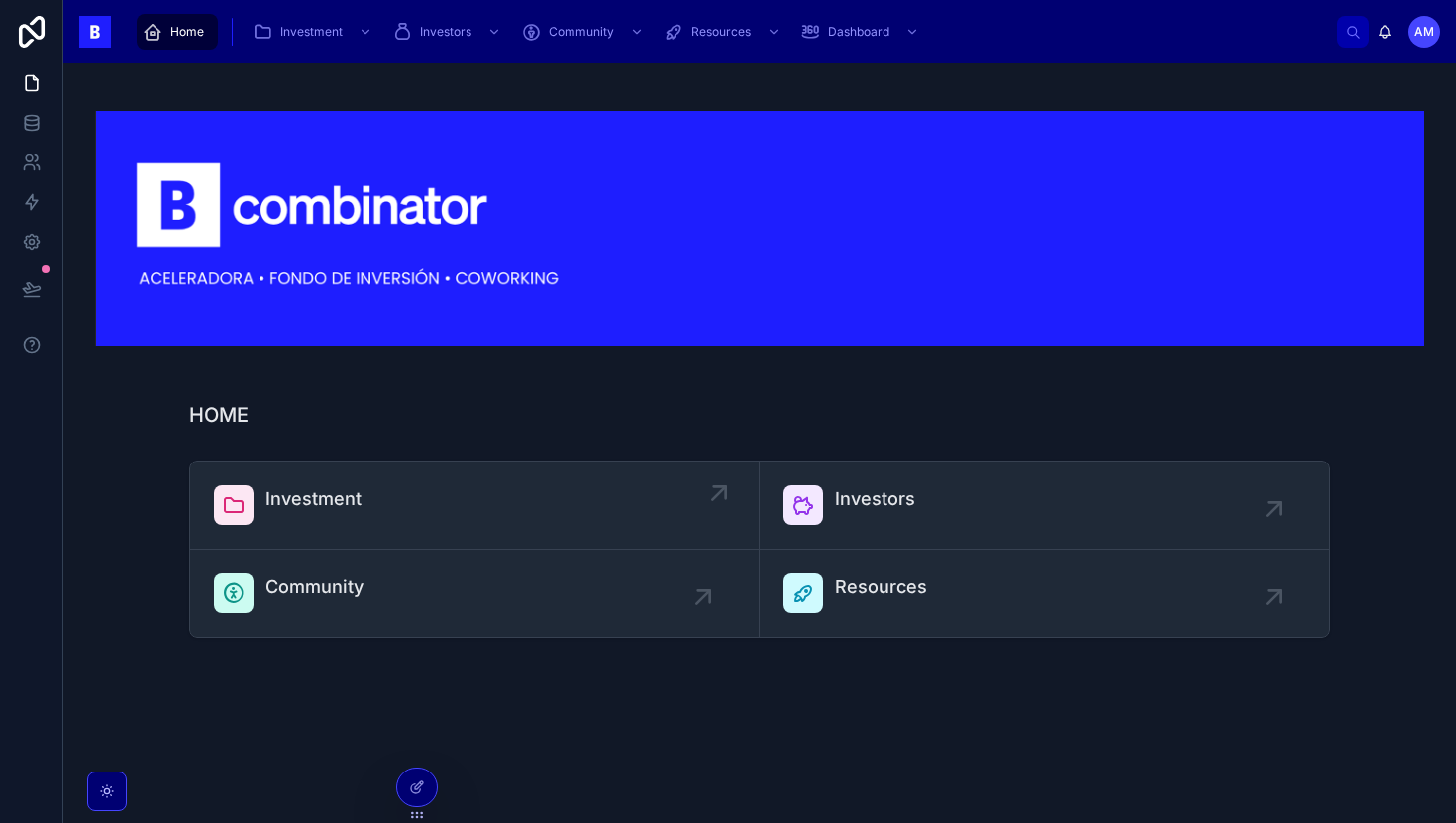 click on "Investment" at bounding box center (313, 499) 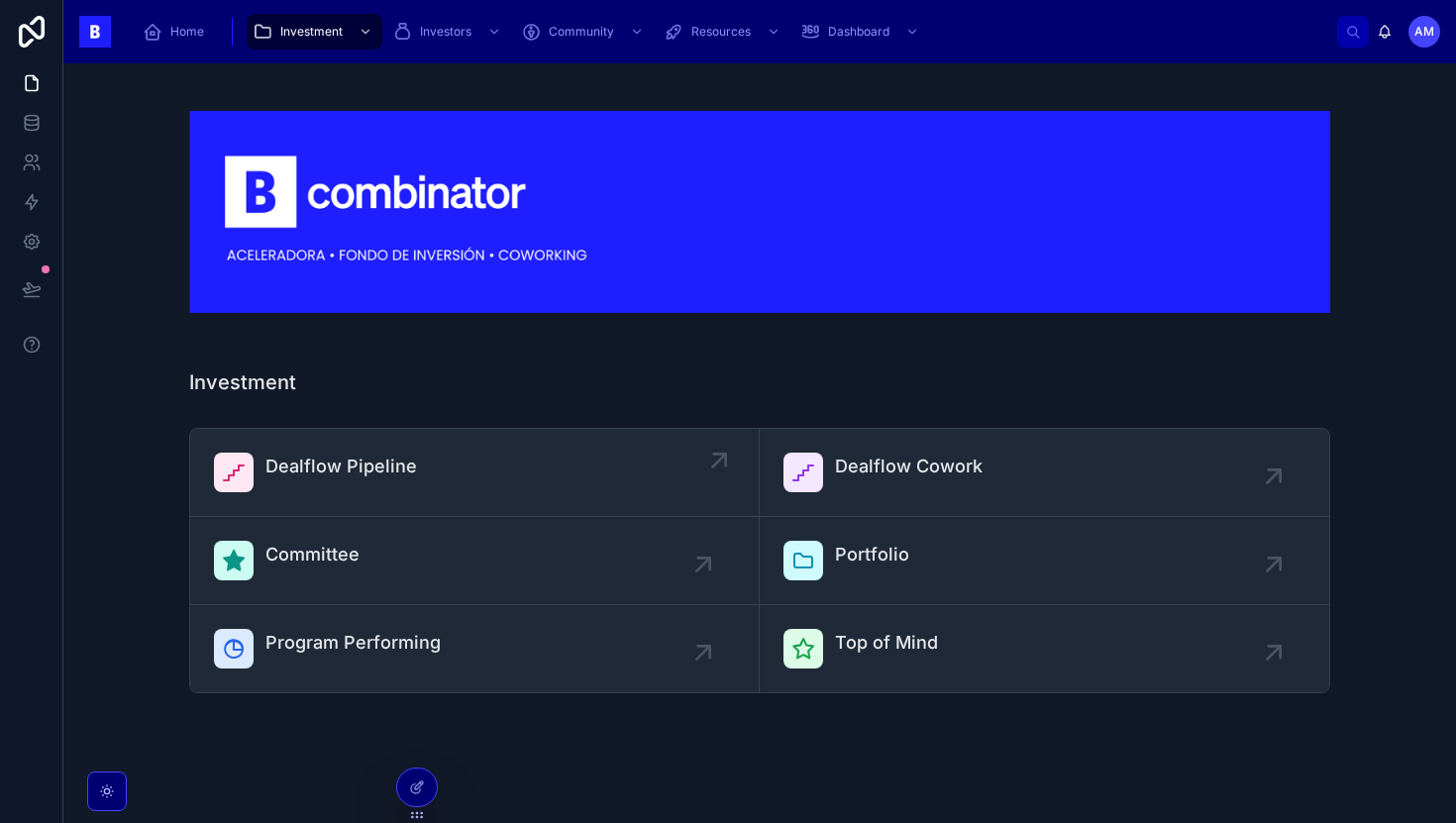 click on "Dealflow Pipeline" at bounding box center (341, 466) 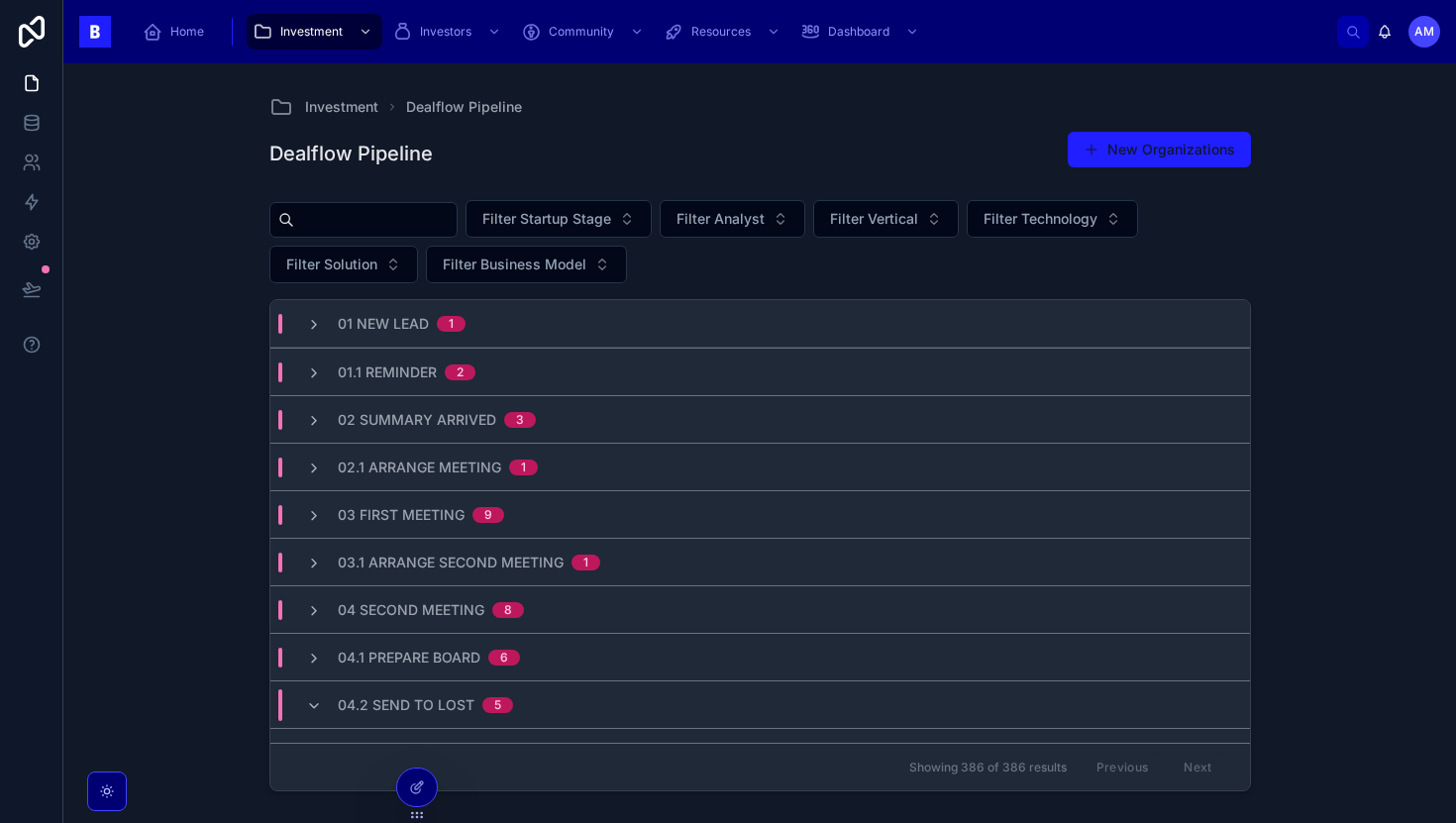 click at bounding box center [375, 220] 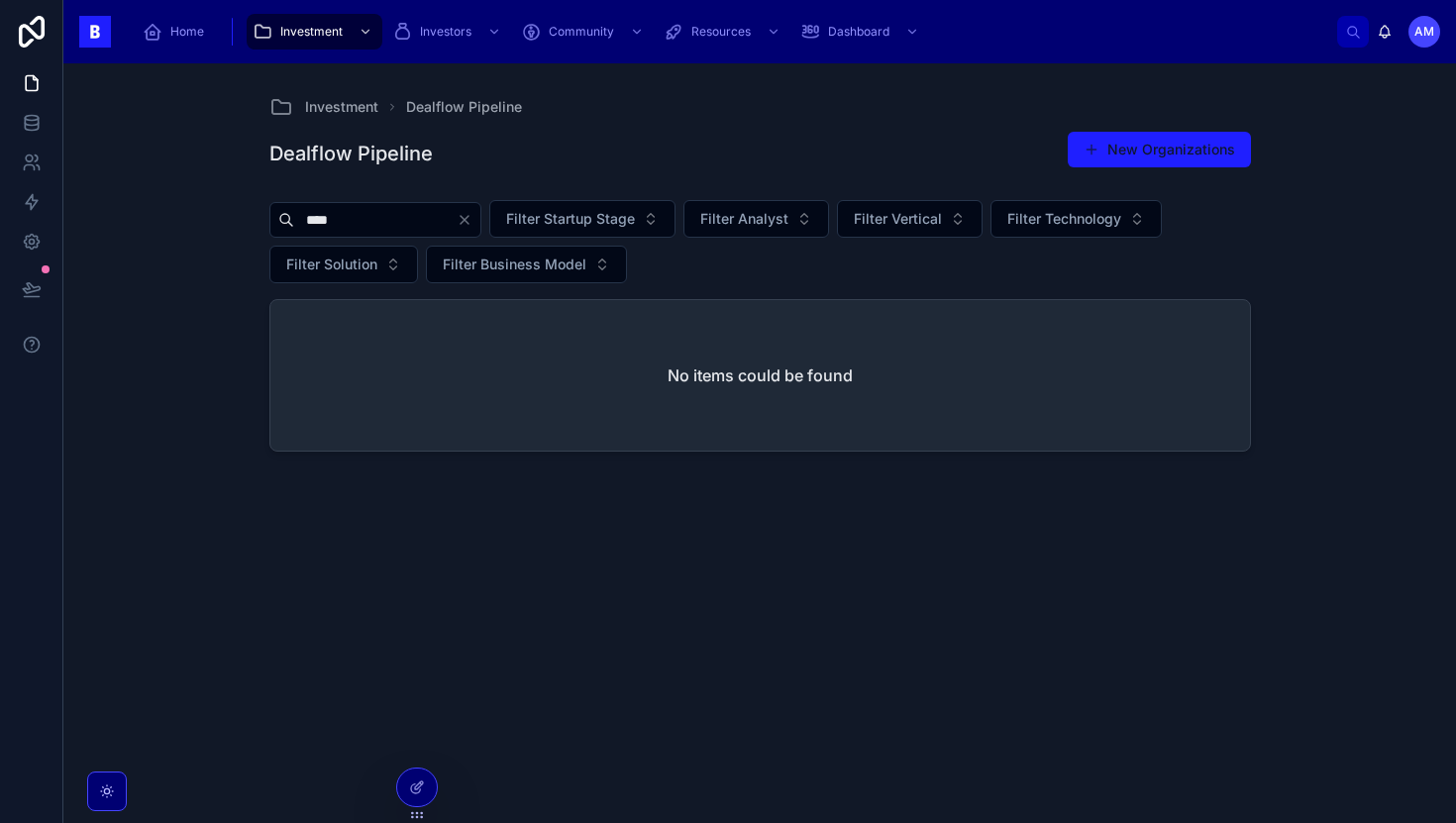 type on "****" 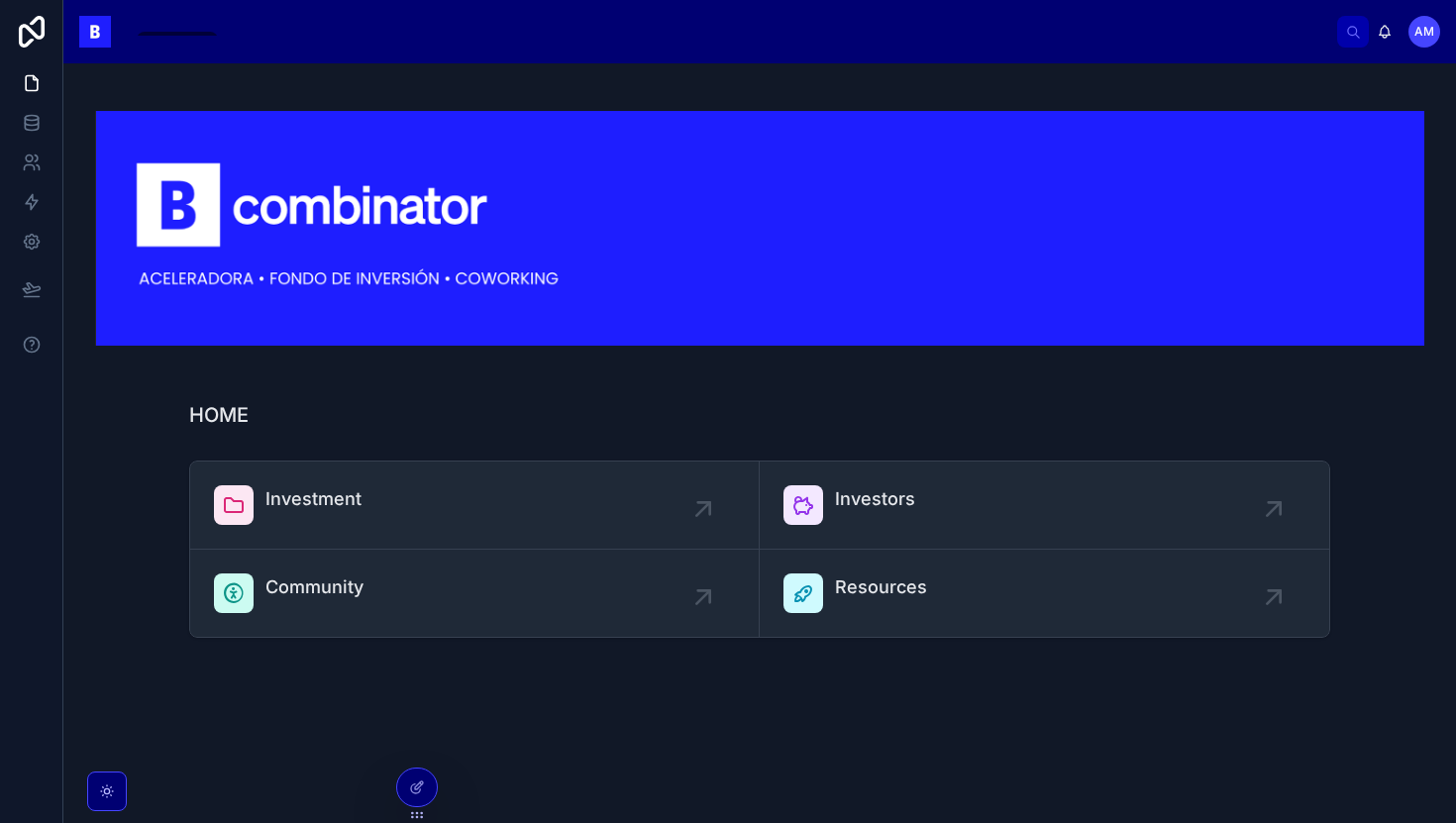 scroll, scrollTop: 0, scrollLeft: 0, axis: both 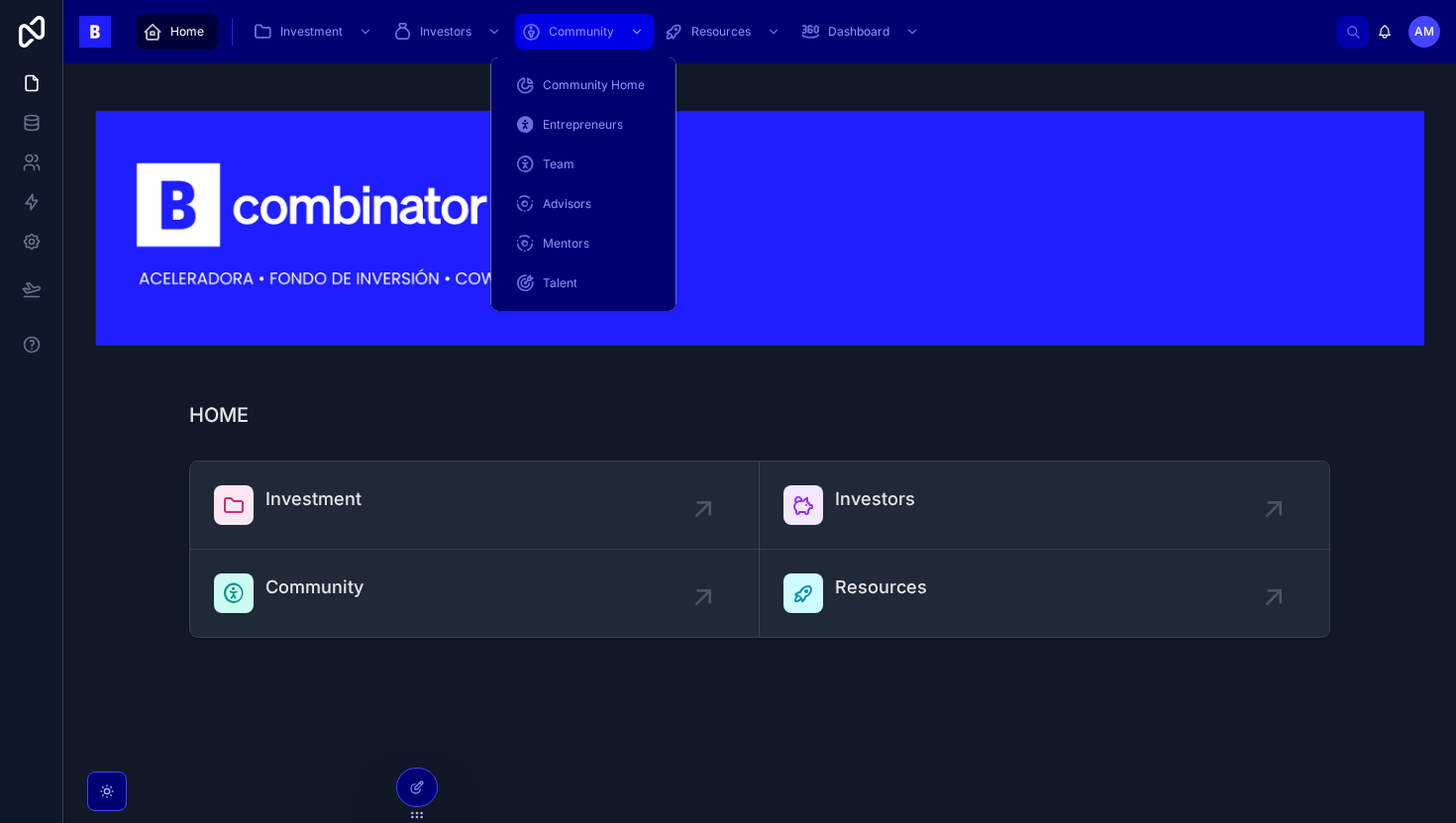 click on "Community" at bounding box center [581, 32] 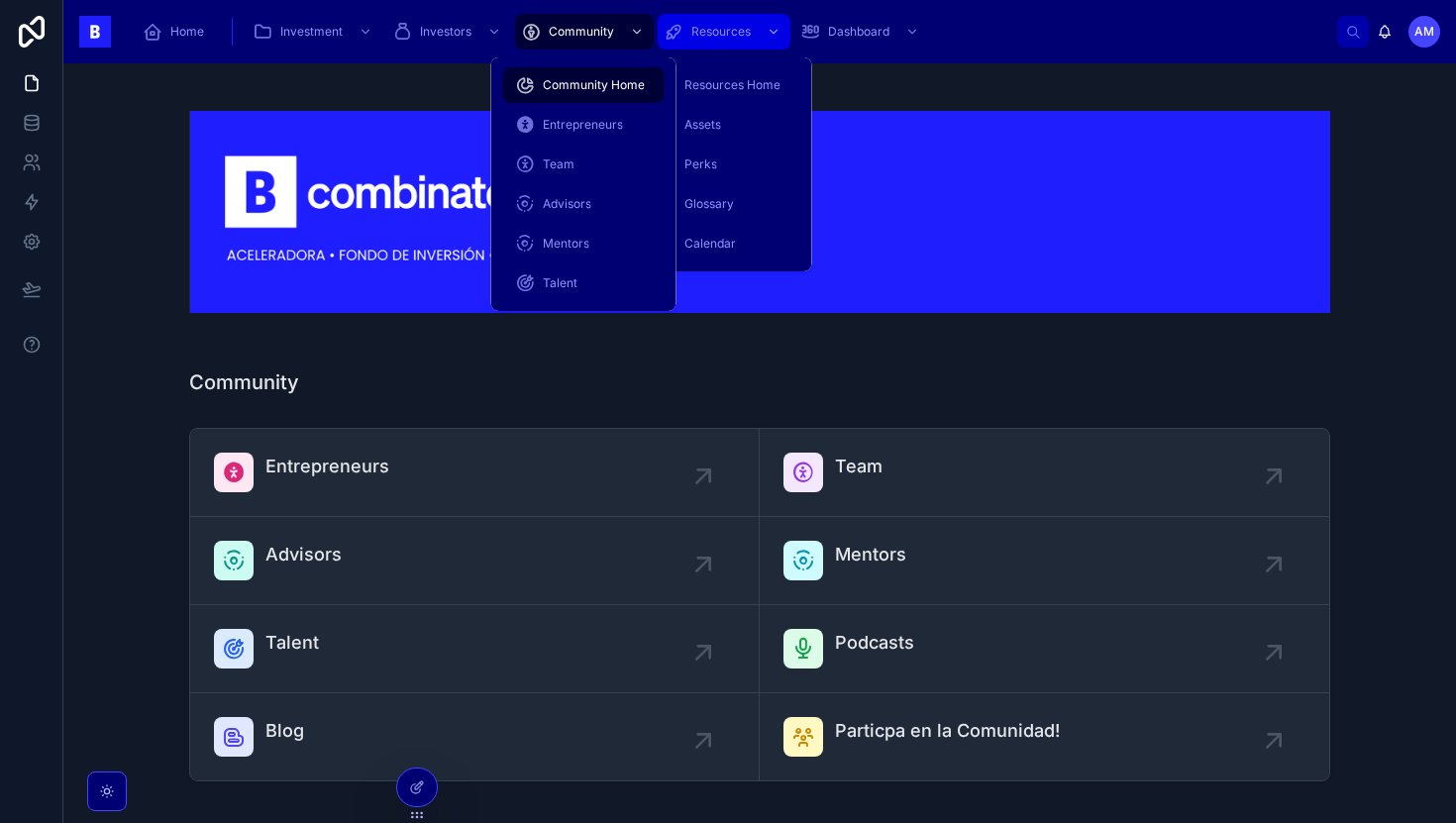 click on "Resources" at bounding box center (721, 32) 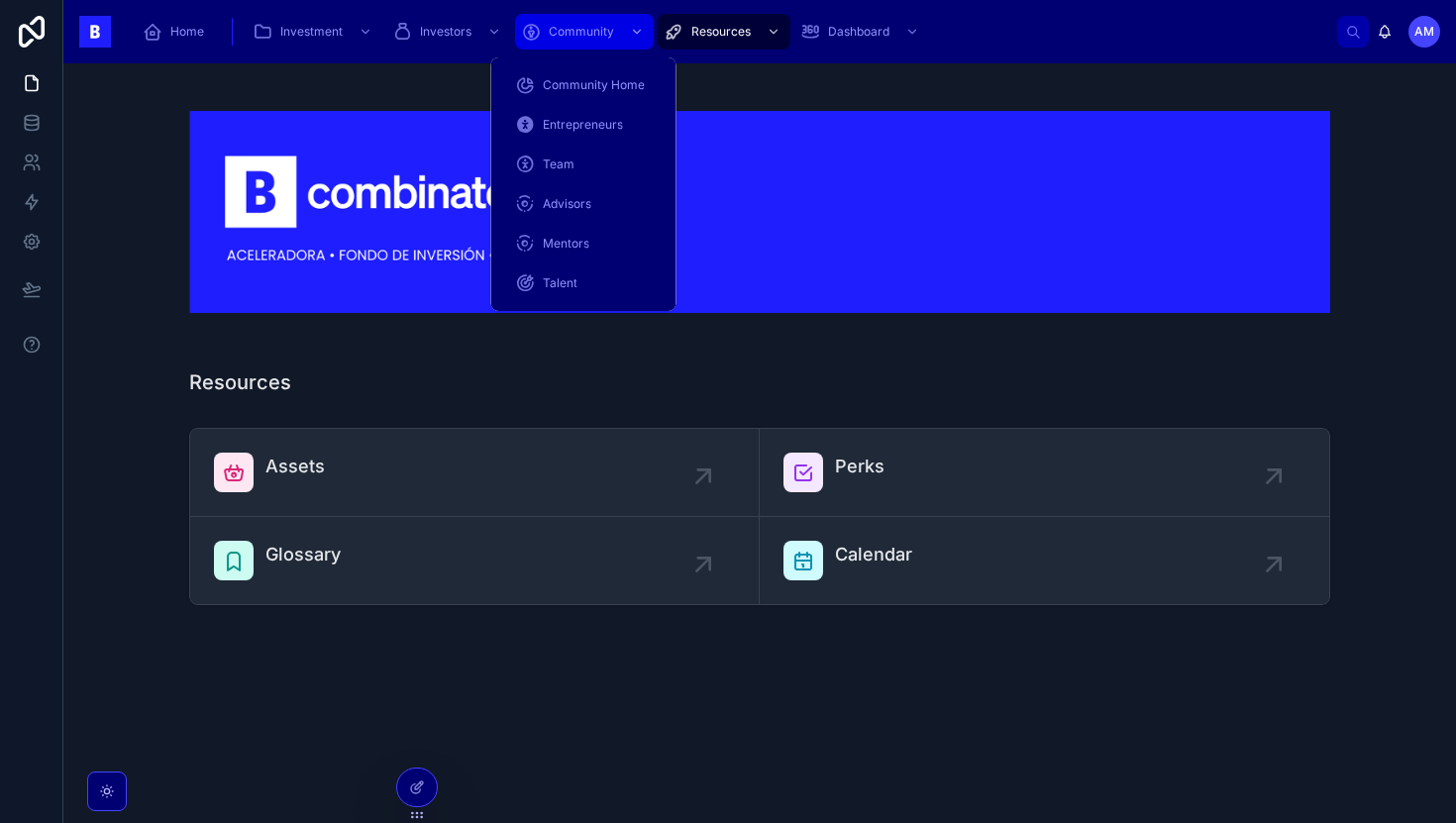 click on "Community" at bounding box center [581, 32] 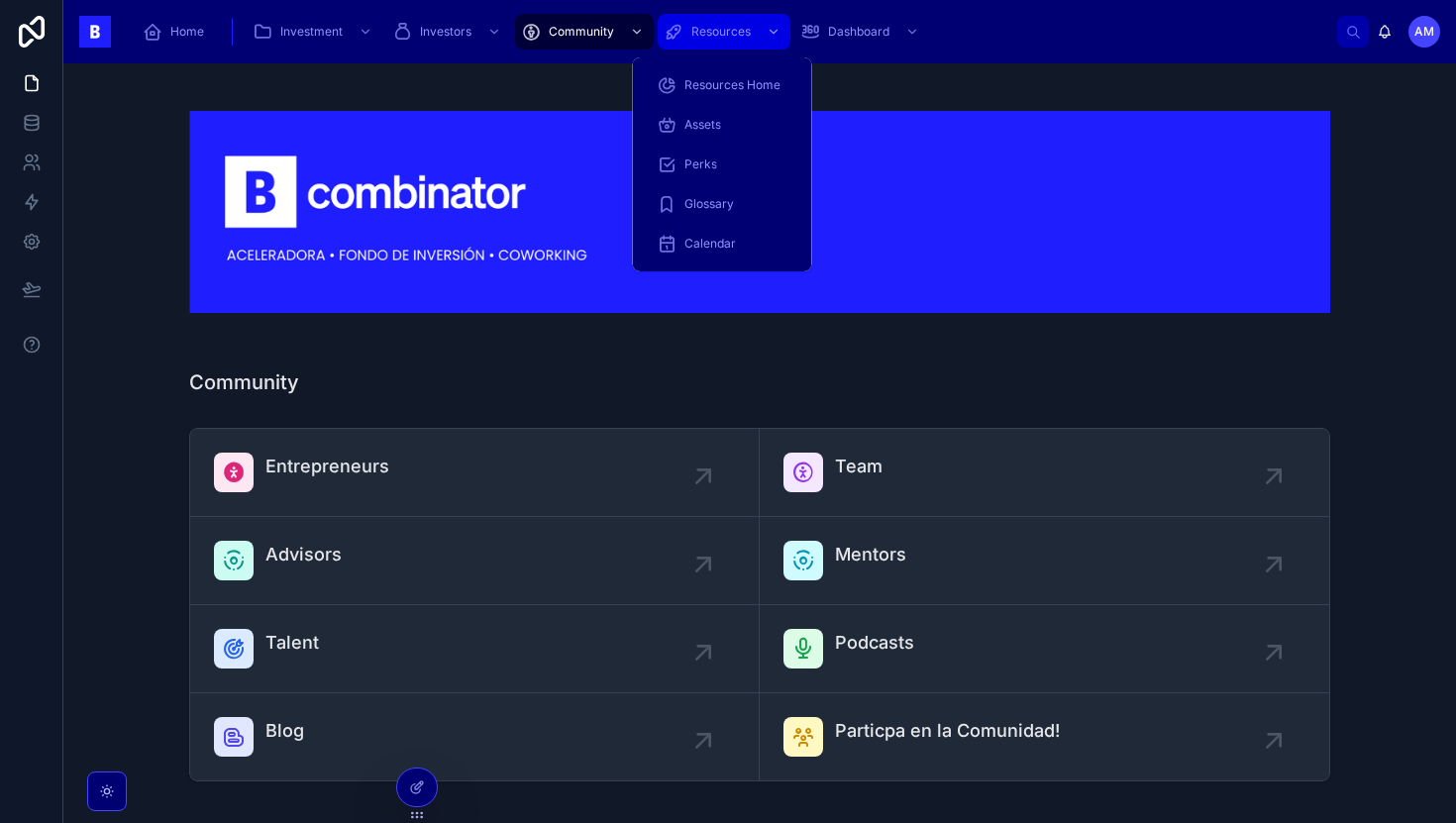 click on "Resources" at bounding box center [721, 32] 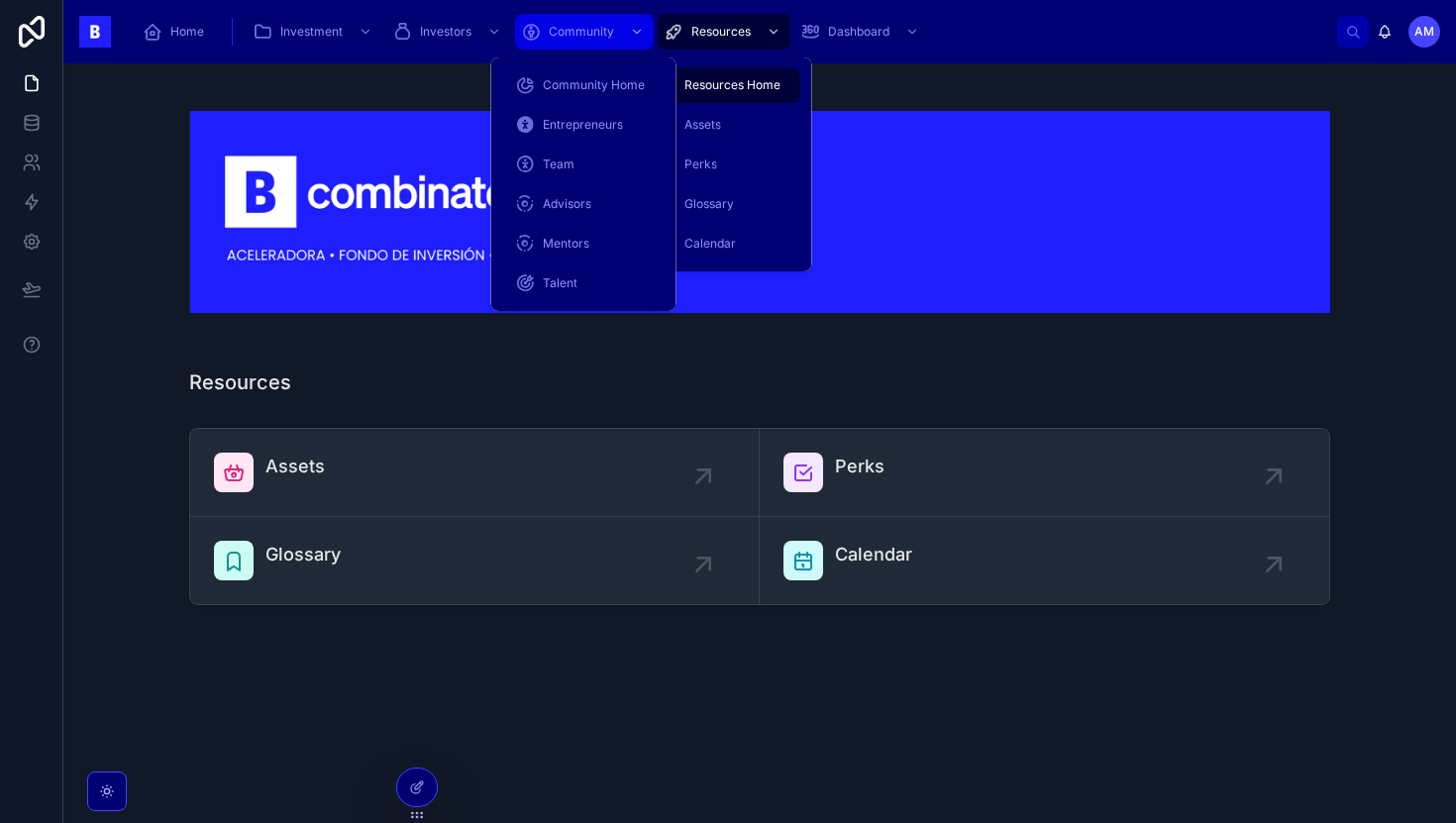 click on "Community" at bounding box center (581, 32) 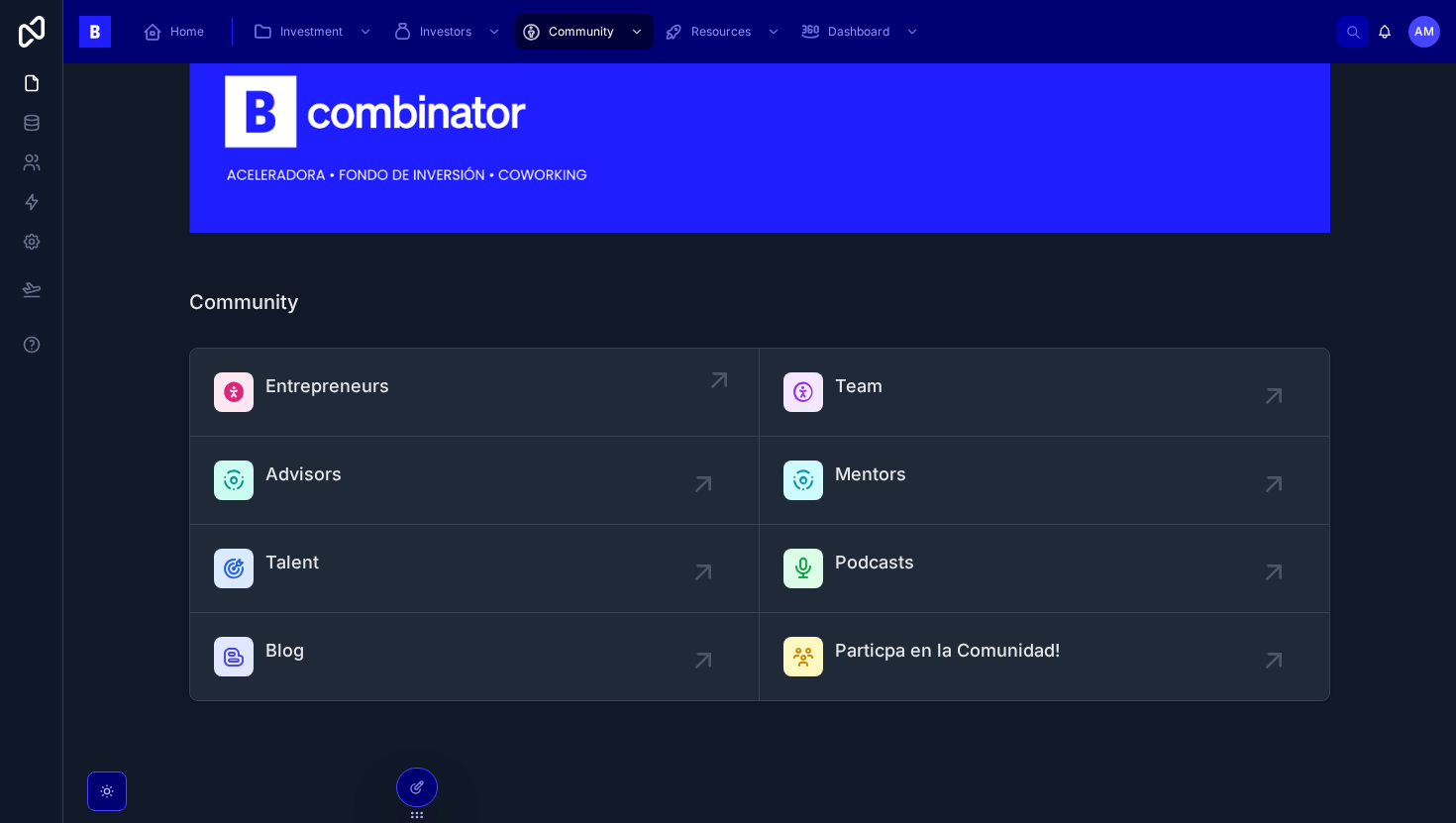 scroll, scrollTop: 104, scrollLeft: 0, axis: vertical 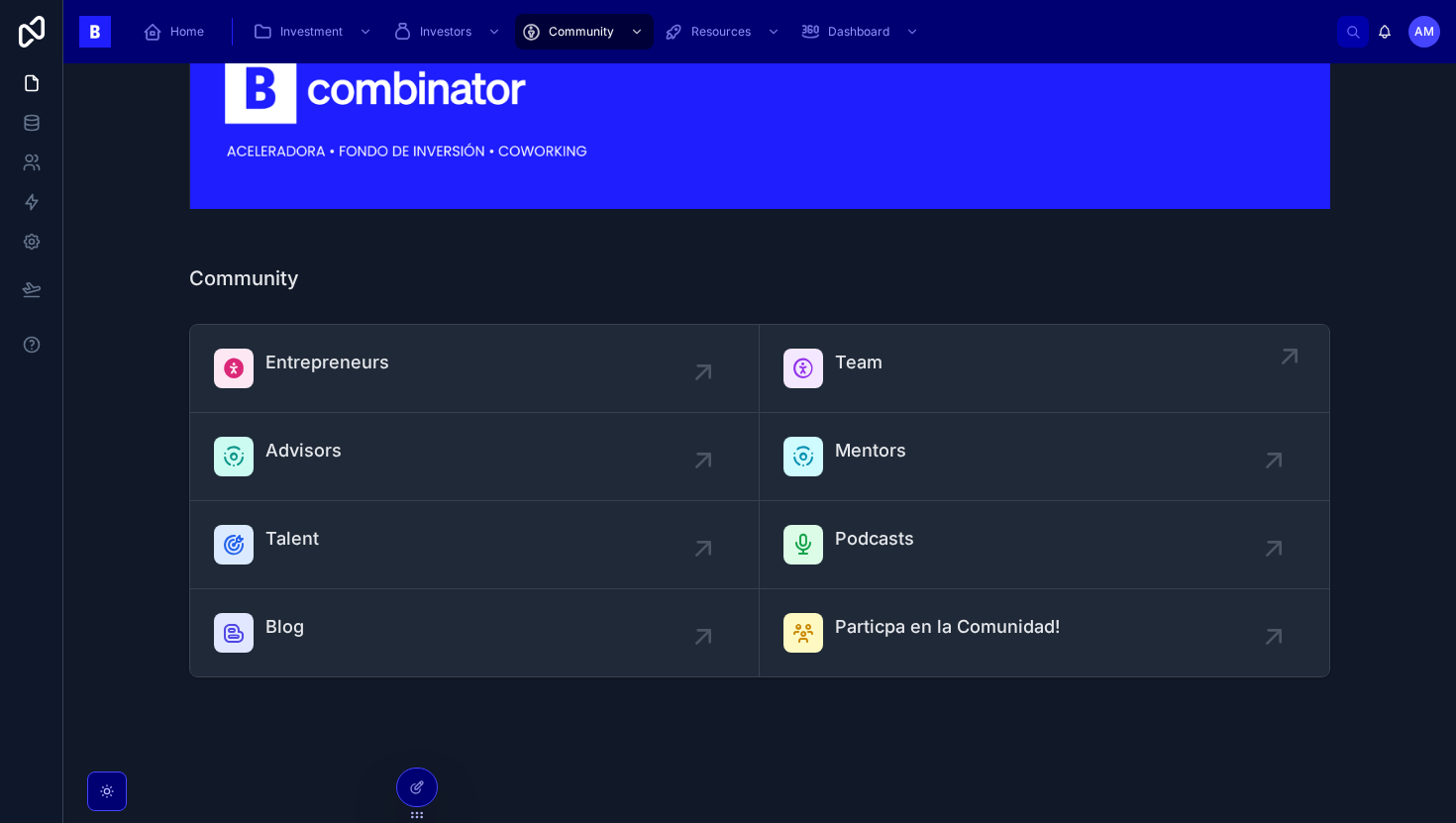 click on "Team" at bounding box center (859, 368) 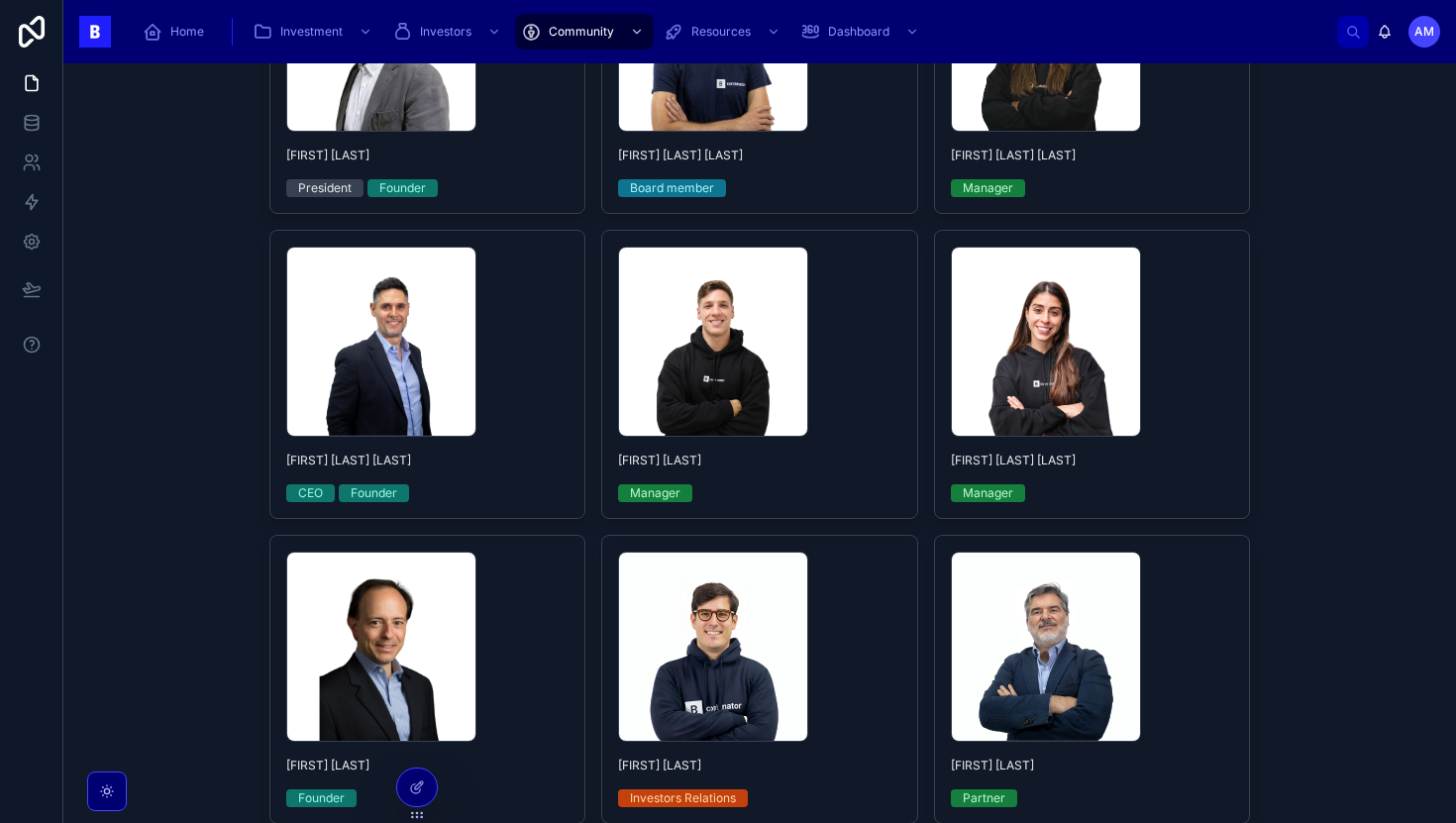 scroll, scrollTop: 0, scrollLeft: 0, axis: both 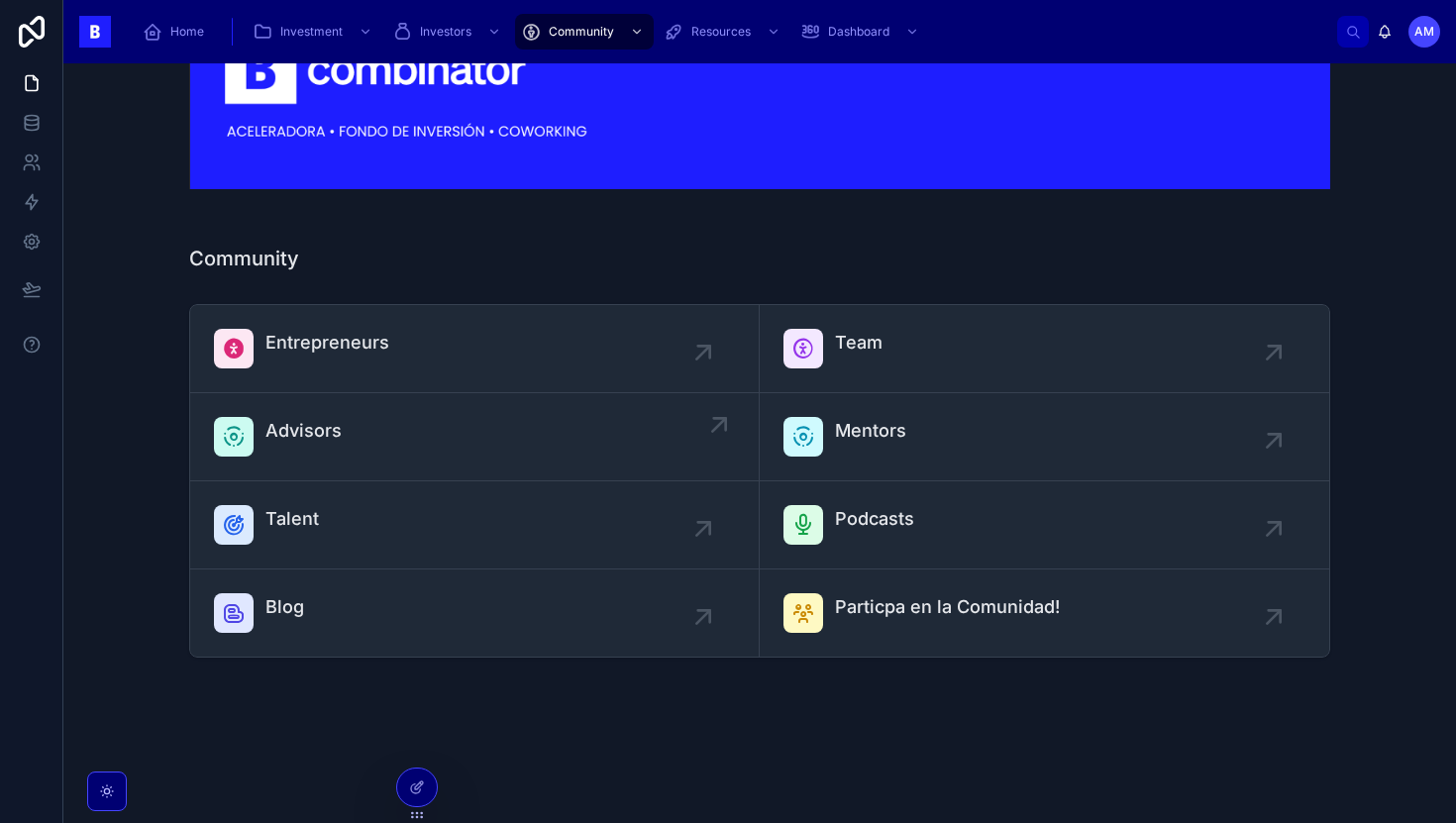click on "Advisors" at bounding box center (474, 437) 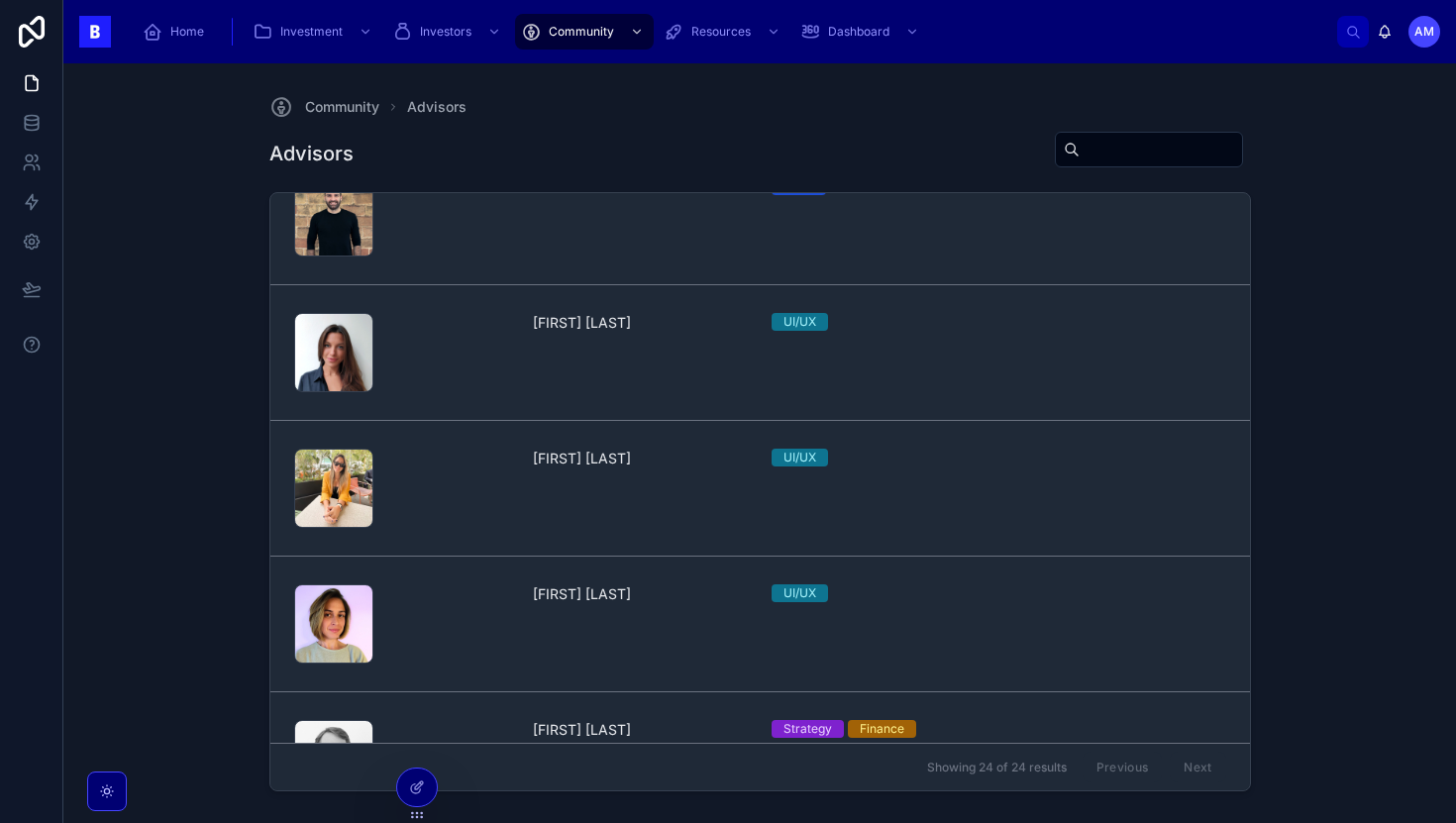 scroll, scrollTop: 1694, scrollLeft: 0, axis: vertical 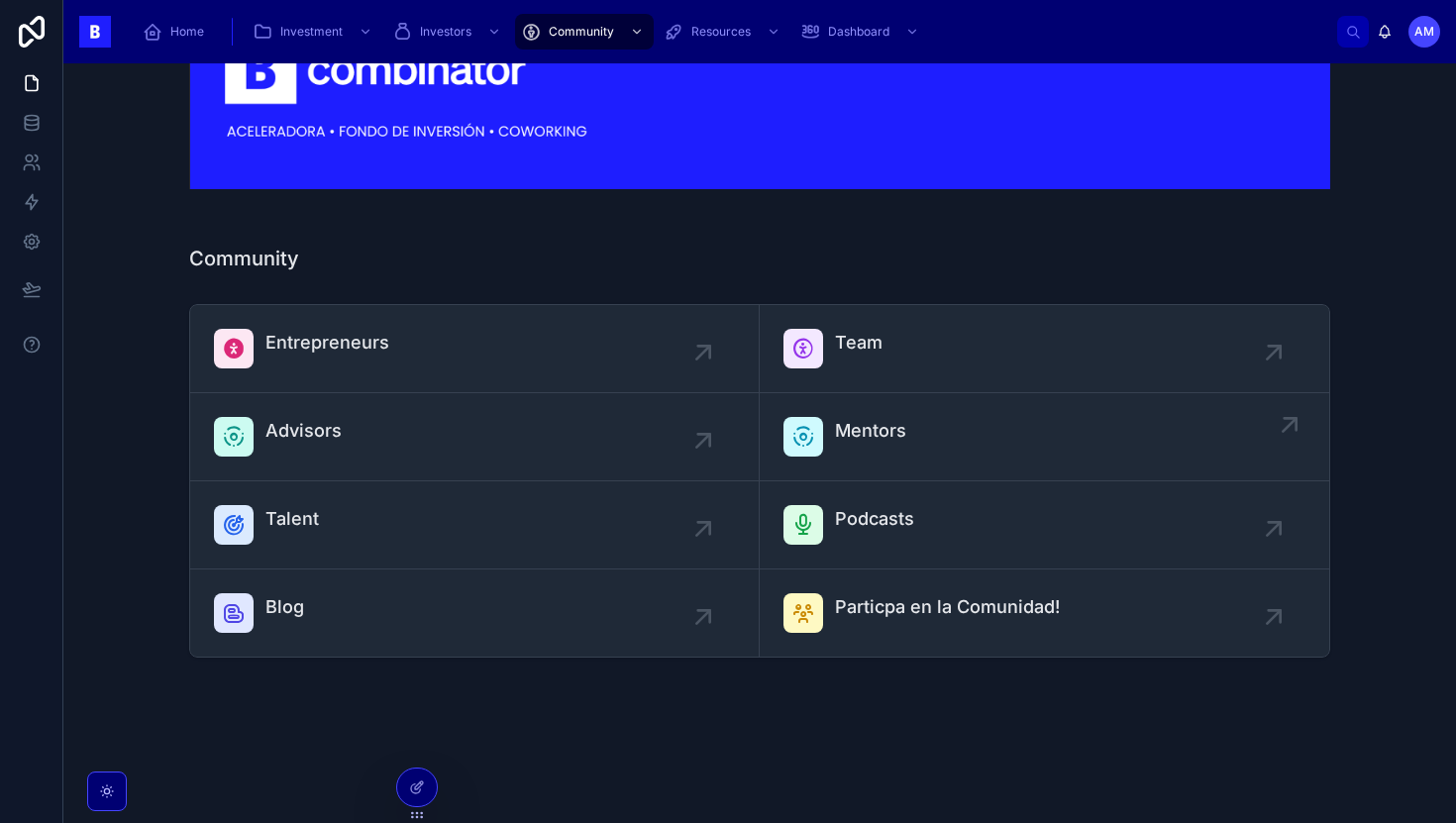 click on "Mentors" at bounding box center [1044, 437] 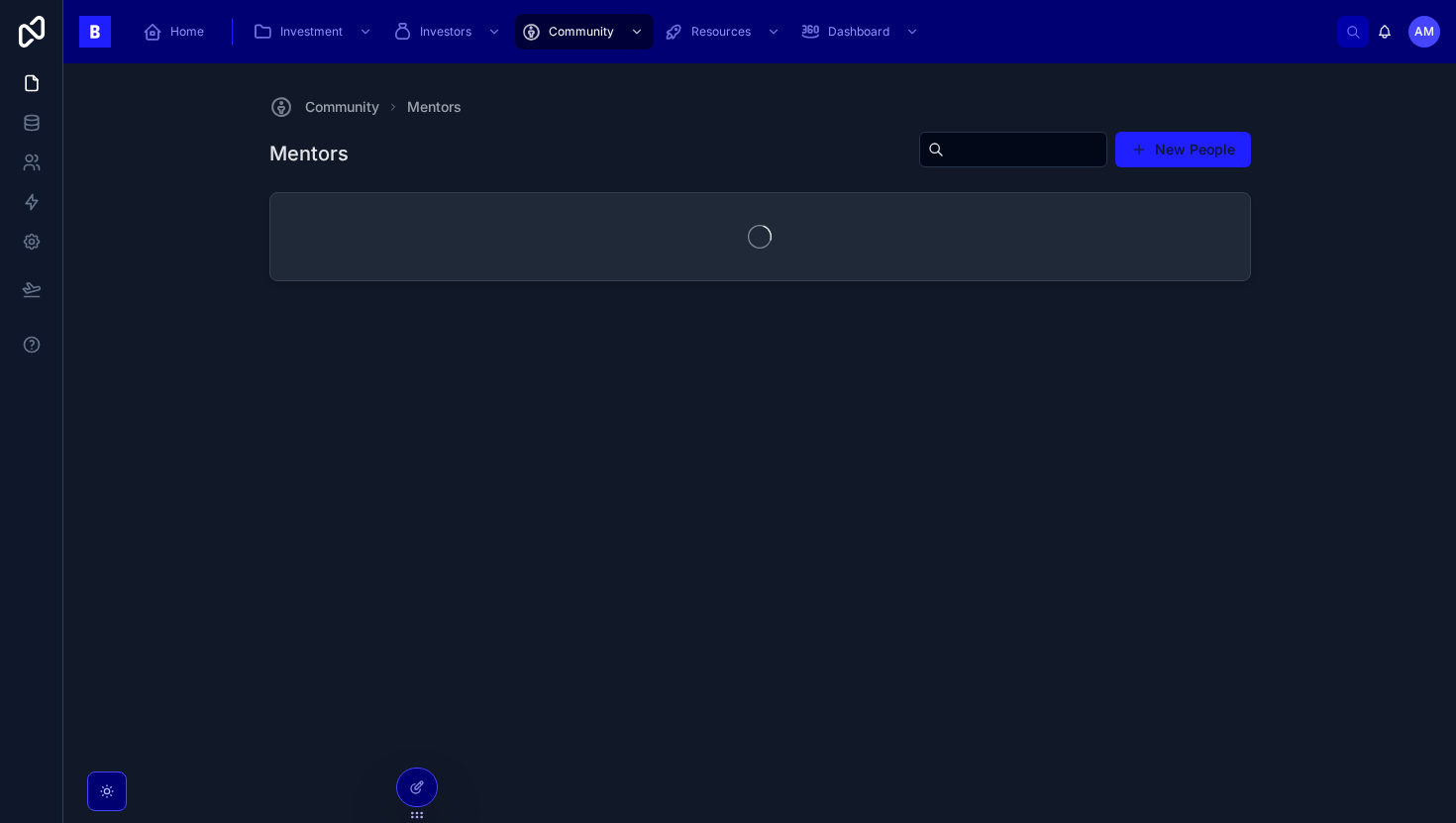 scroll, scrollTop: 0, scrollLeft: 0, axis: both 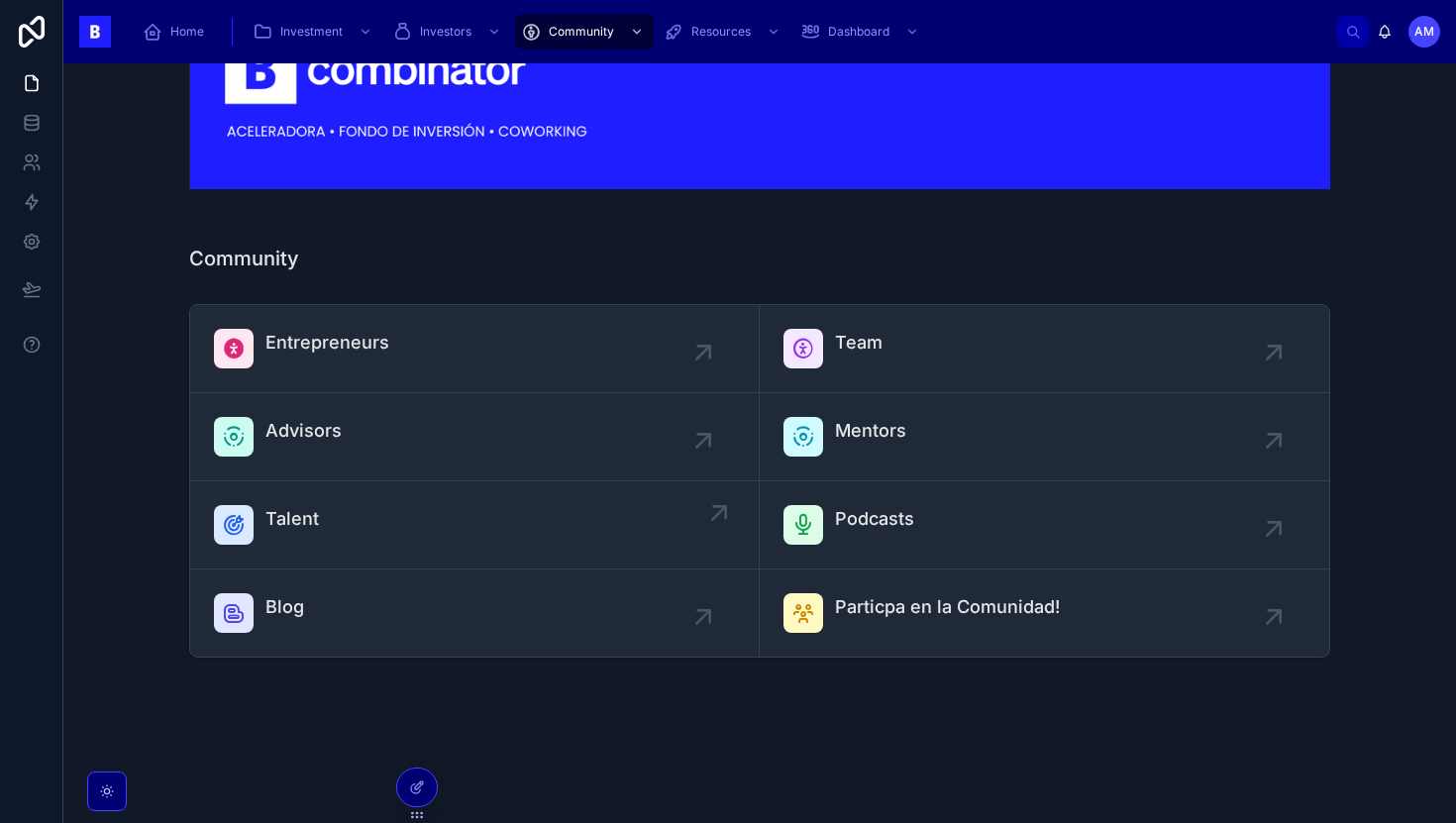 click on "Talent" at bounding box center [474, 525] 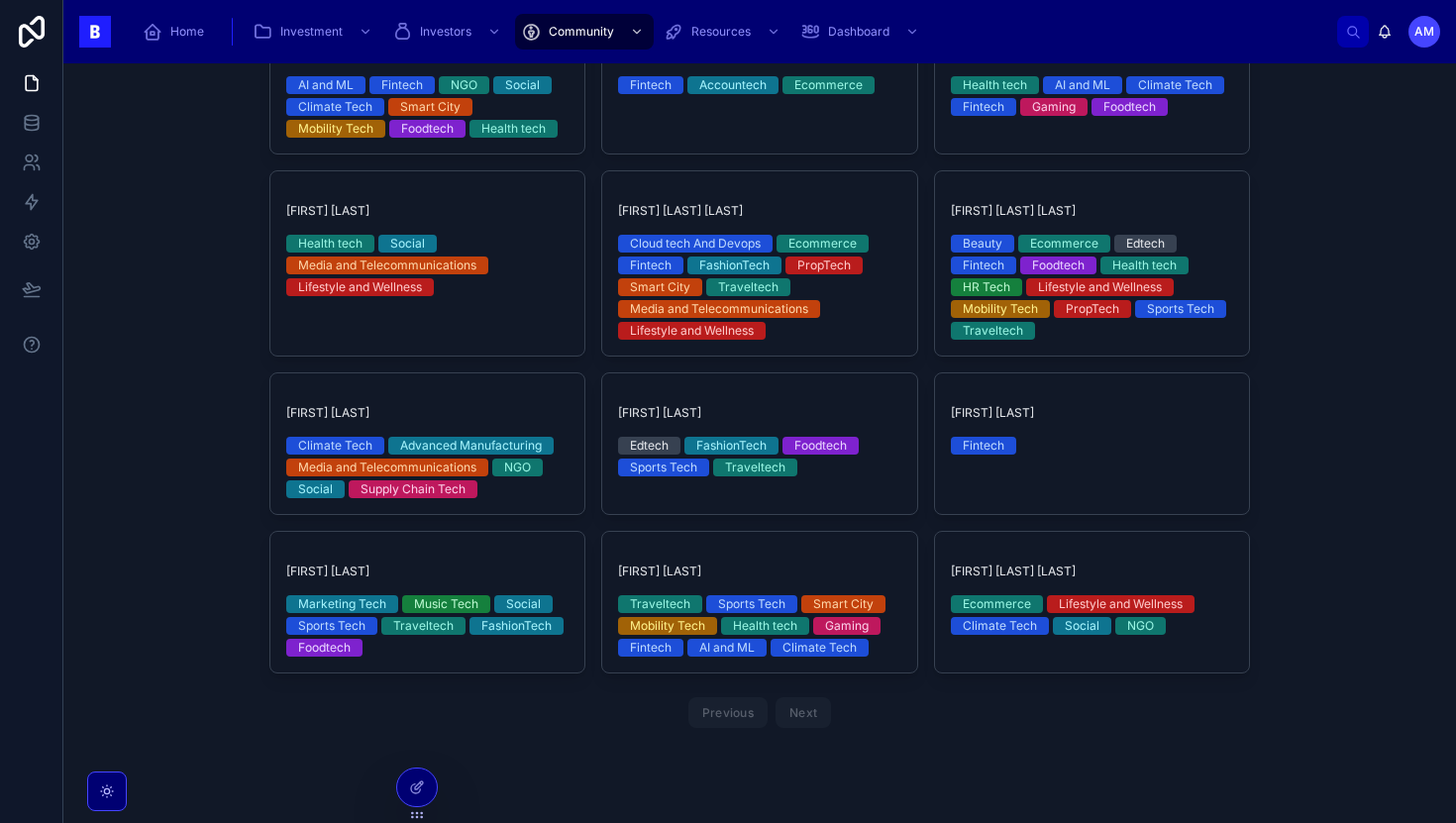 scroll, scrollTop: 2793, scrollLeft: 0, axis: vertical 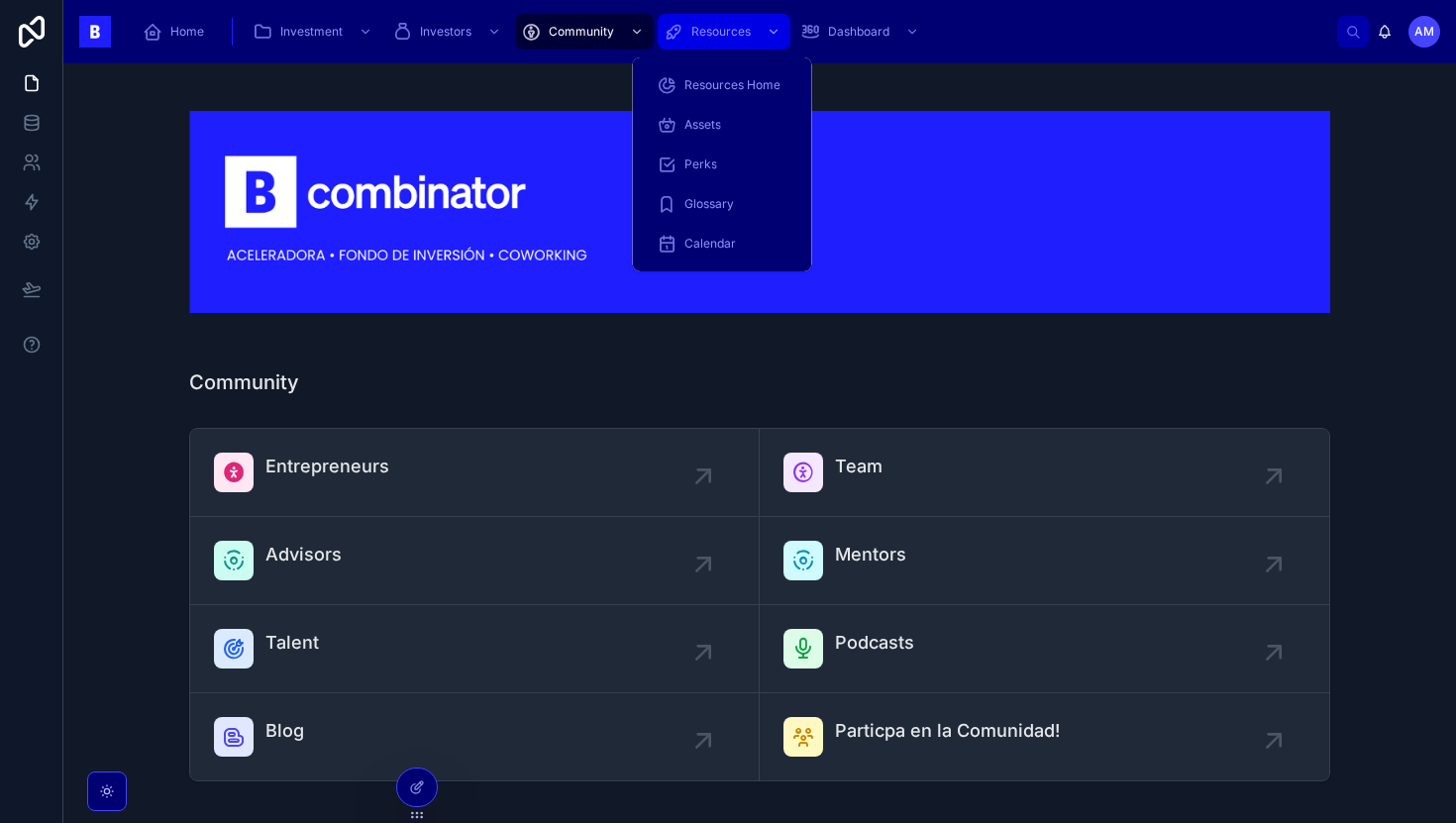 click on "Resources" at bounding box center (724, 32) 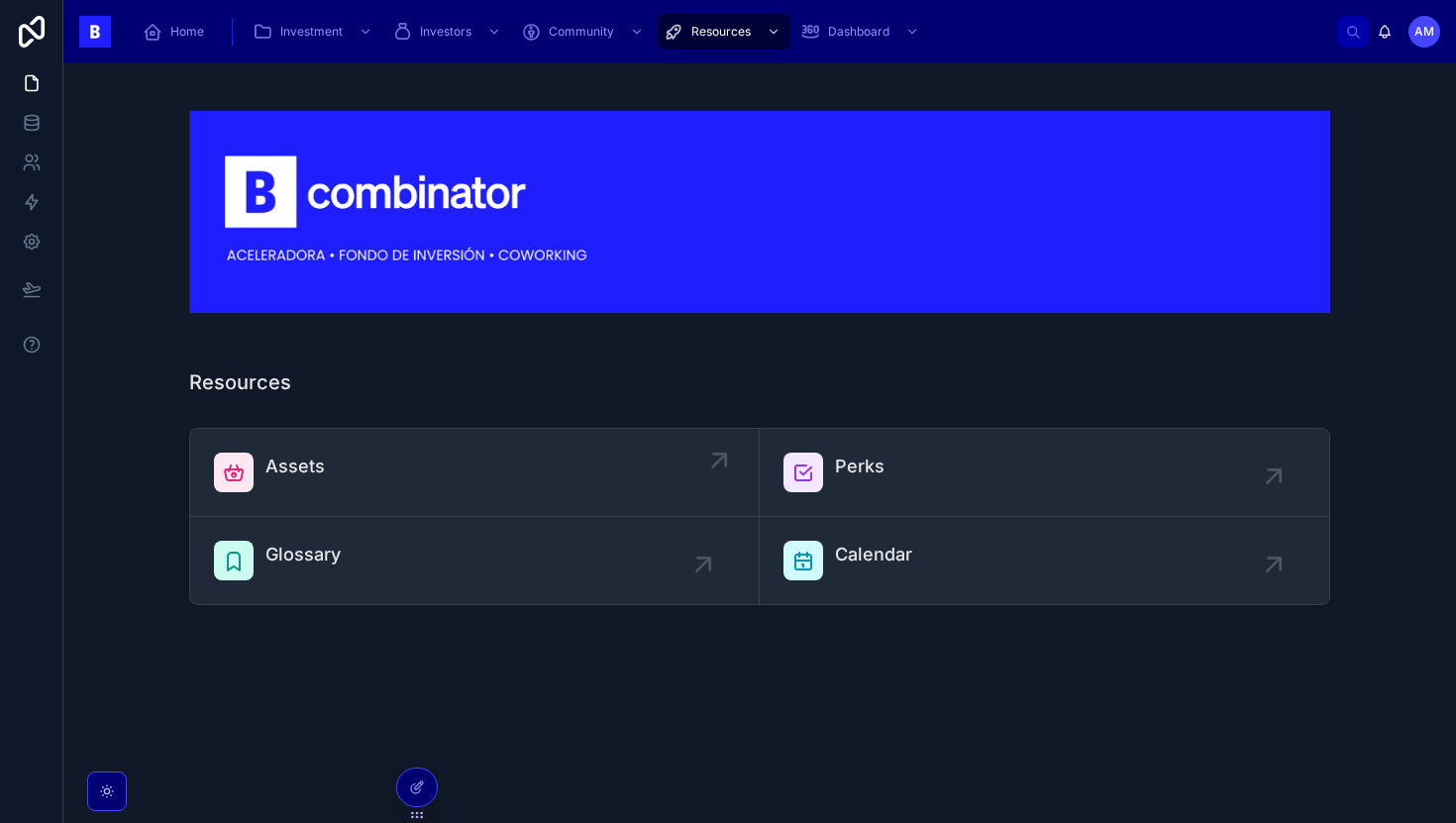 click on "Assets" at bounding box center (474, 472) 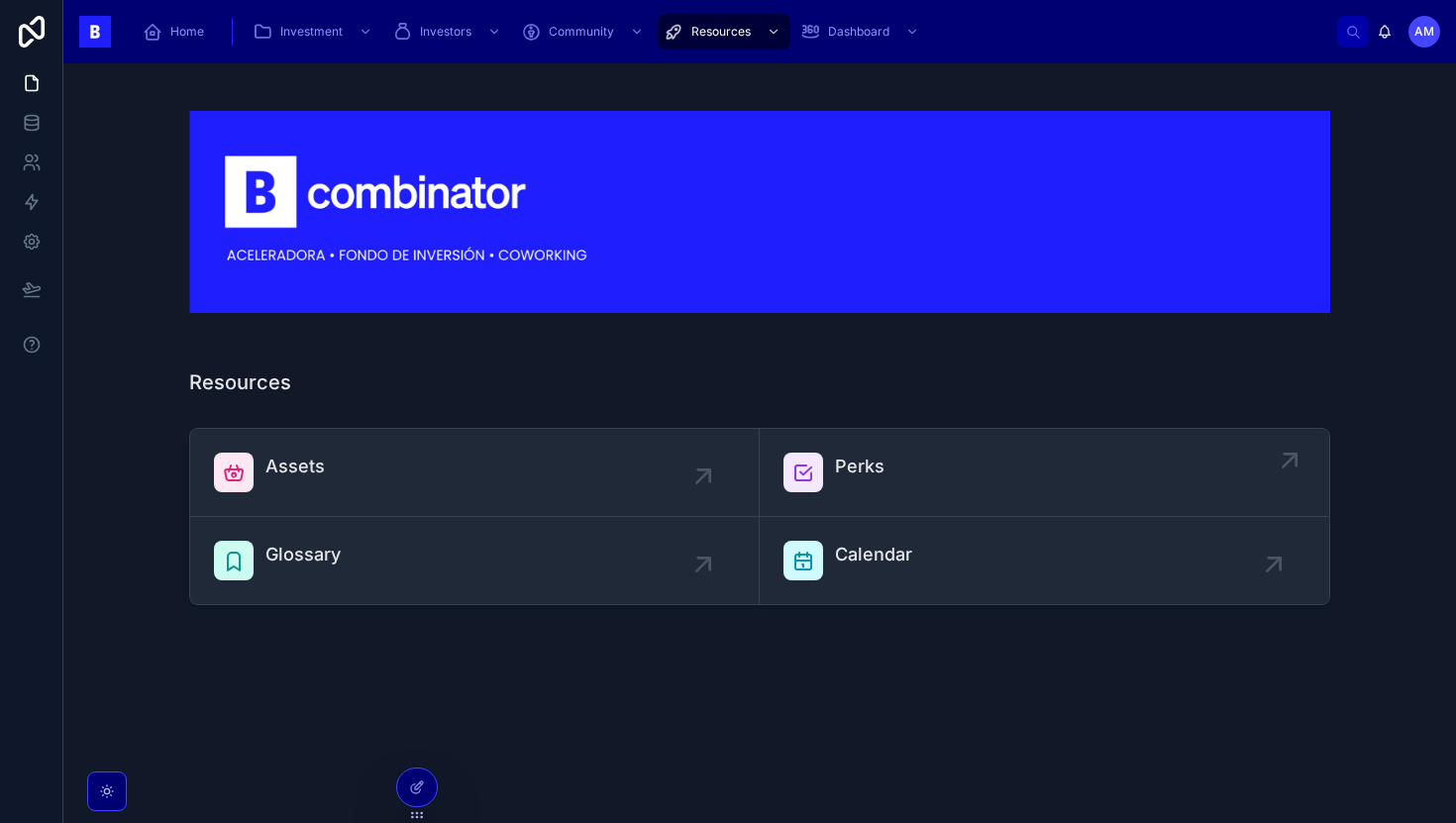 click on "Perks" at bounding box center (1044, 472) 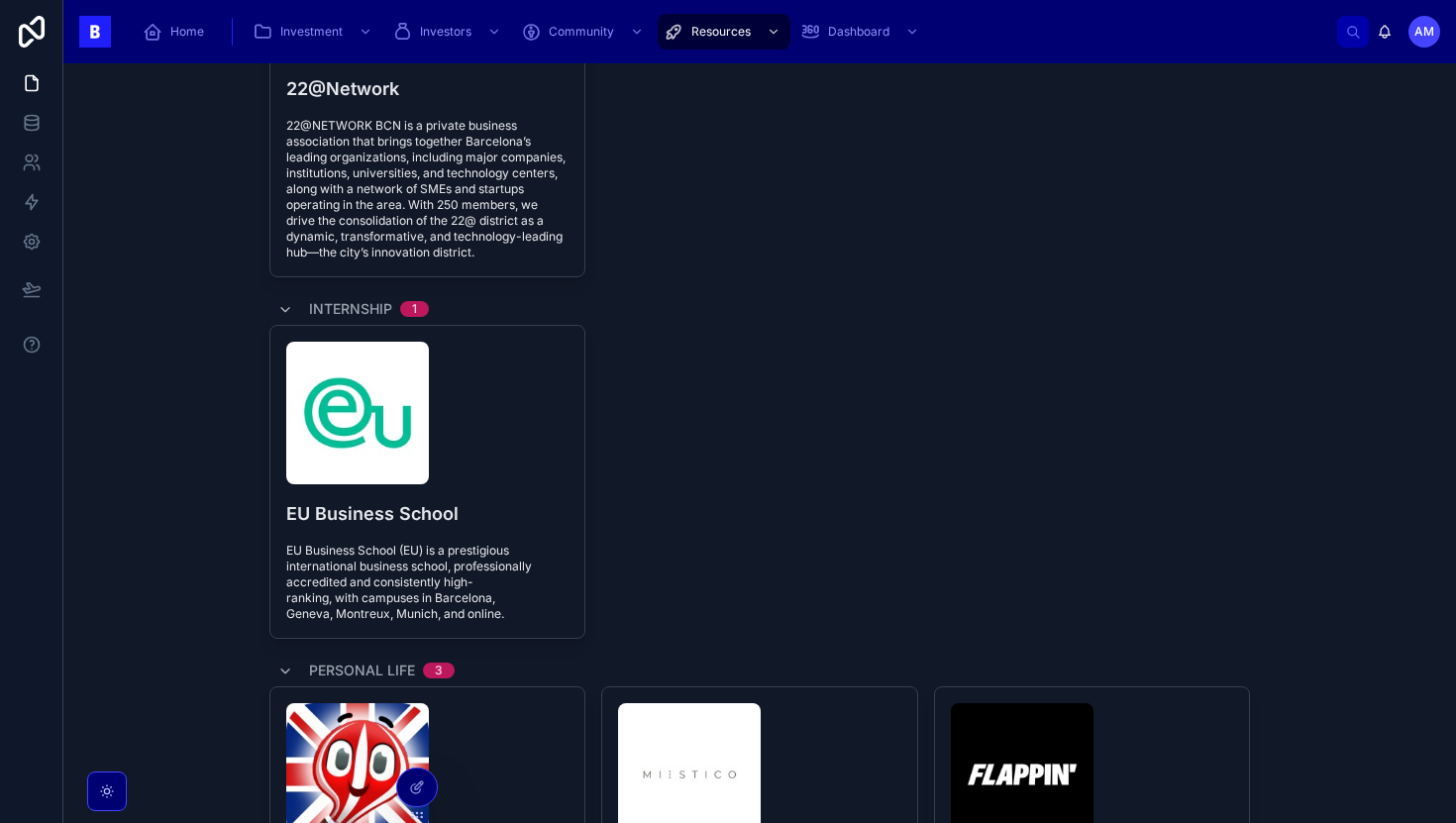scroll, scrollTop: 342, scrollLeft: 0, axis: vertical 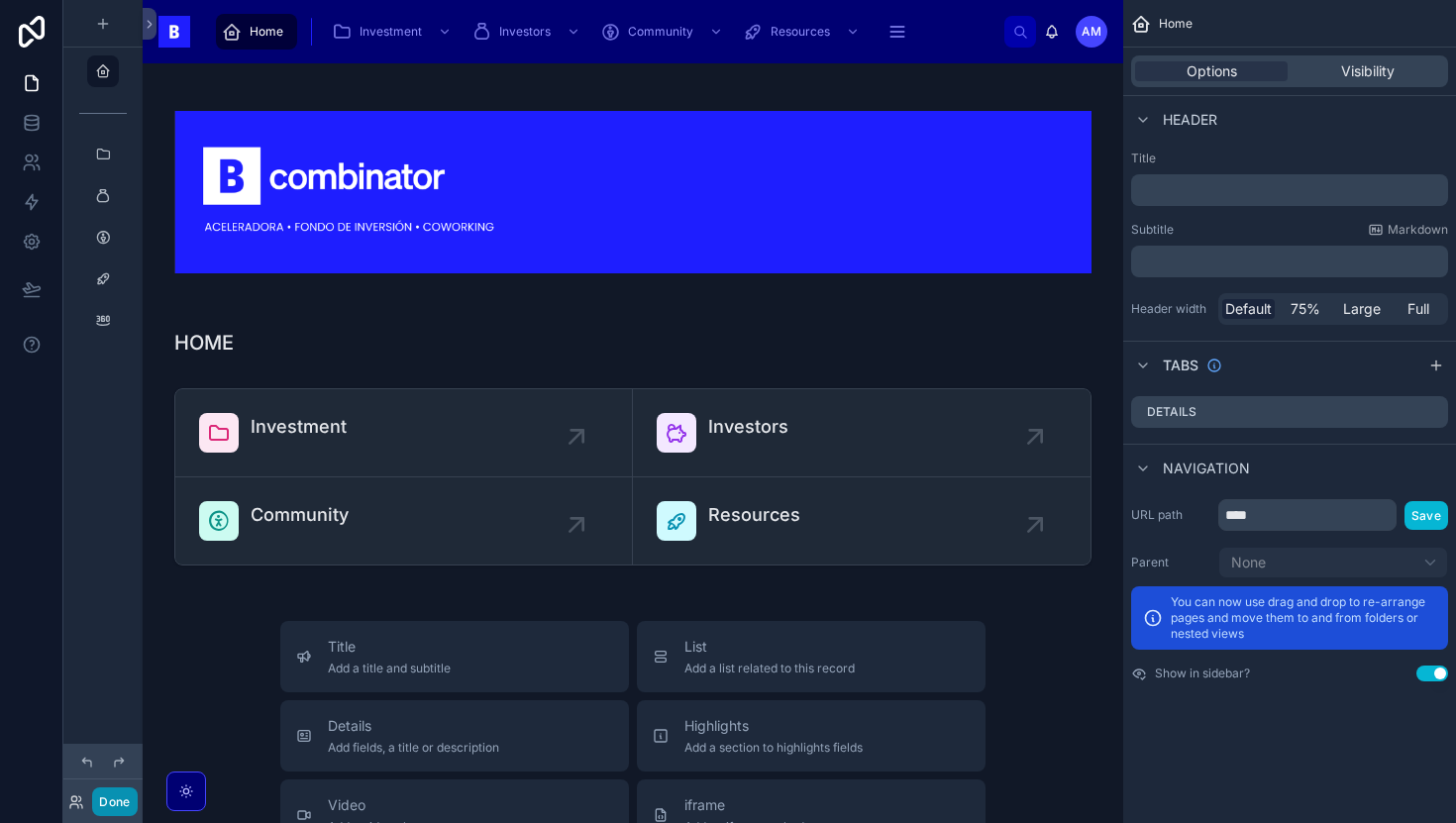 click on "Done" at bounding box center [114, 801] 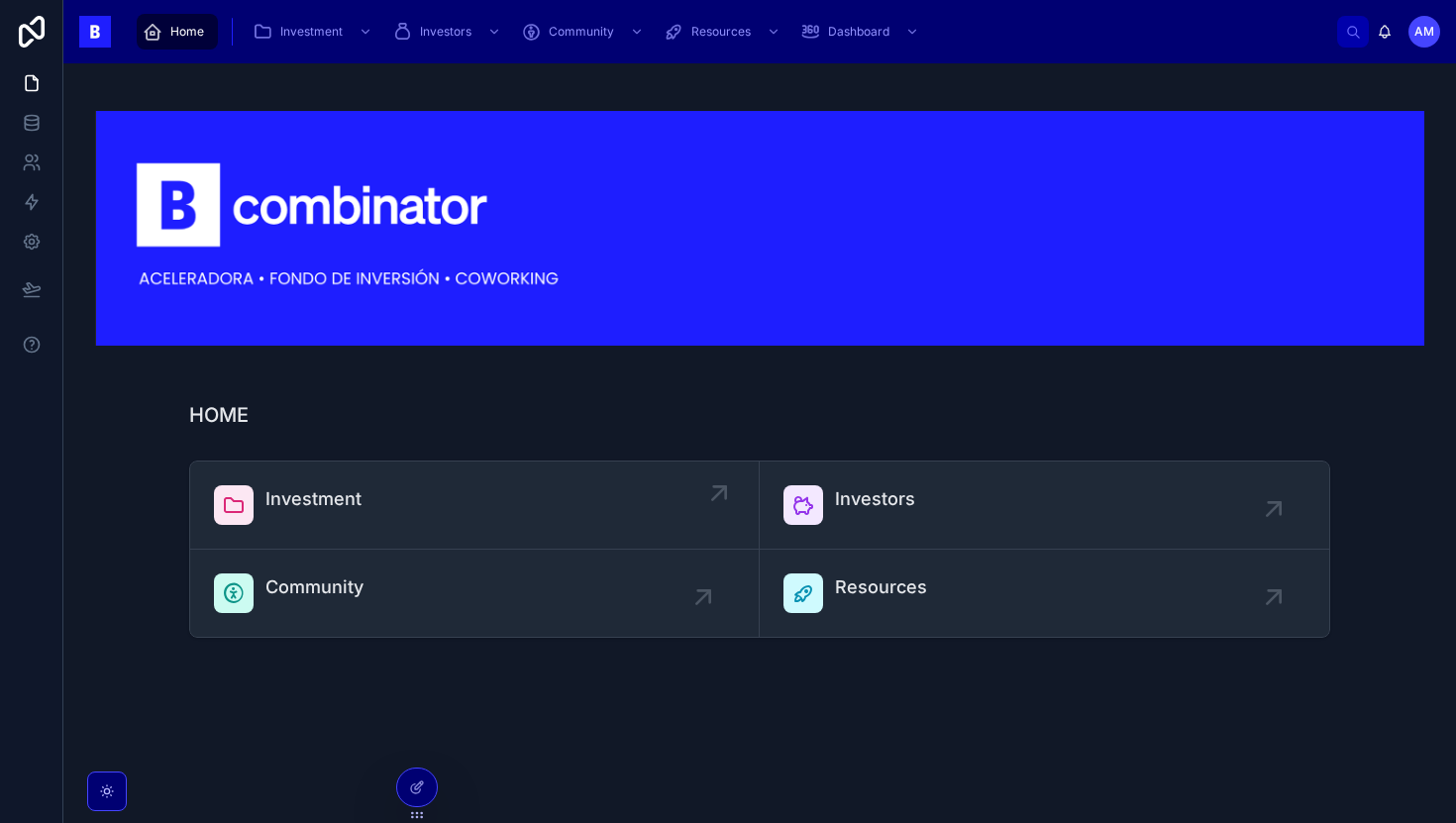 click on "Investment" at bounding box center (313, 499) 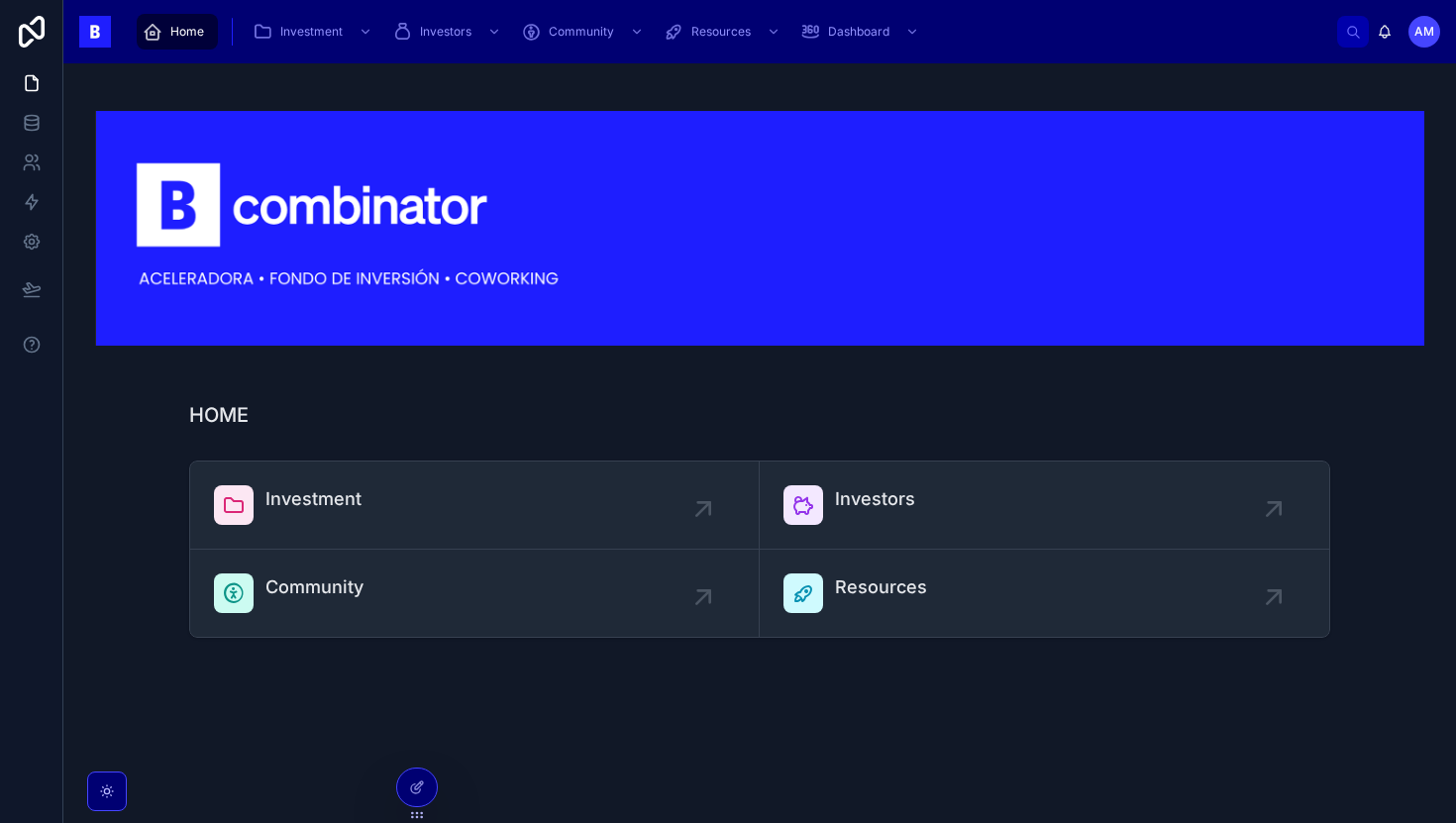 scroll, scrollTop: 0, scrollLeft: 0, axis: both 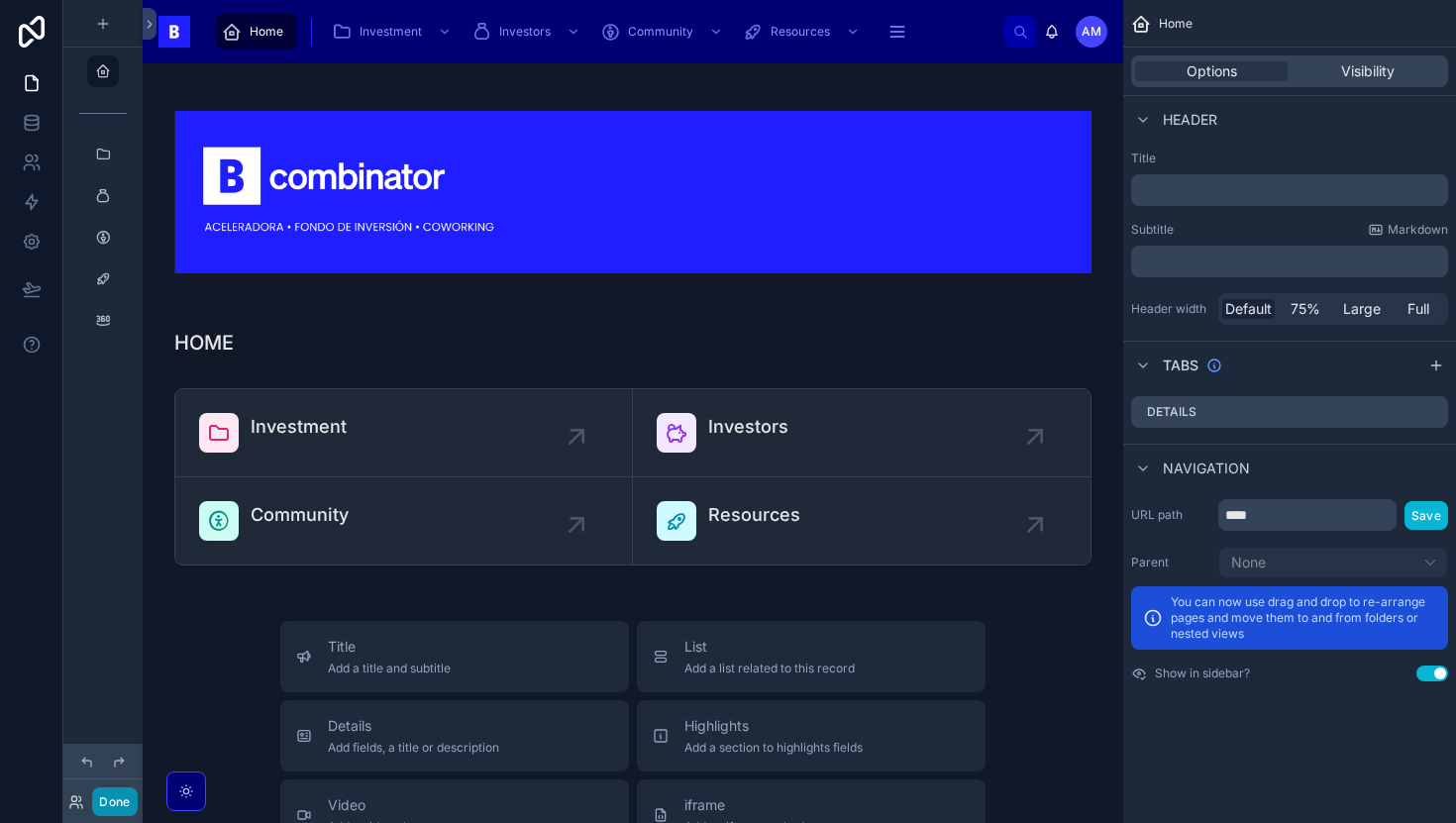 click on "Done" at bounding box center [114, 801] 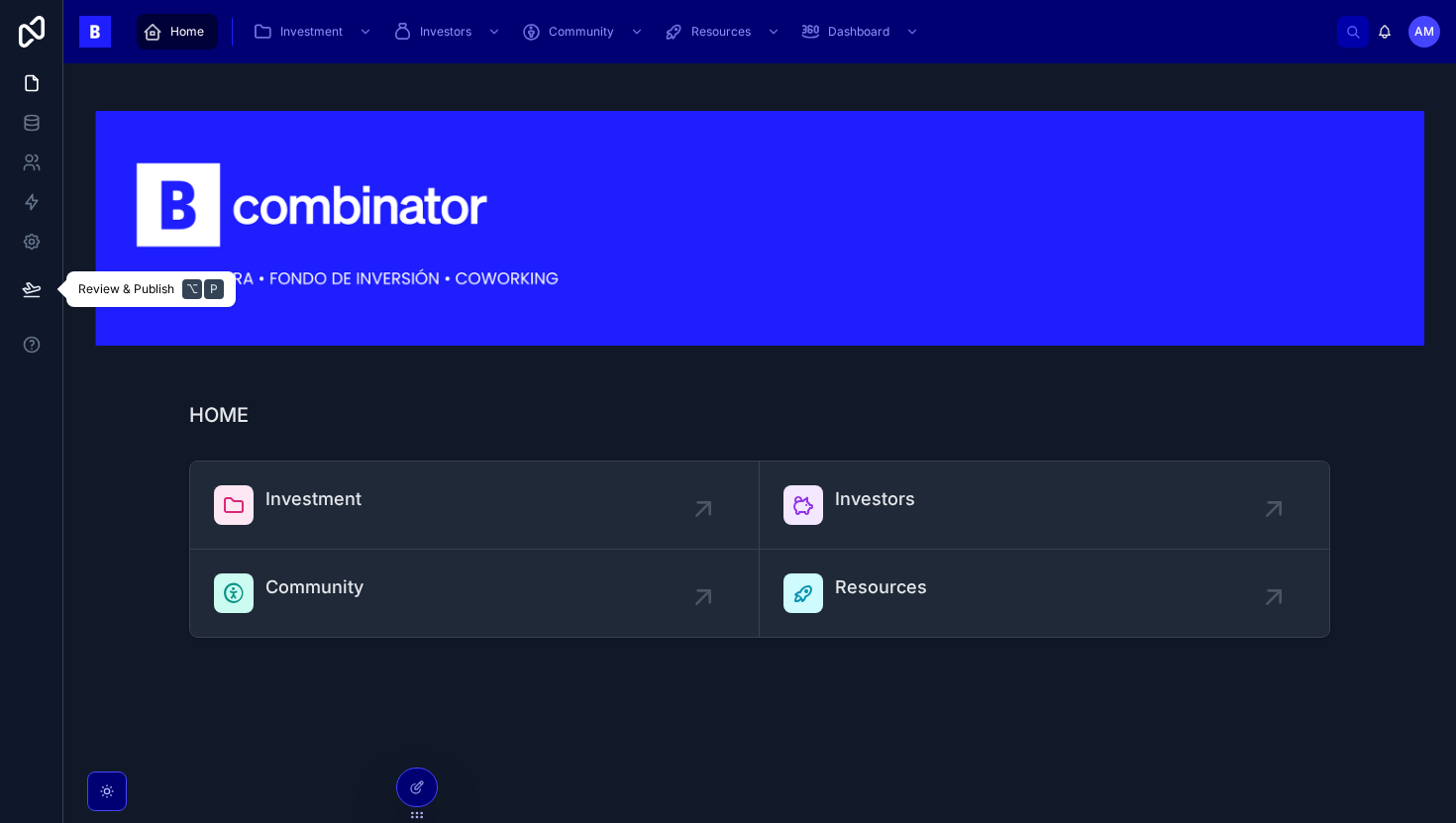 click 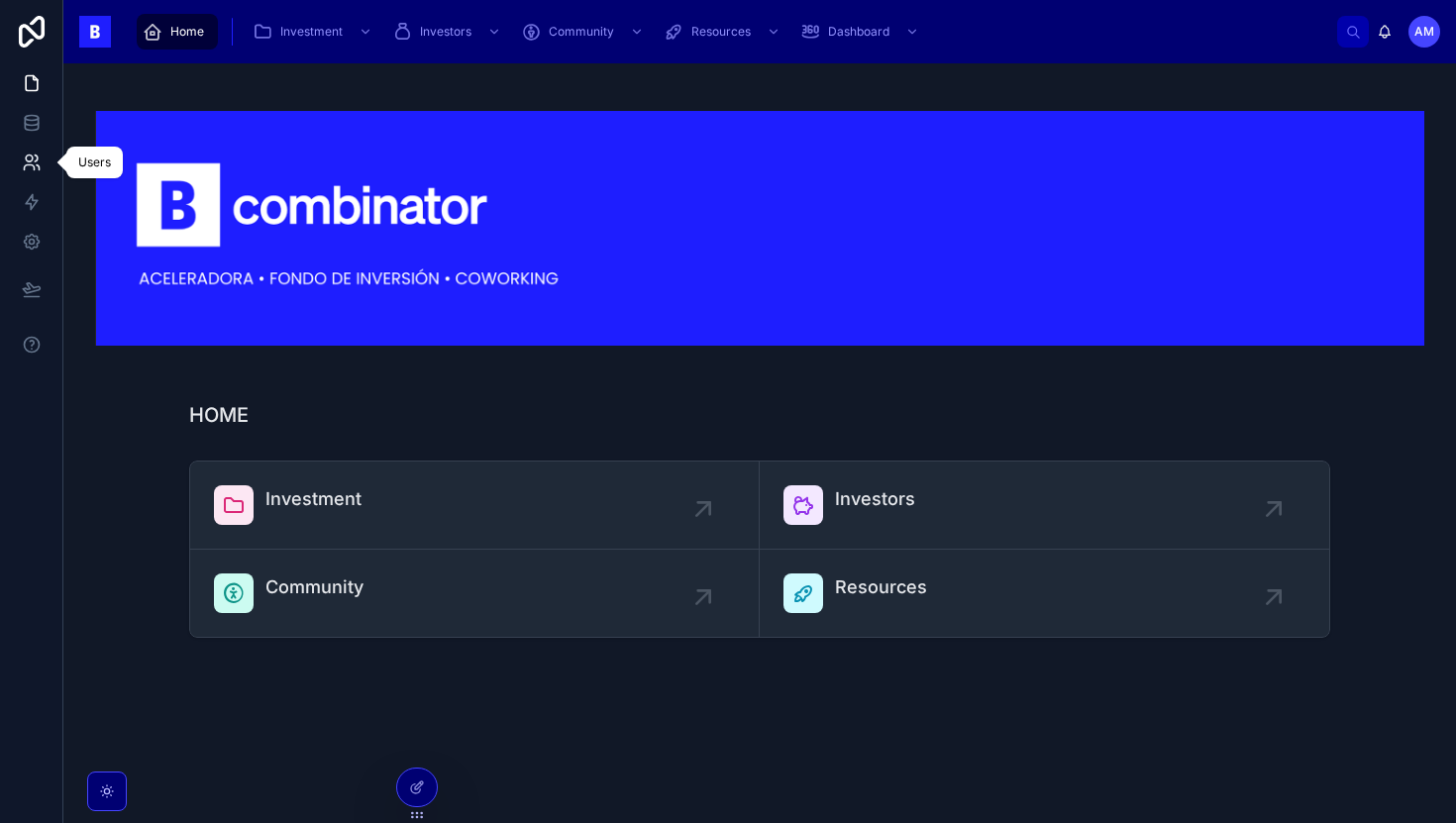 click at bounding box center [31, 162] 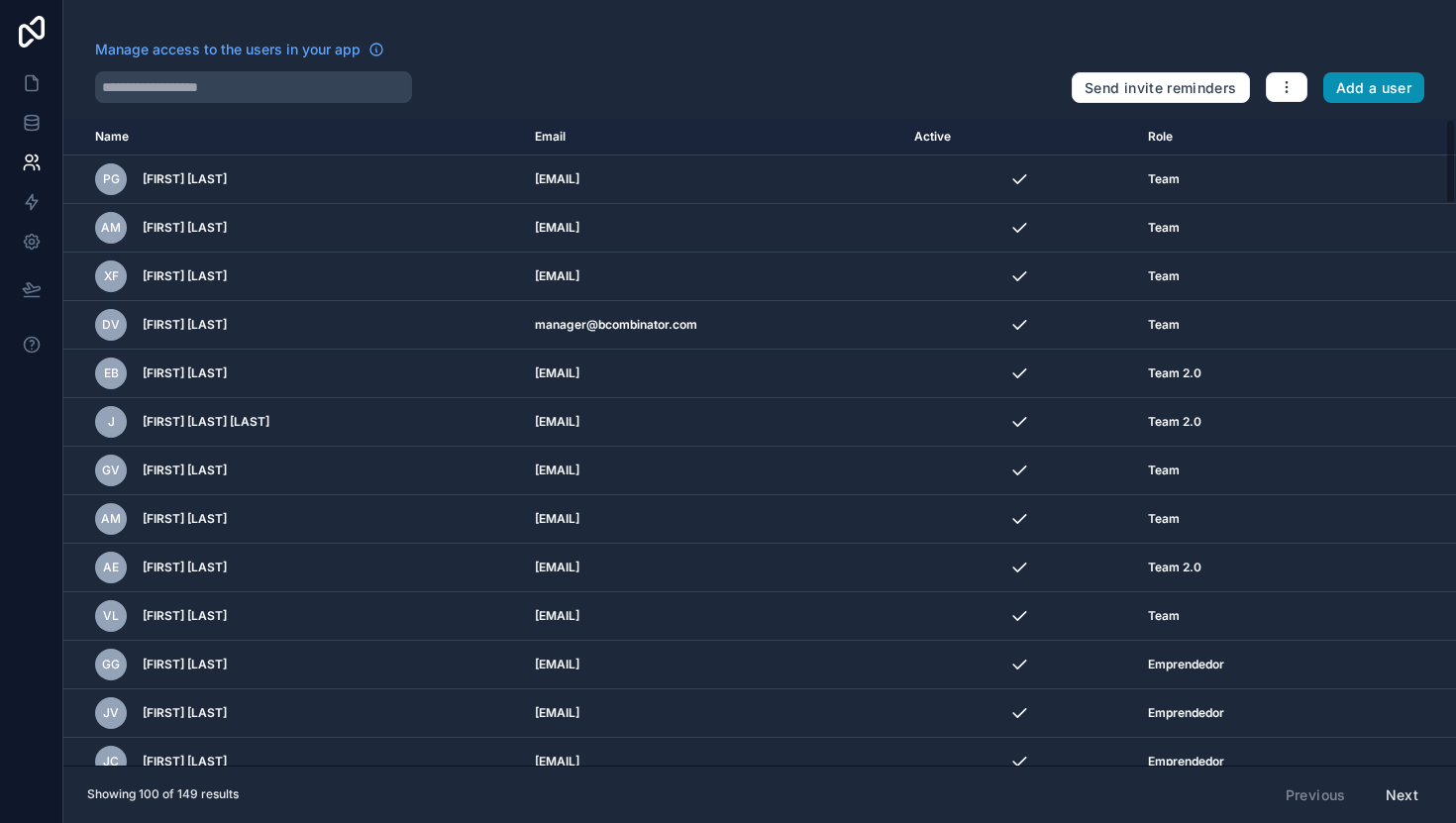 click on "Add a user" at bounding box center (1374, 88) 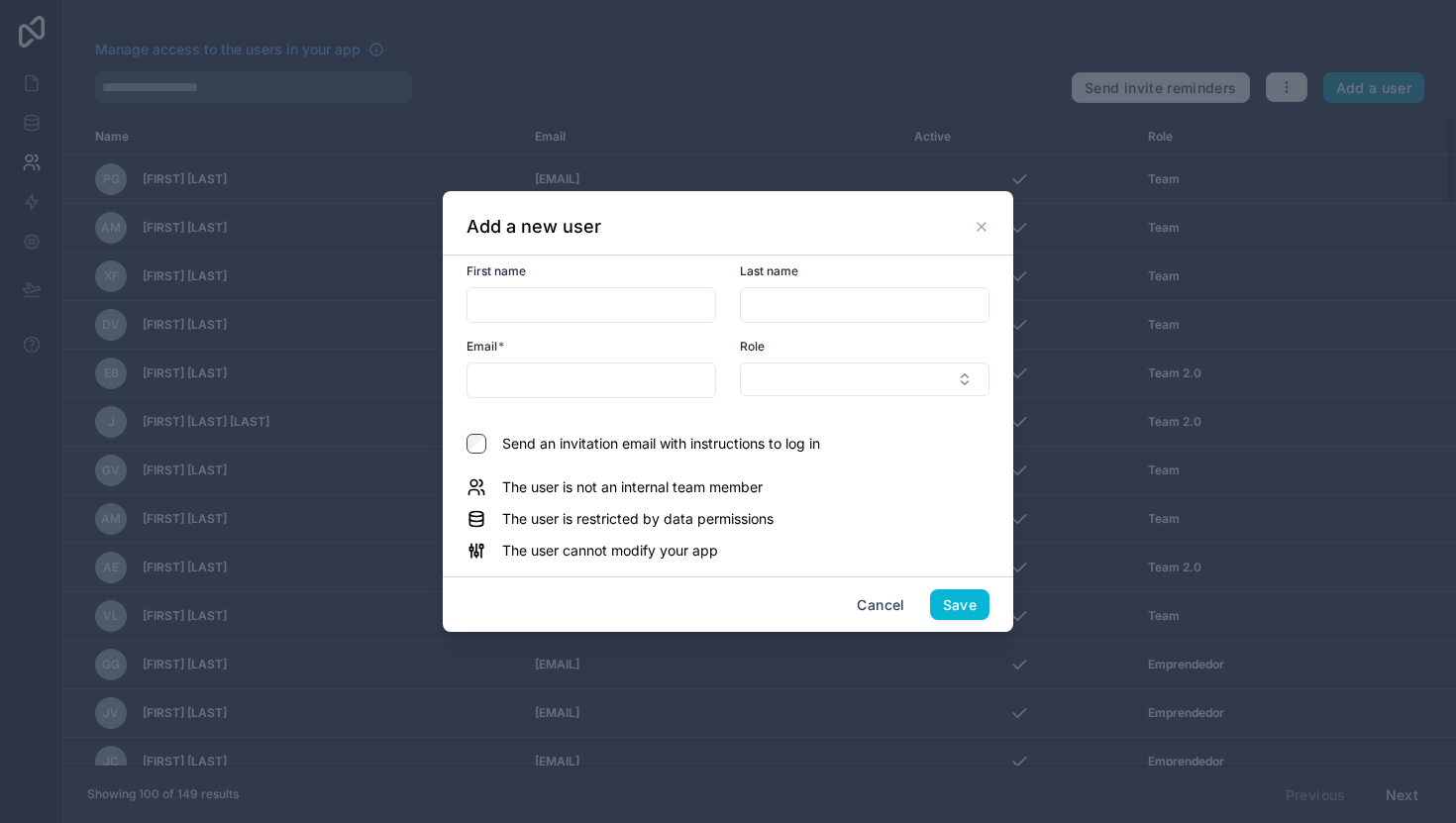 type 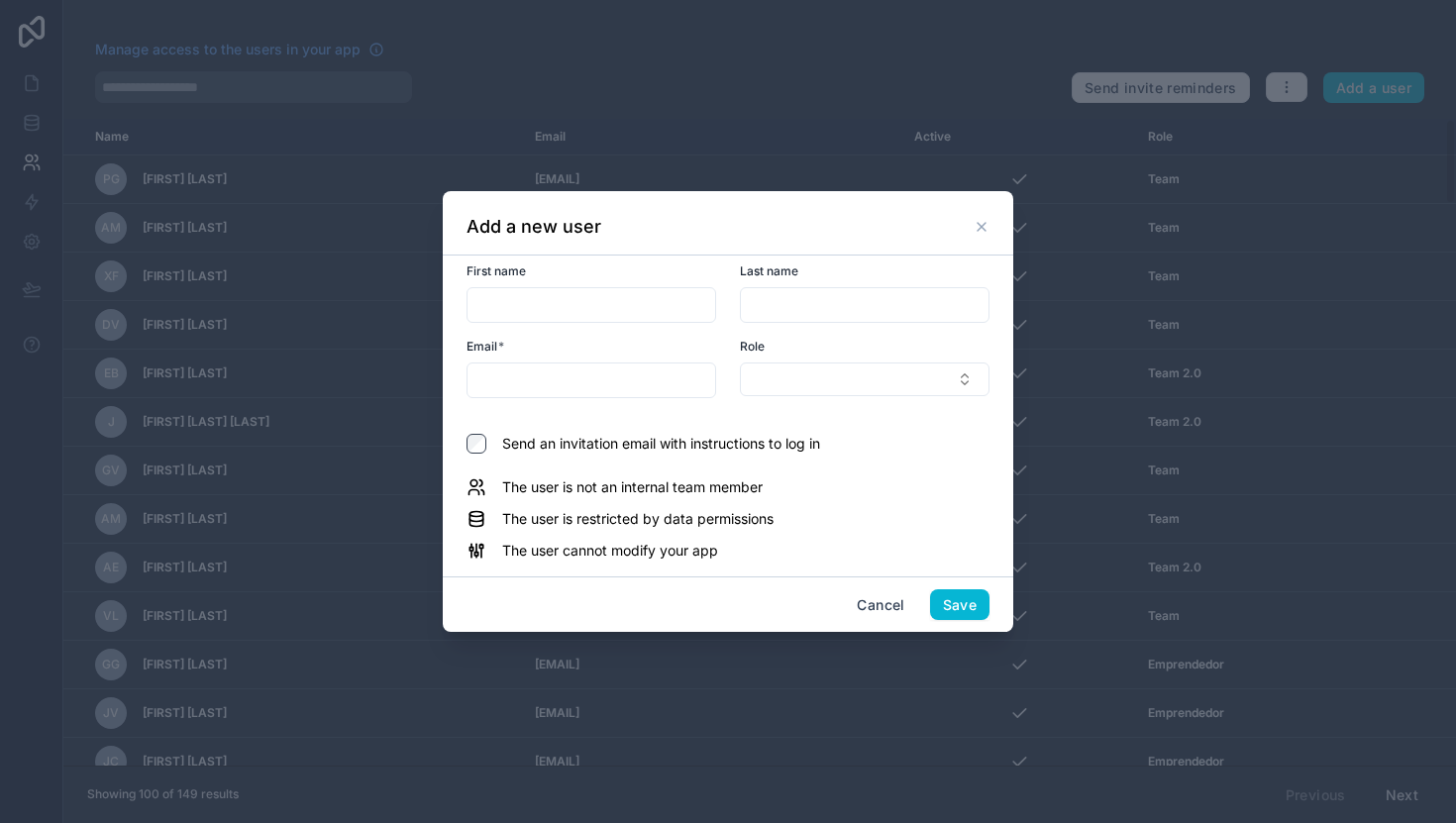 click at bounding box center [591, 380] 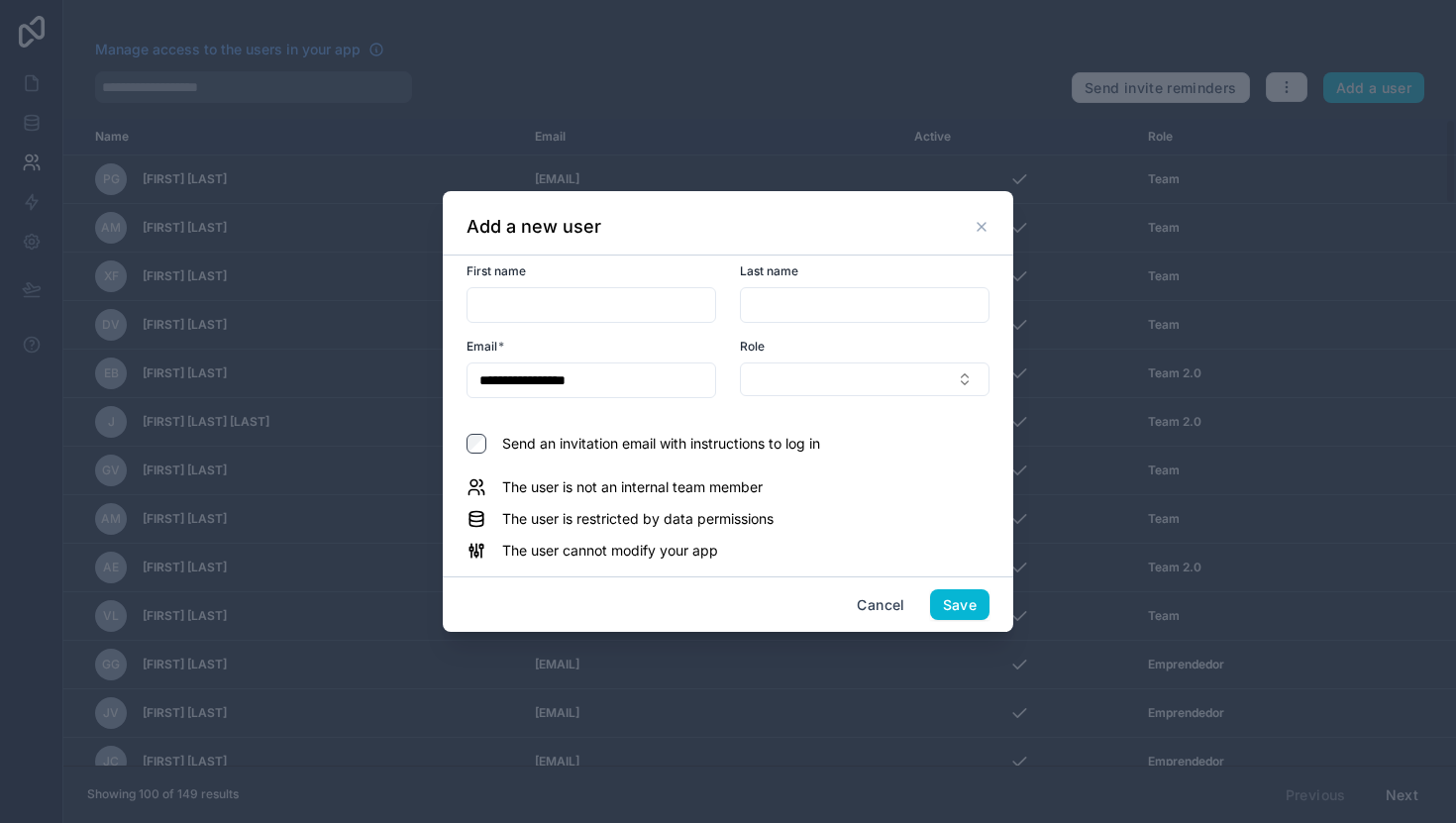 type on "**********" 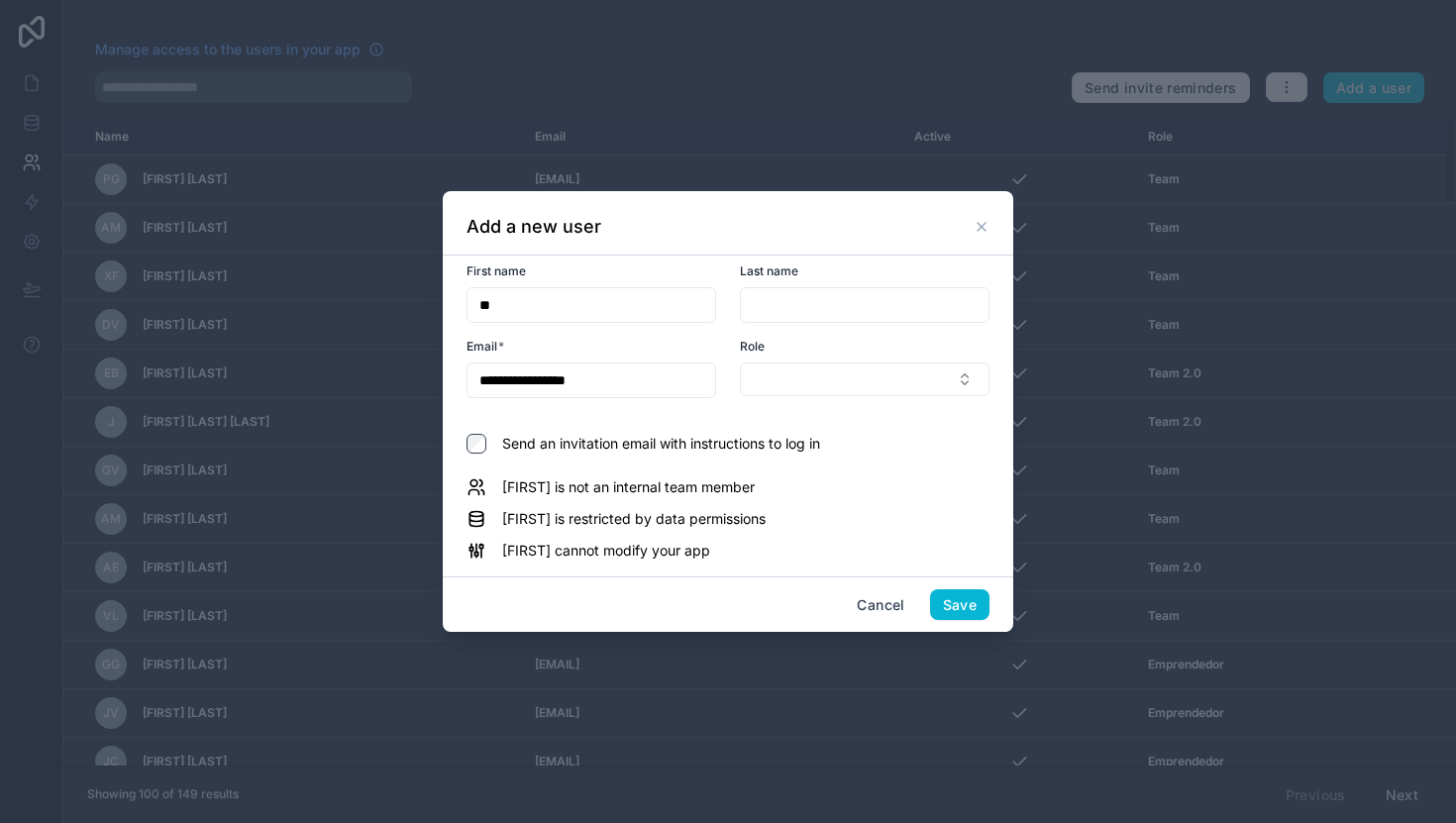 type on "*" 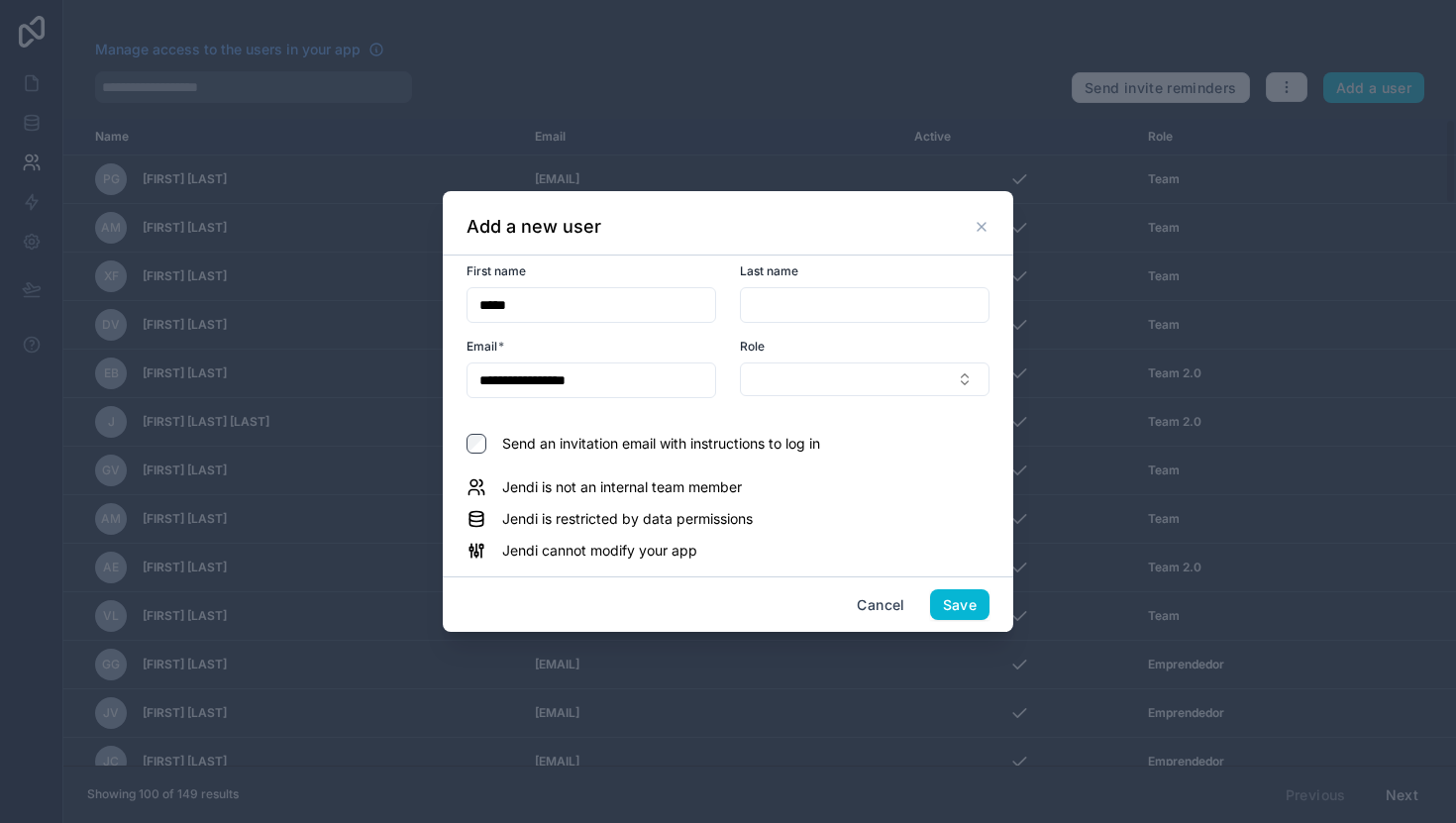 type on "*****" 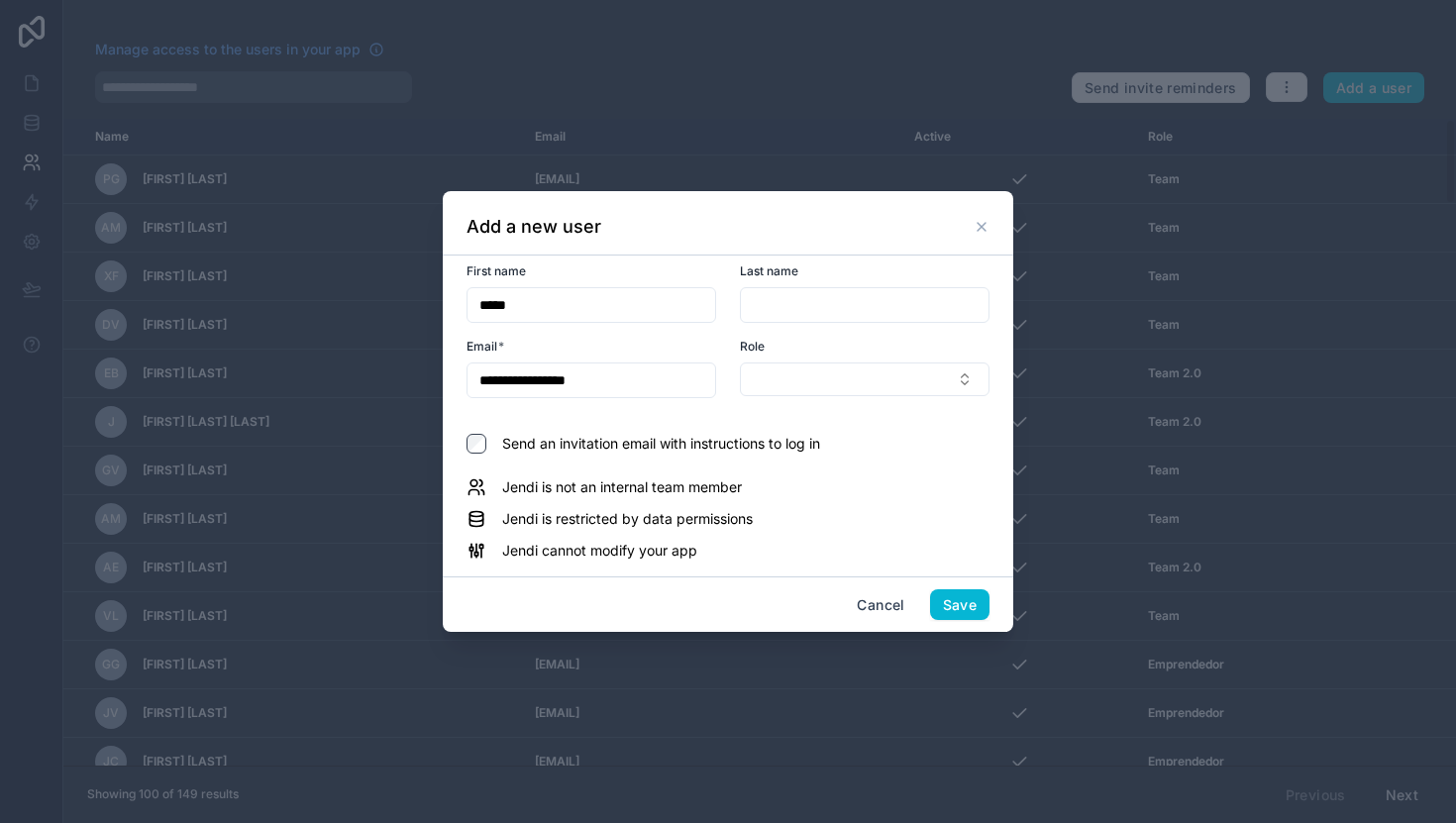 click at bounding box center [865, 305] 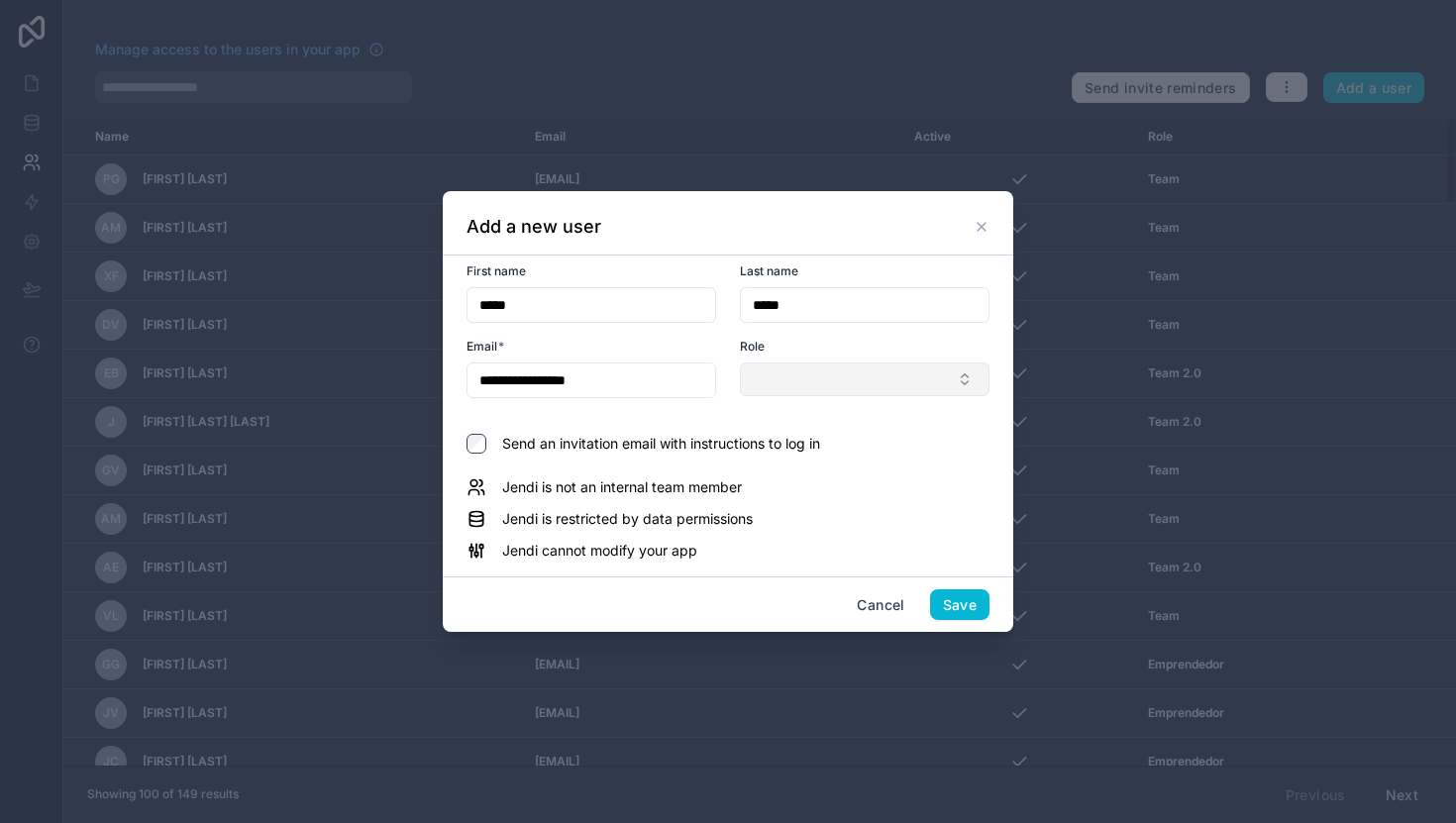 type on "*****" 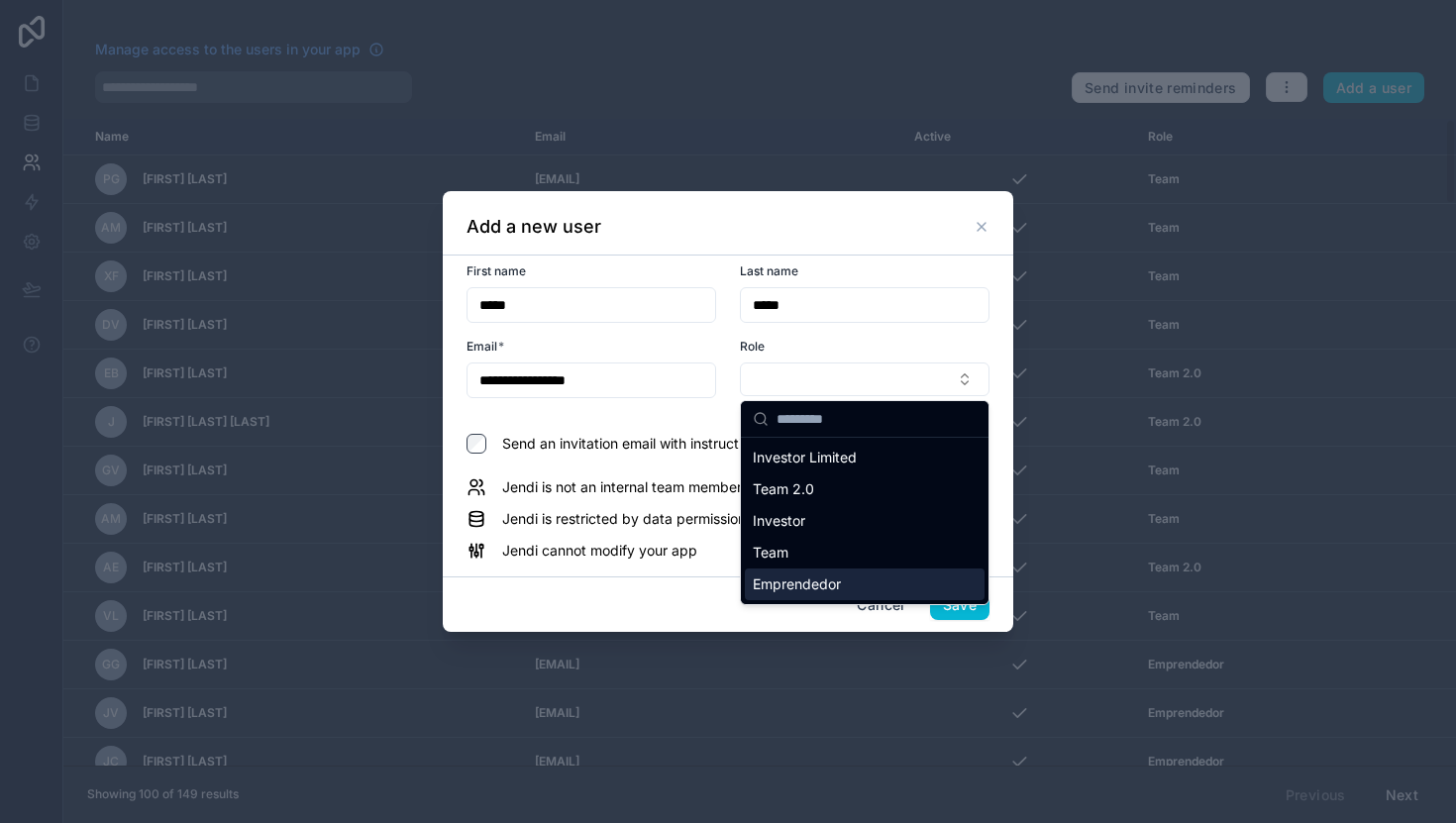 click on "Emprendedor" at bounding box center [796, 584] 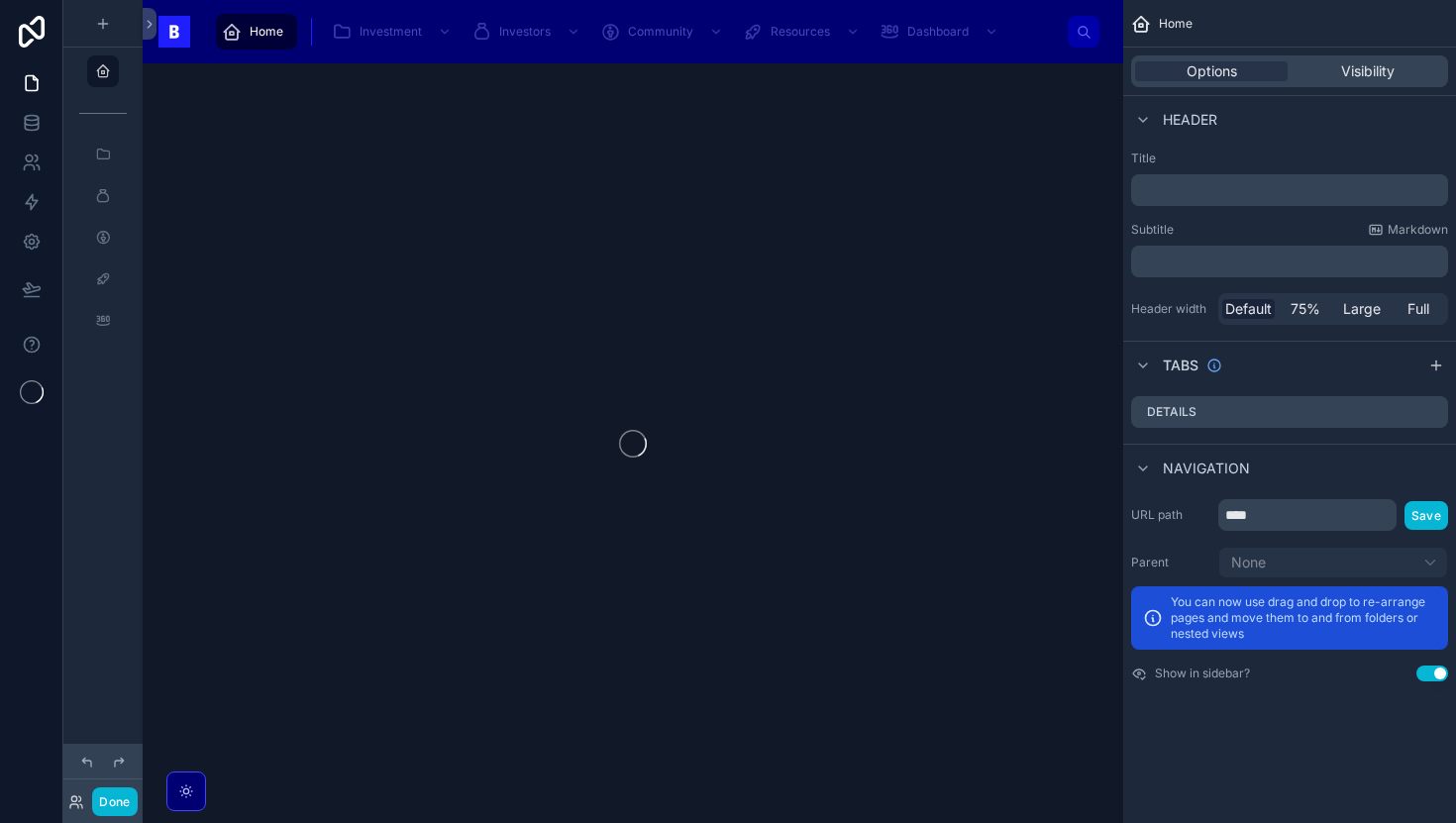 scroll, scrollTop: 0, scrollLeft: 0, axis: both 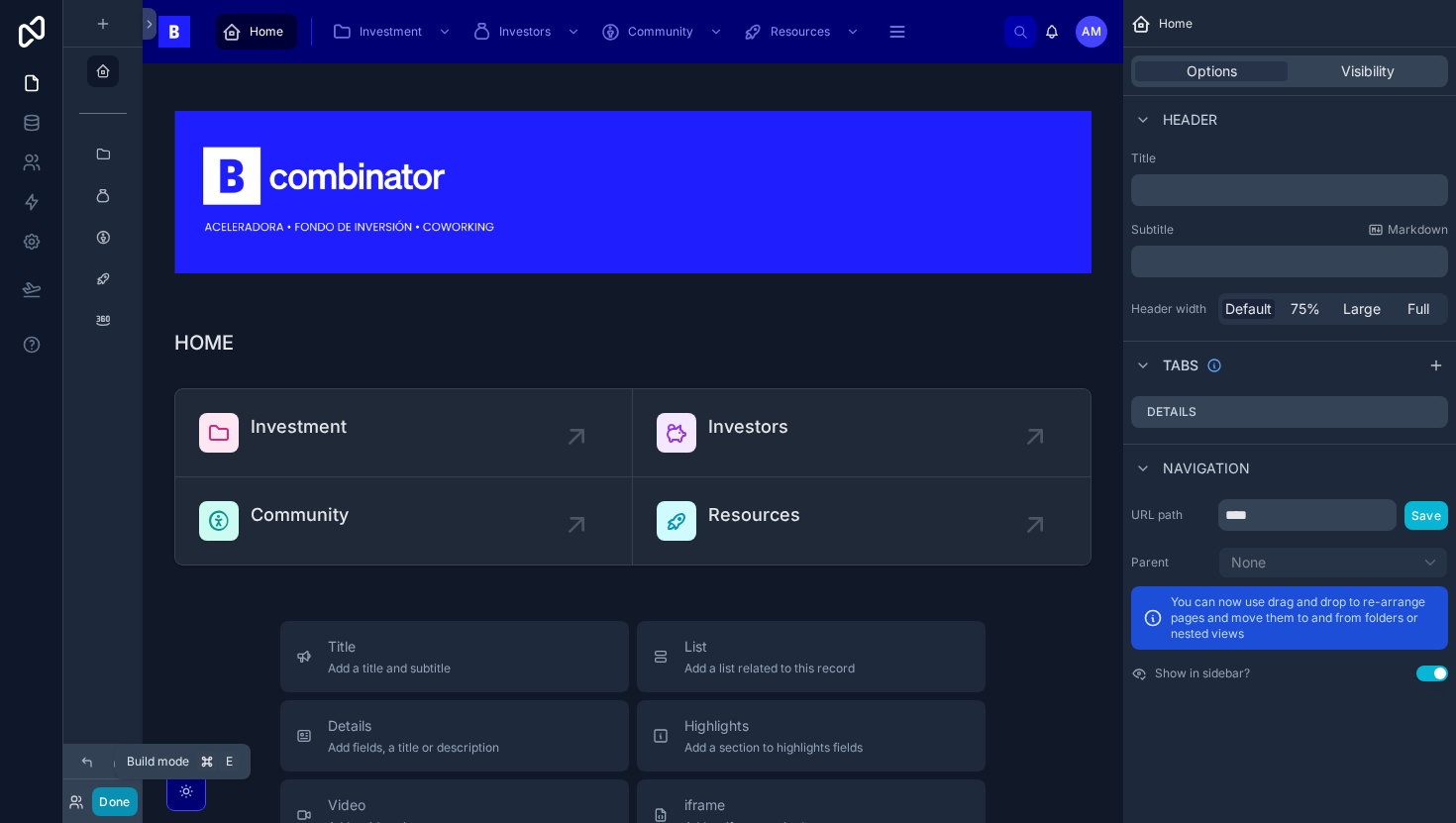click on "Done" at bounding box center [114, 801] 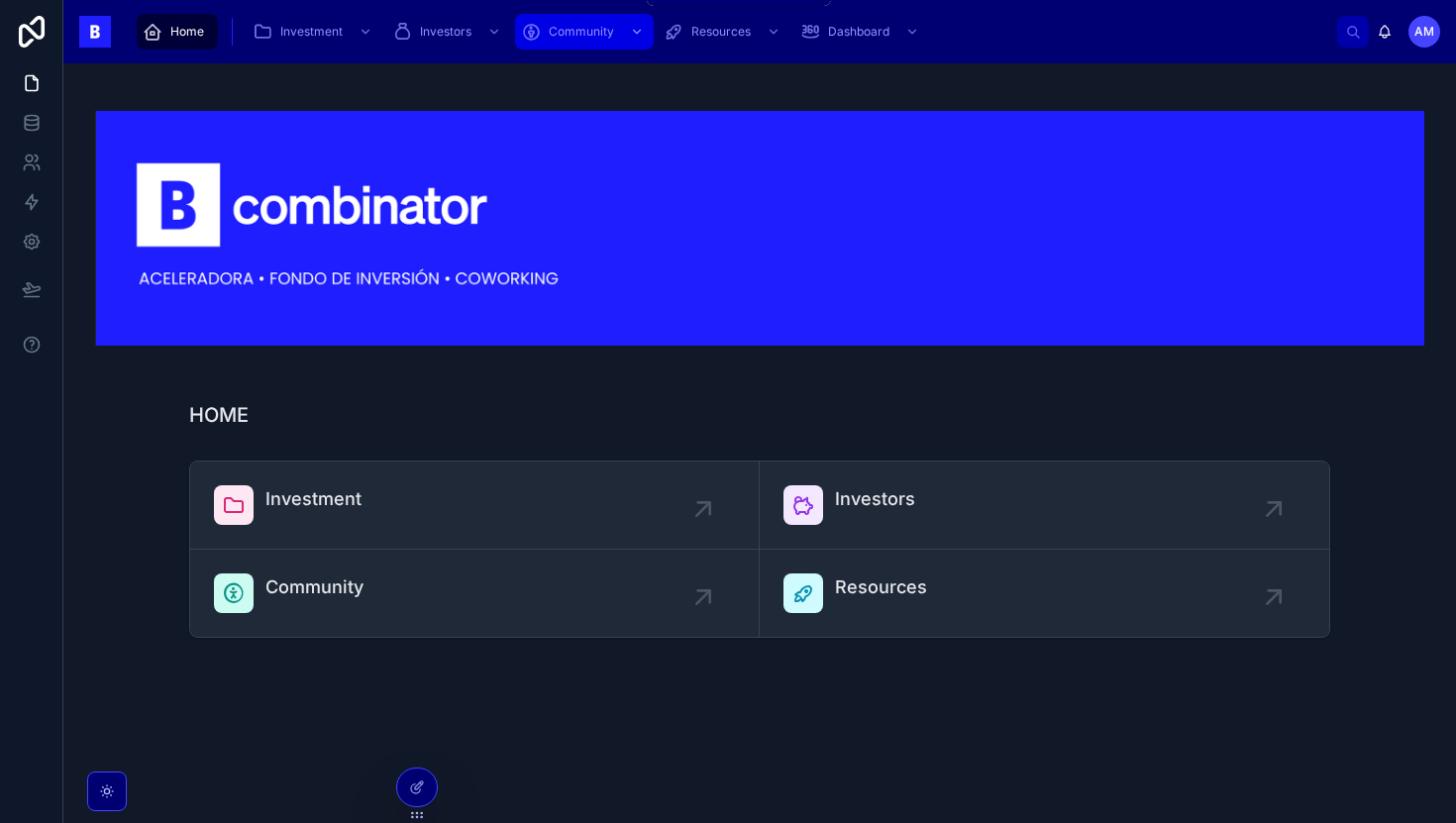 click on "Community" at bounding box center (581, 32) 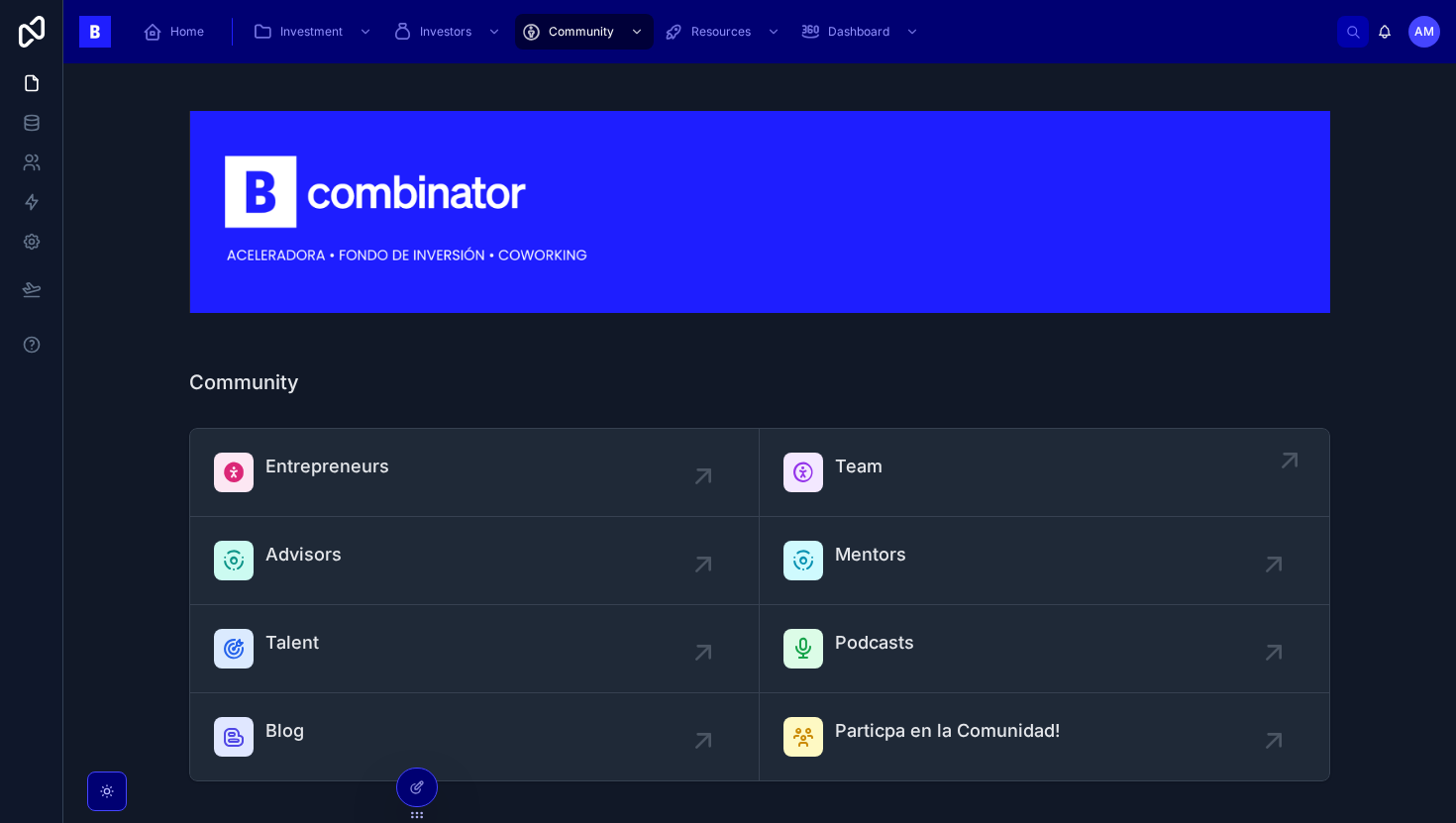 click on "Team" at bounding box center [1044, 472] 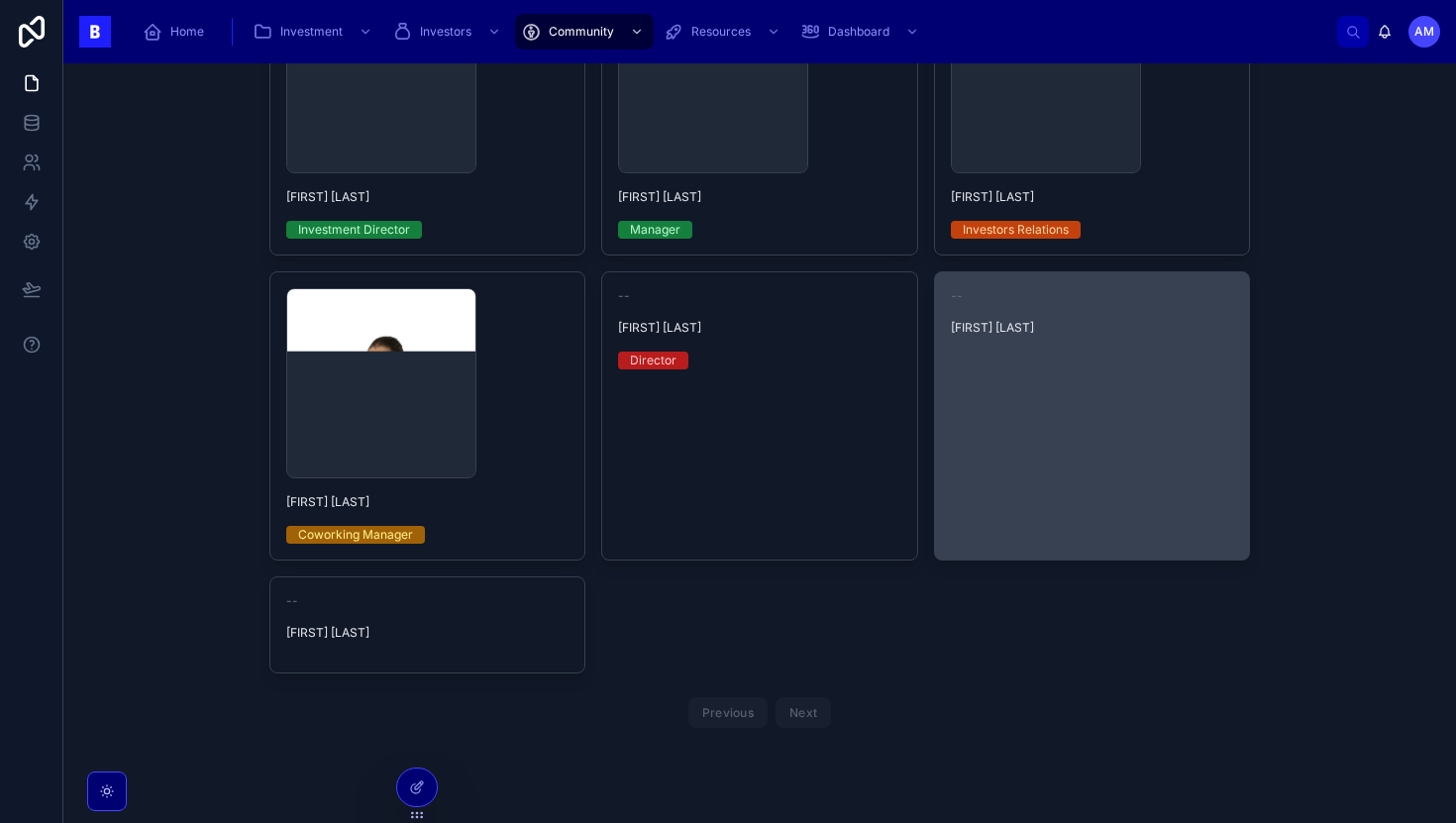 scroll, scrollTop: 0, scrollLeft: 0, axis: both 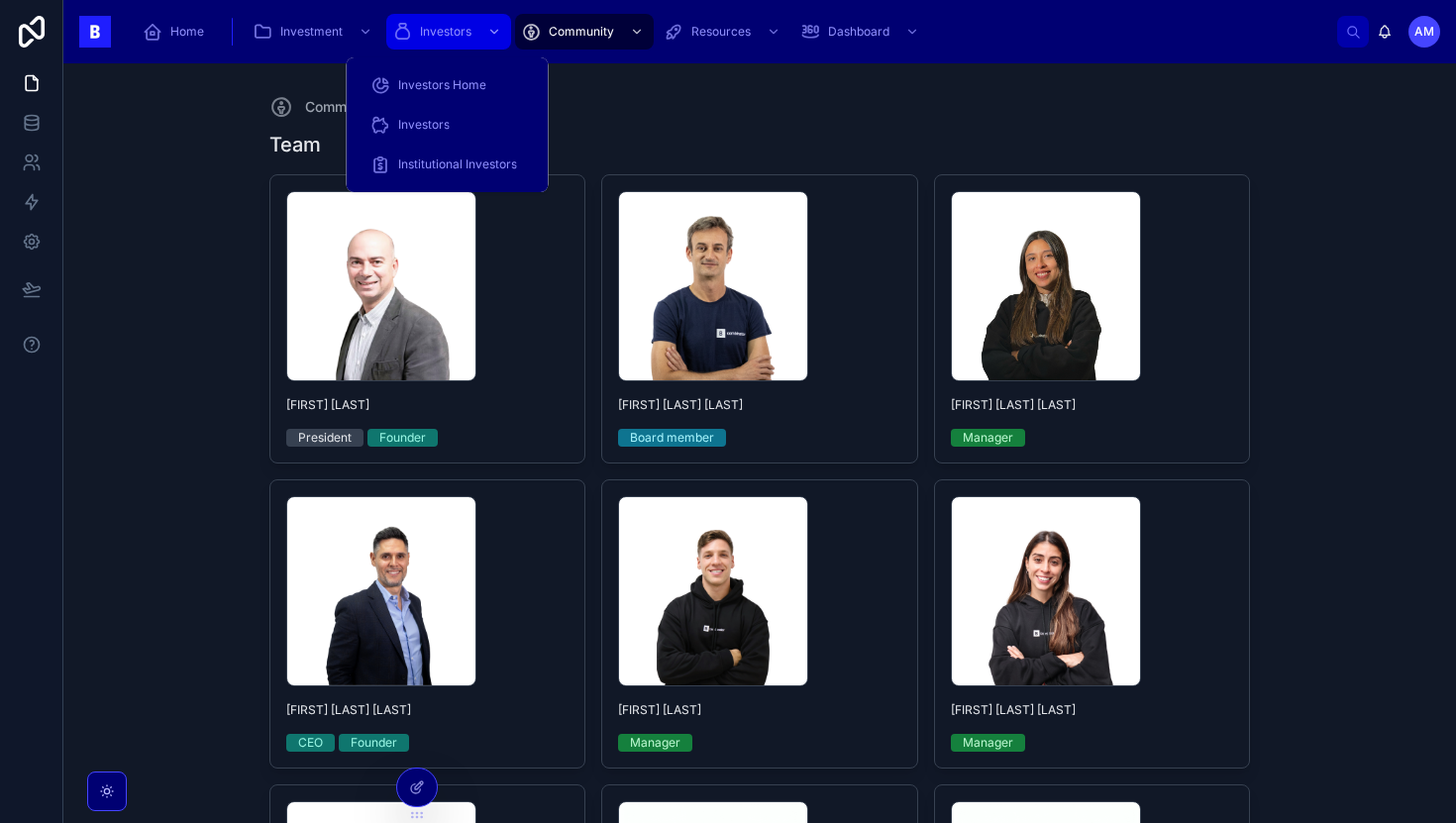 click on "Investors" at bounding box center (446, 32) 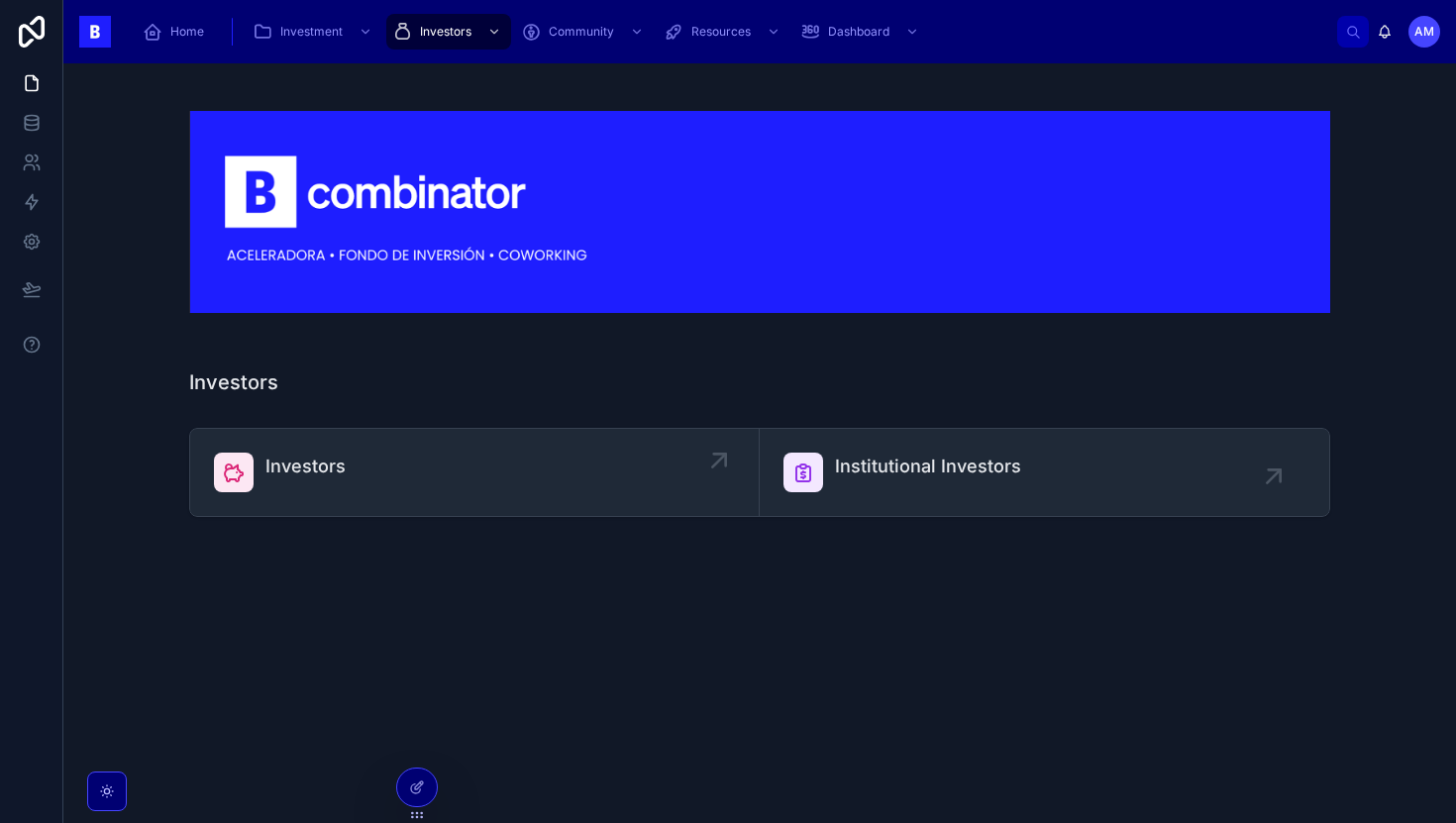 click on "Investors" at bounding box center [474, 472] 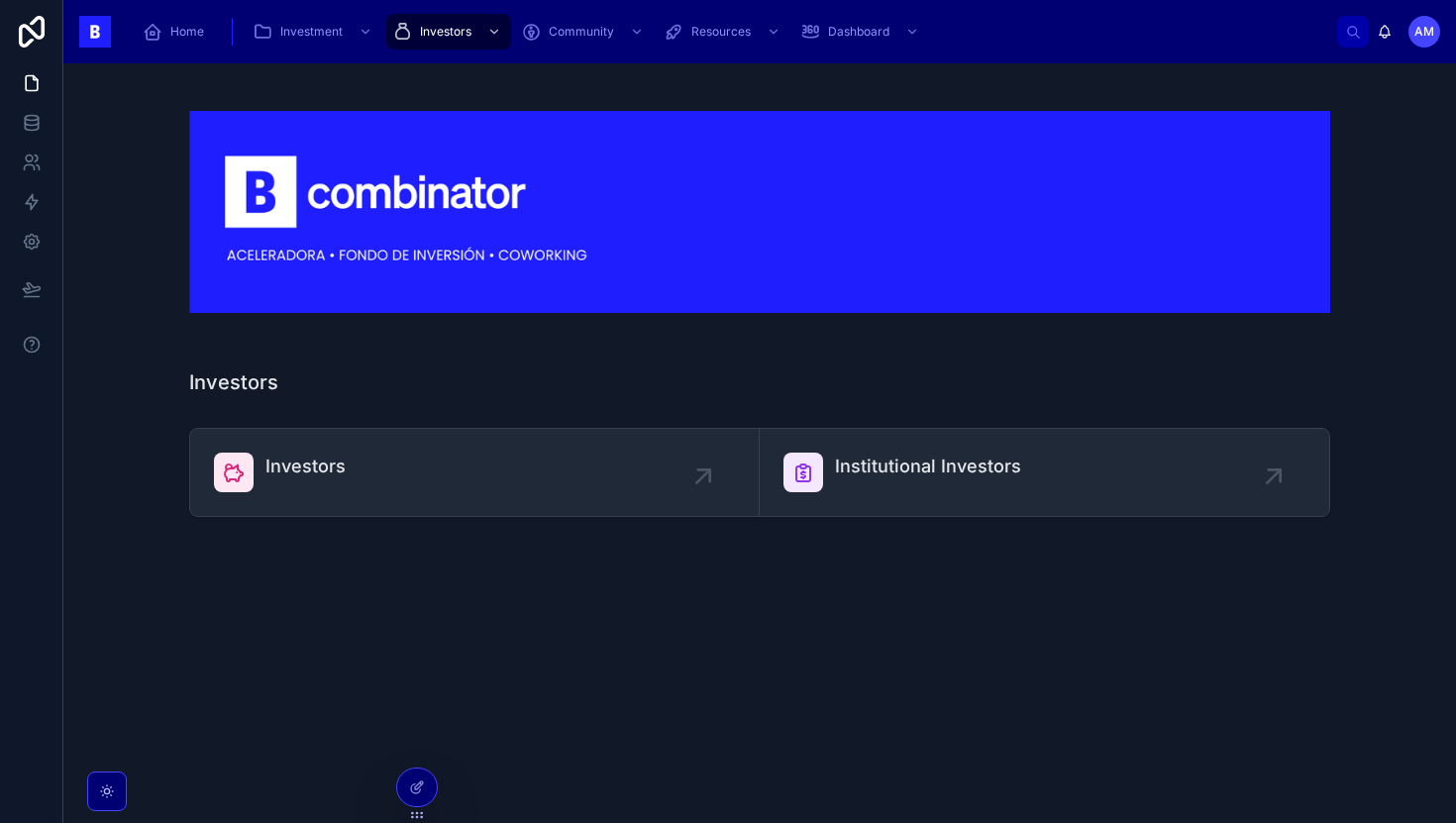 click on "Home Investment Investors Community Resources Dashboard" at bounding box center [732, 32] 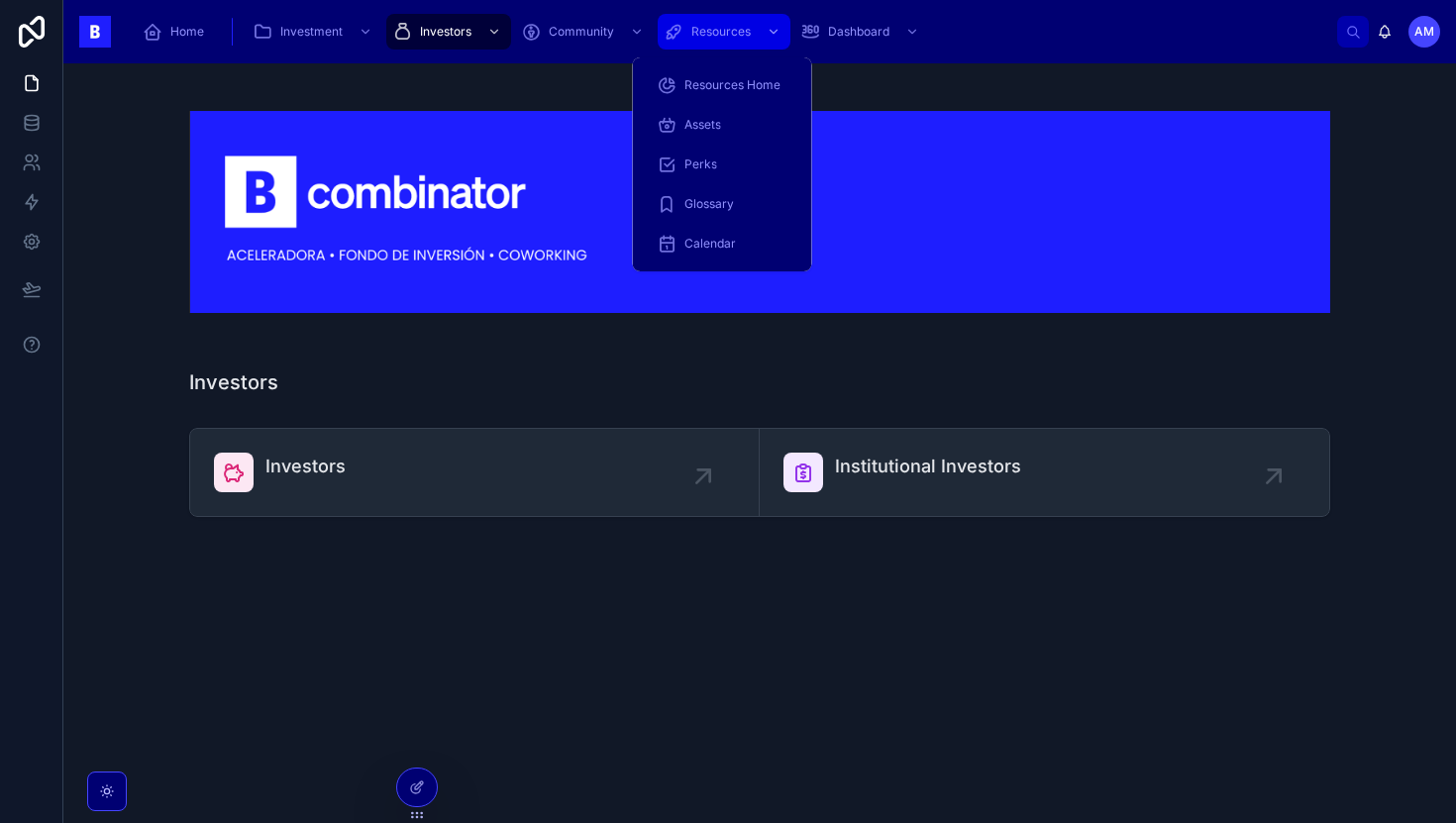 click on "Resources" at bounding box center (721, 32) 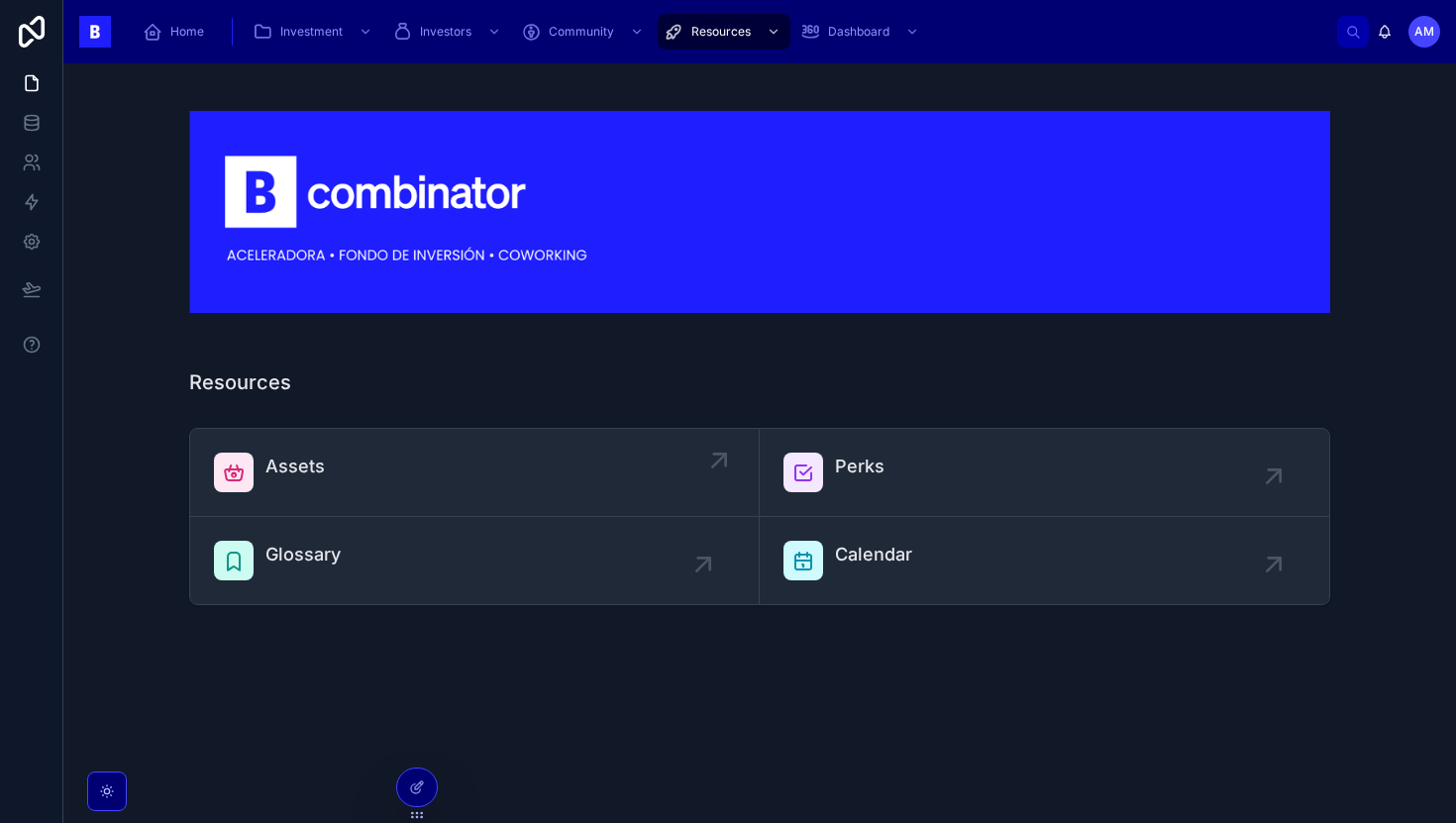 click on "Assets" at bounding box center [474, 472] 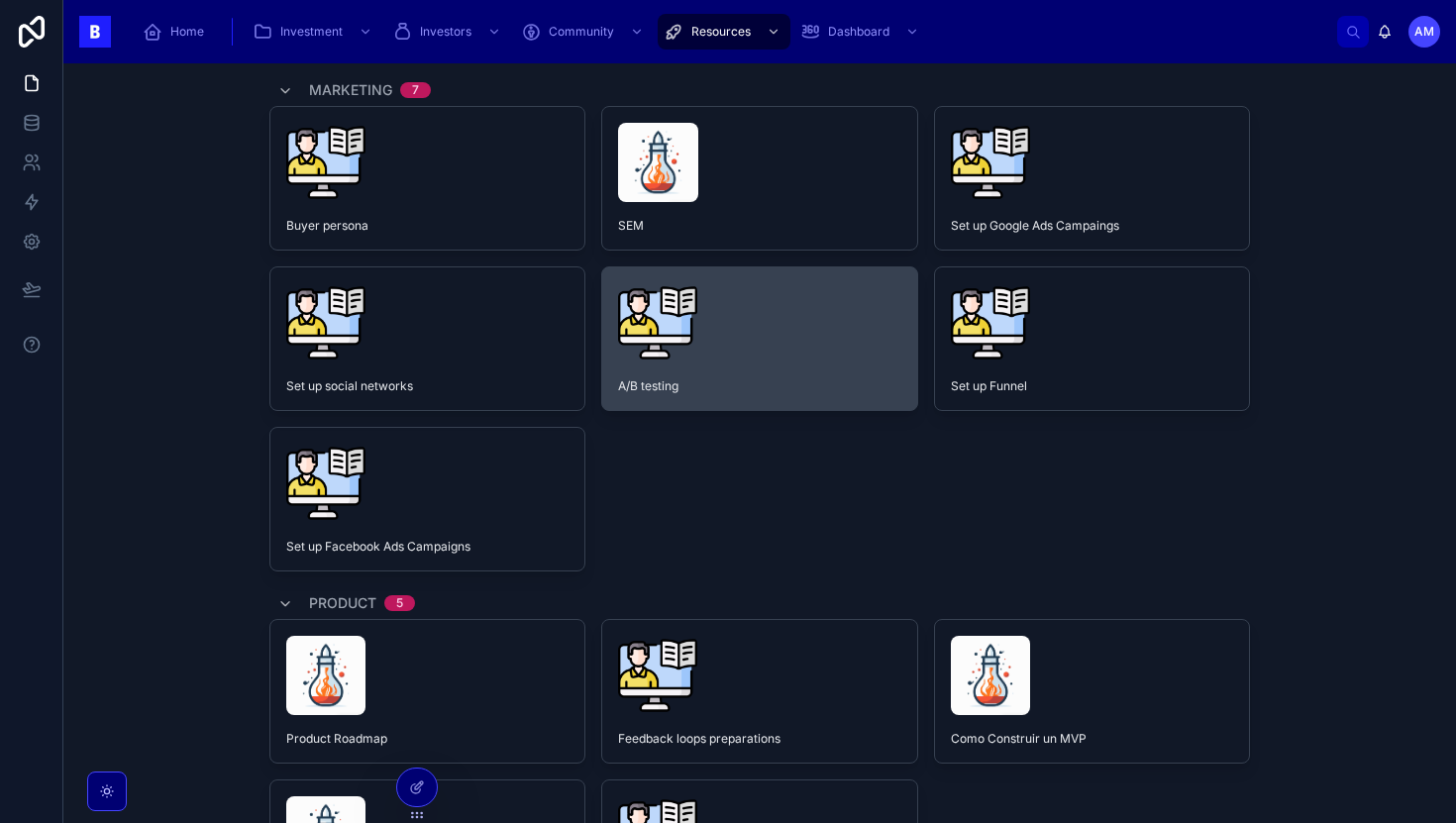 scroll, scrollTop: 0, scrollLeft: 0, axis: both 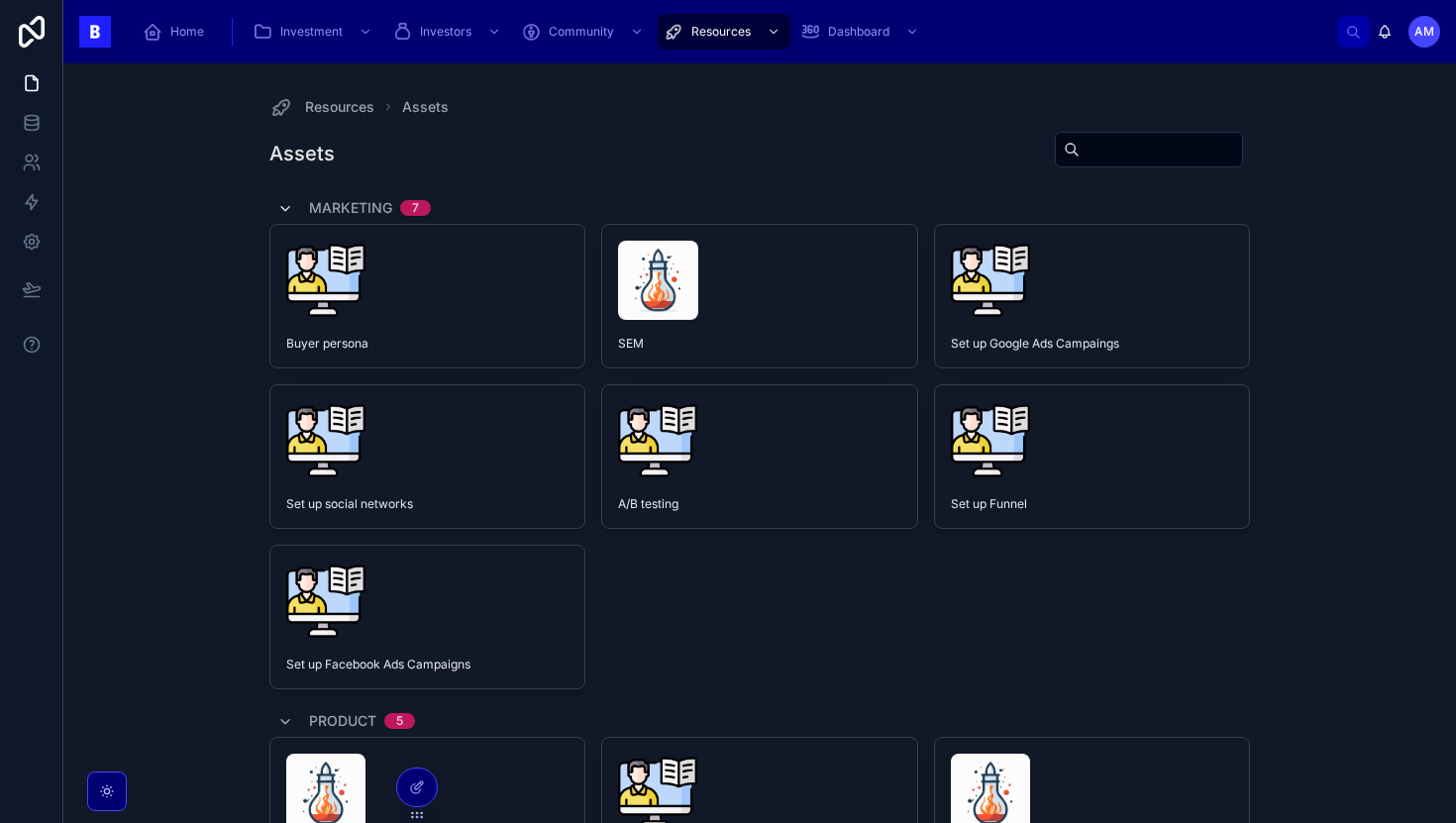 click at bounding box center [285, 209] 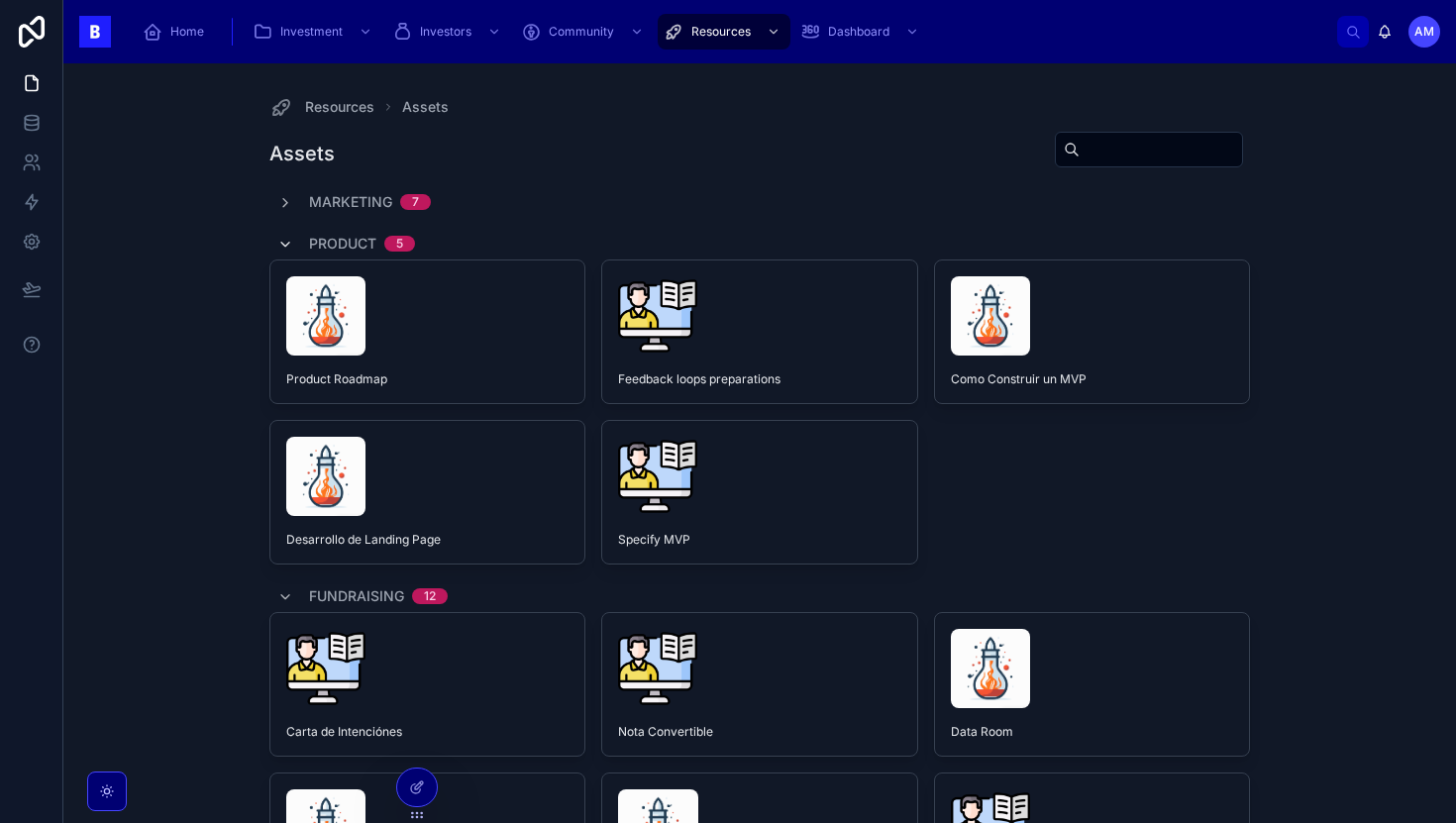 click at bounding box center [285, 245] 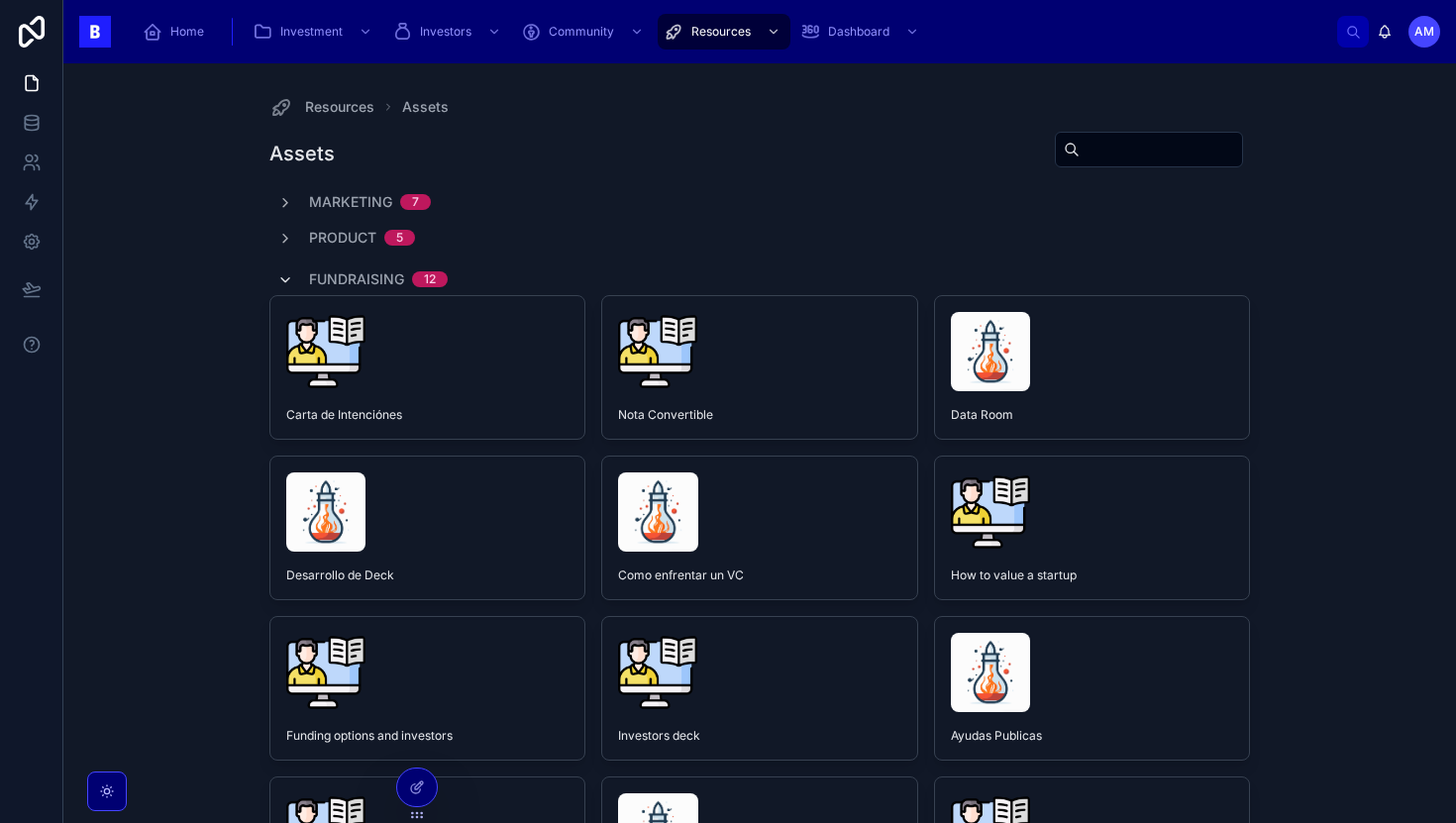 click at bounding box center (285, 280) 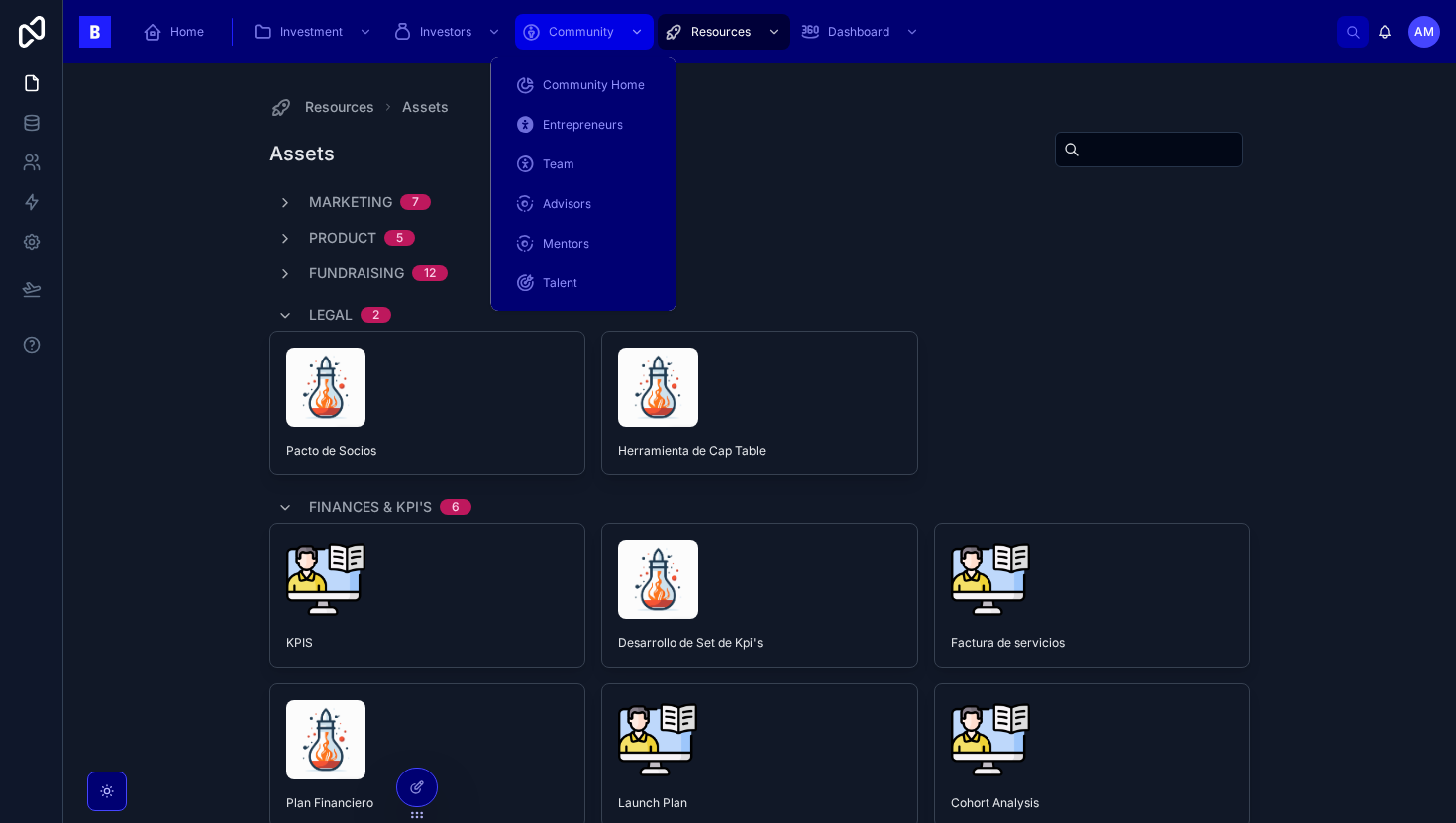 click on "Community" at bounding box center [581, 32] 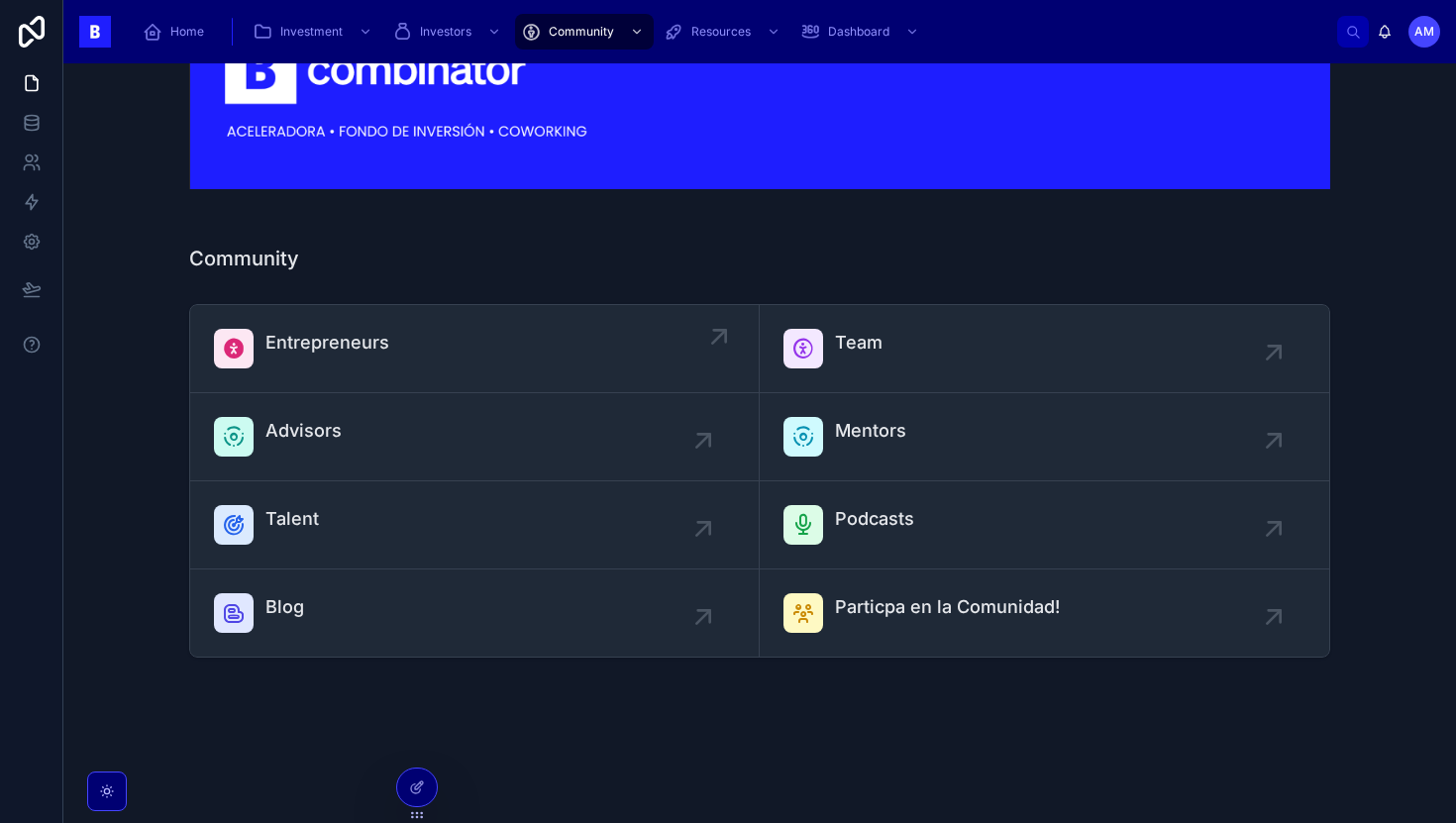 scroll, scrollTop: 0, scrollLeft: 0, axis: both 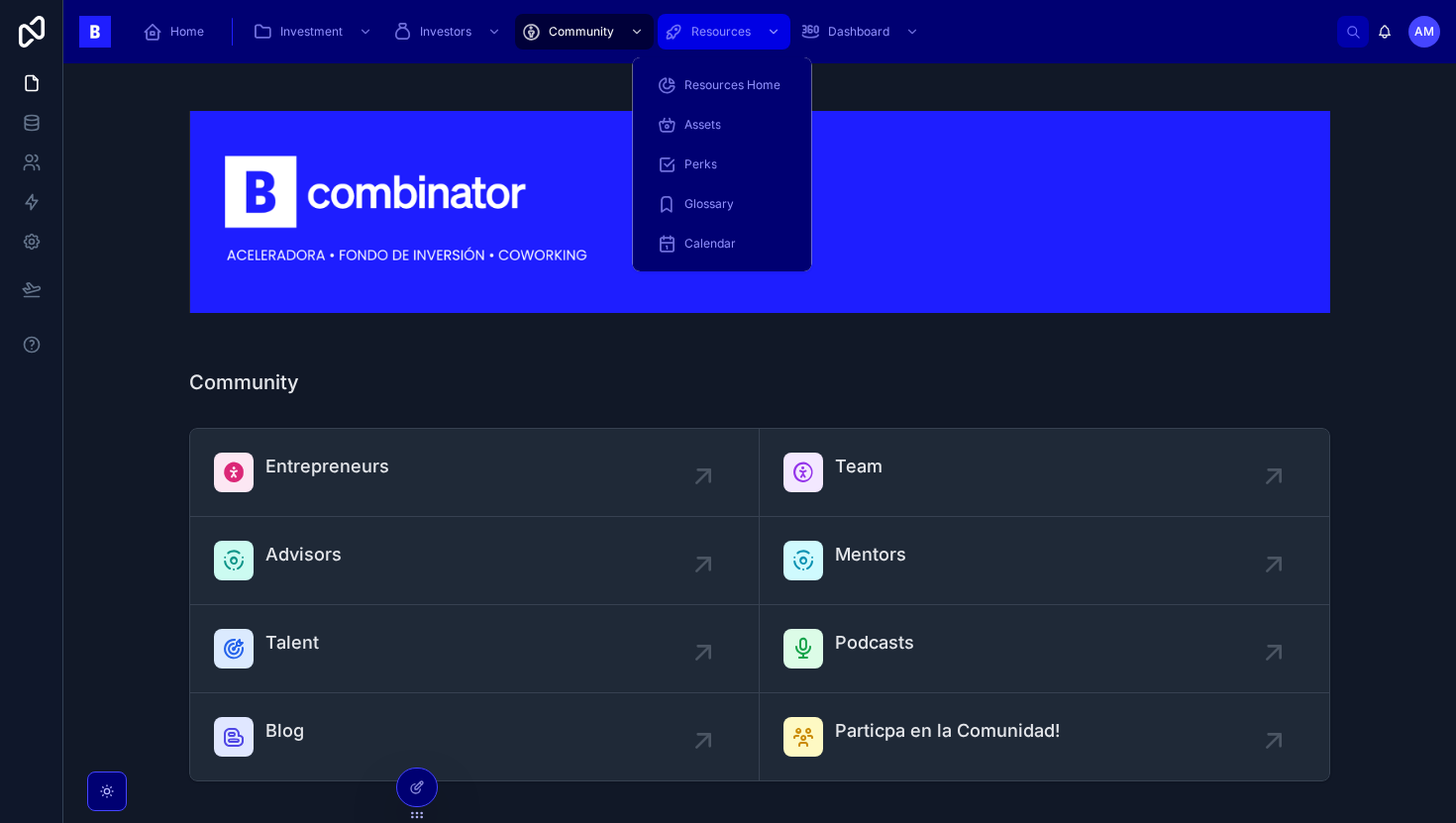 click on "Resources" at bounding box center [721, 32] 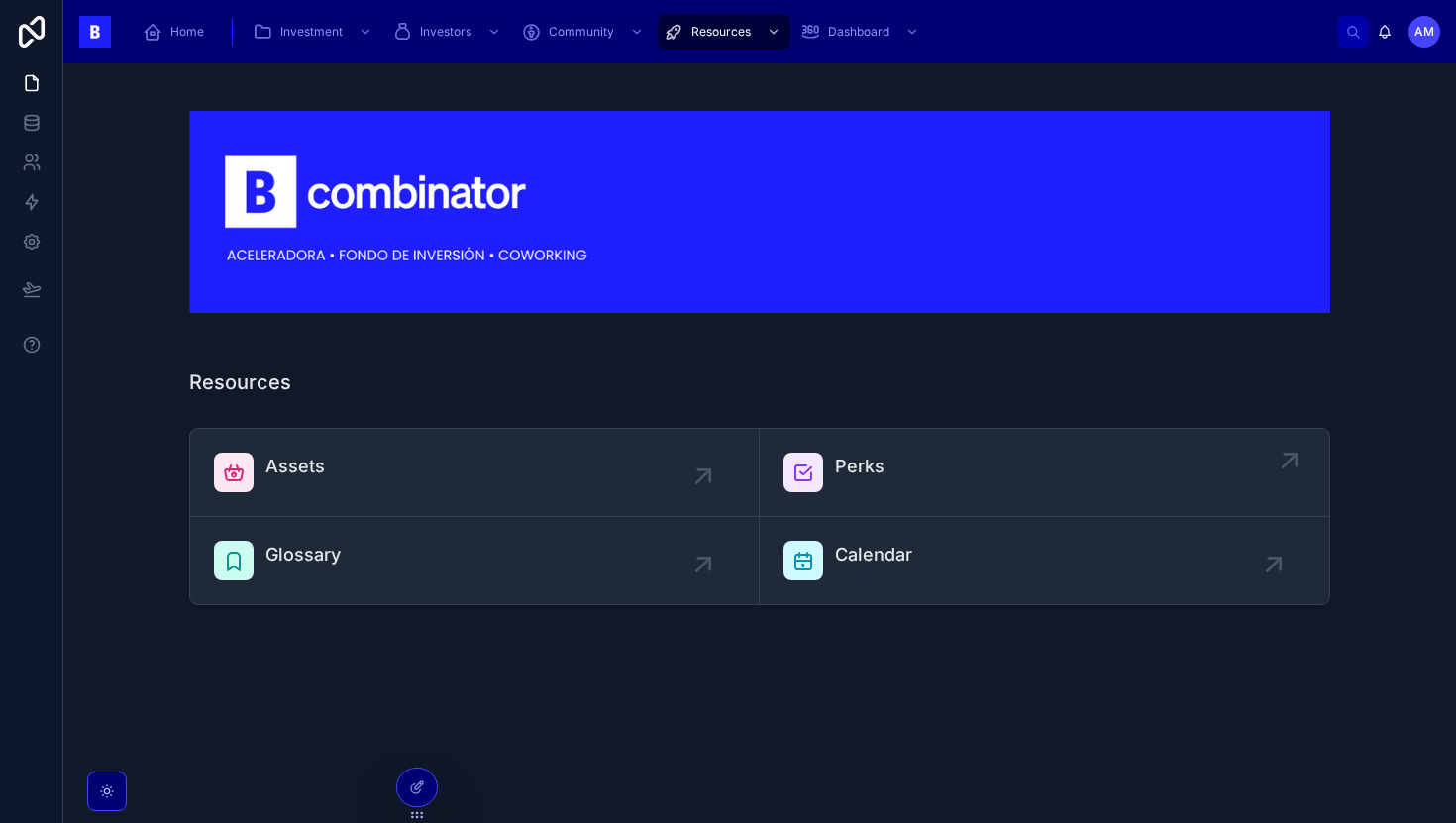 click on "Perks" at bounding box center [1044, 472] 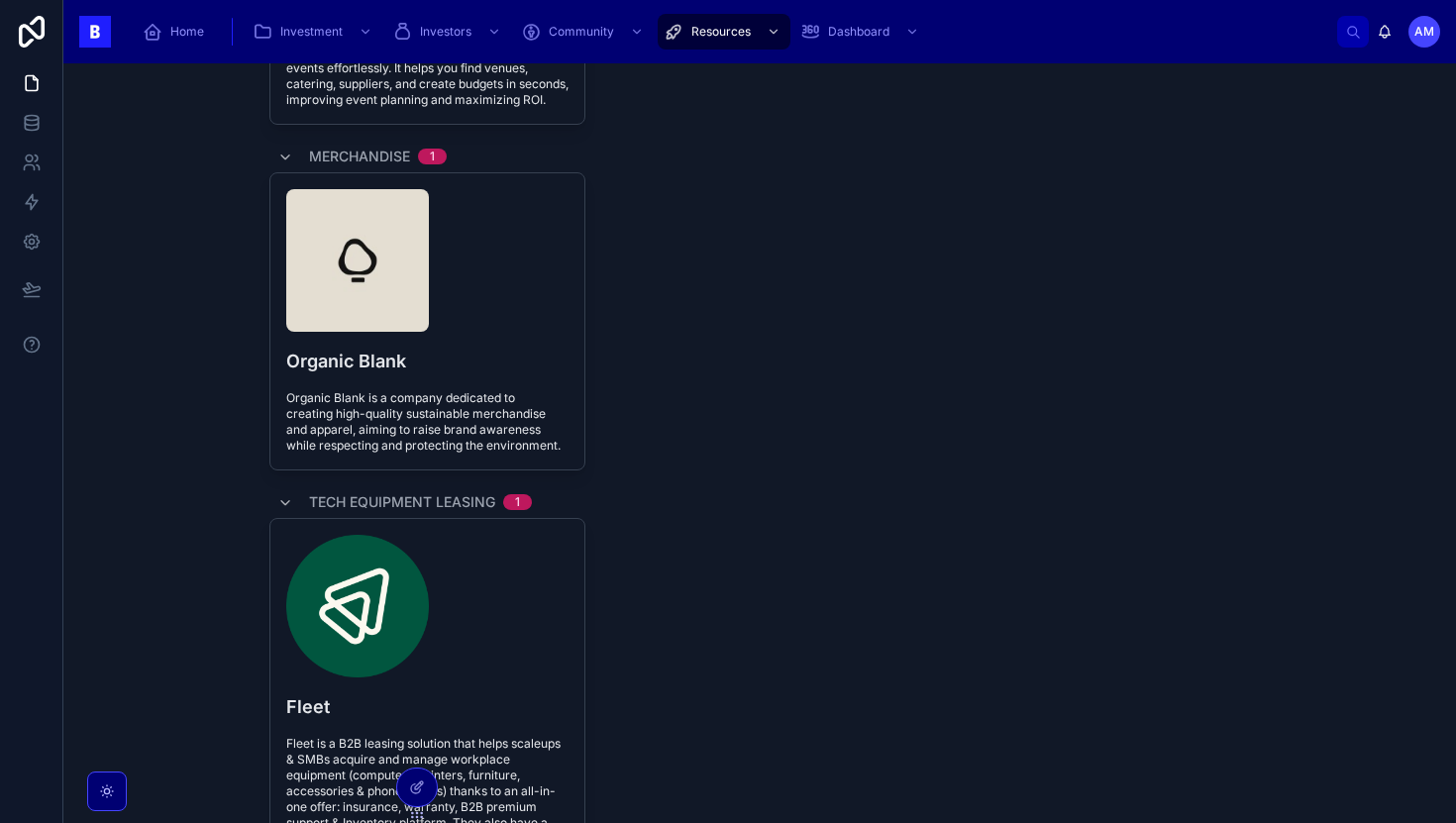 scroll, scrollTop: 6473, scrollLeft: 0, axis: vertical 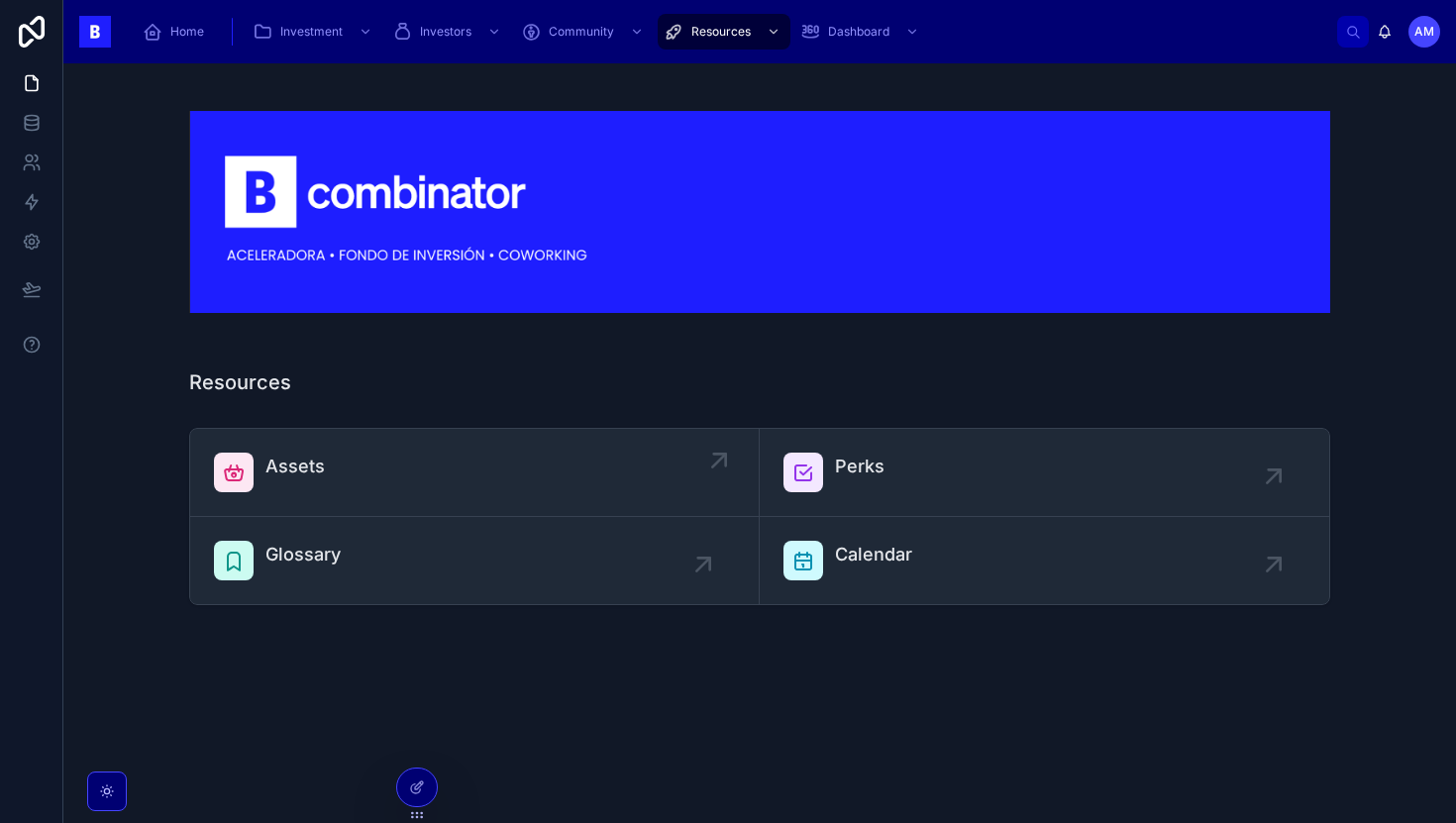 click on "Assets" at bounding box center (474, 472) 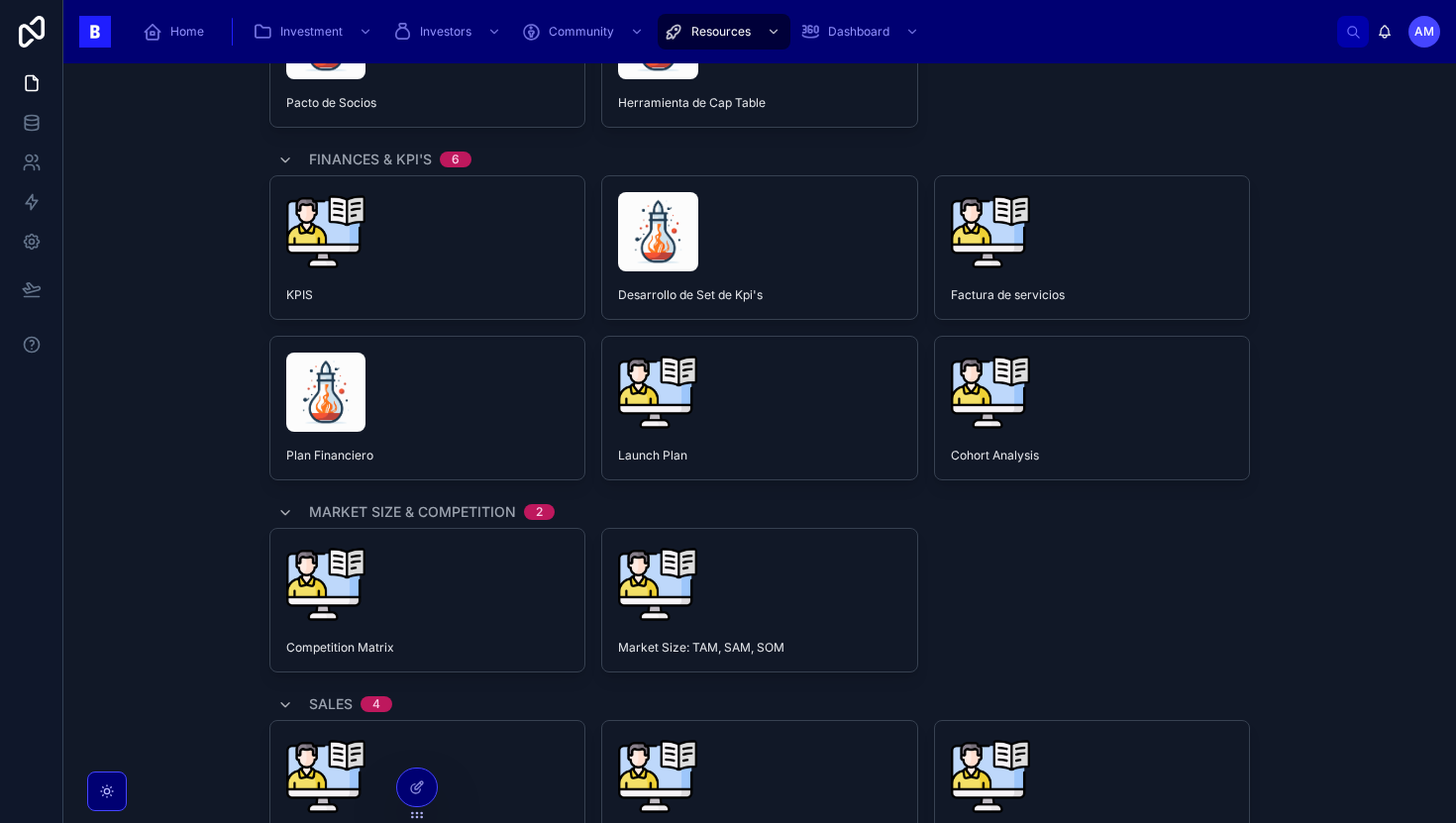 scroll, scrollTop: 0, scrollLeft: 0, axis: both 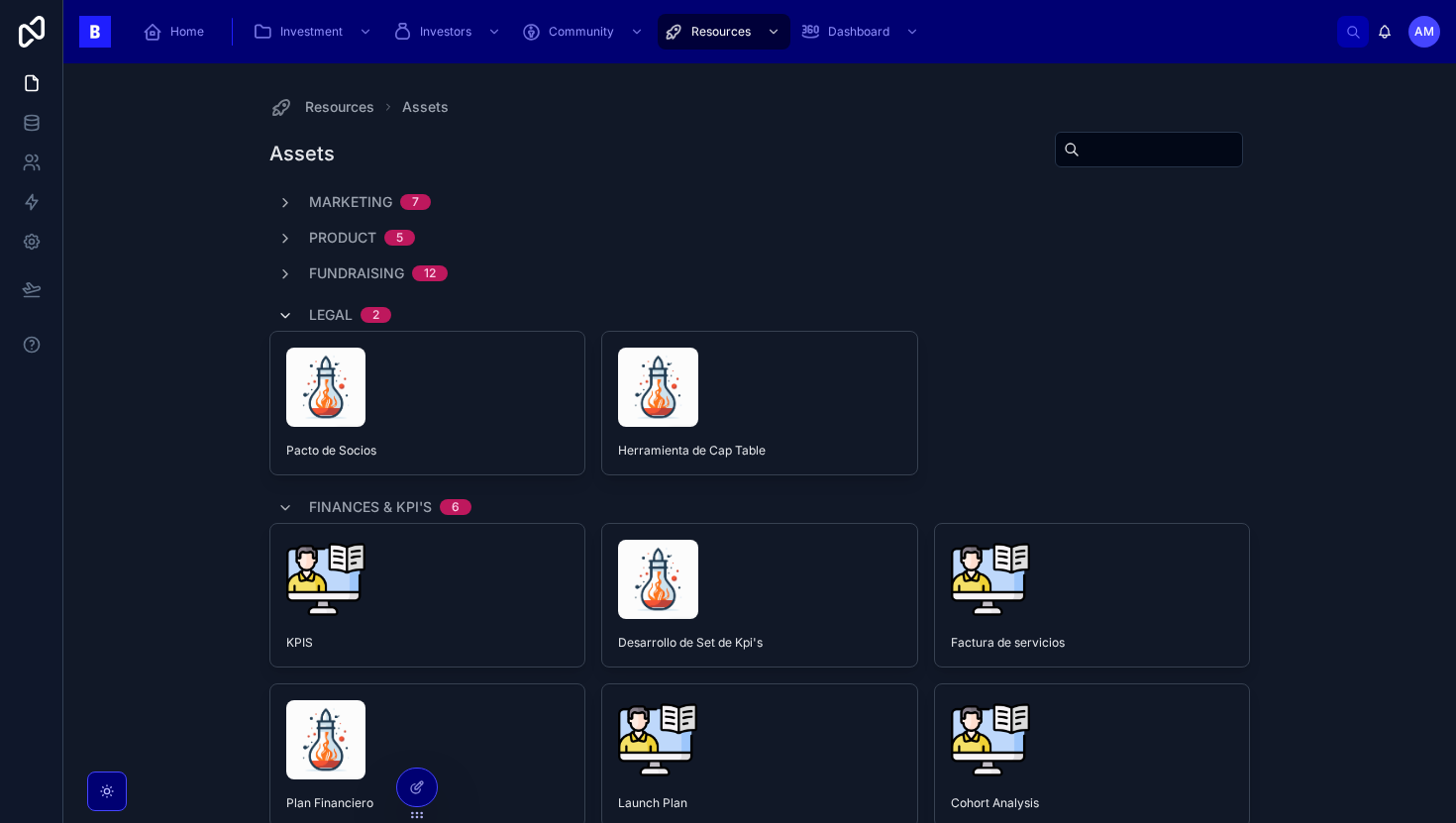 click at bounding box center (285, 316) 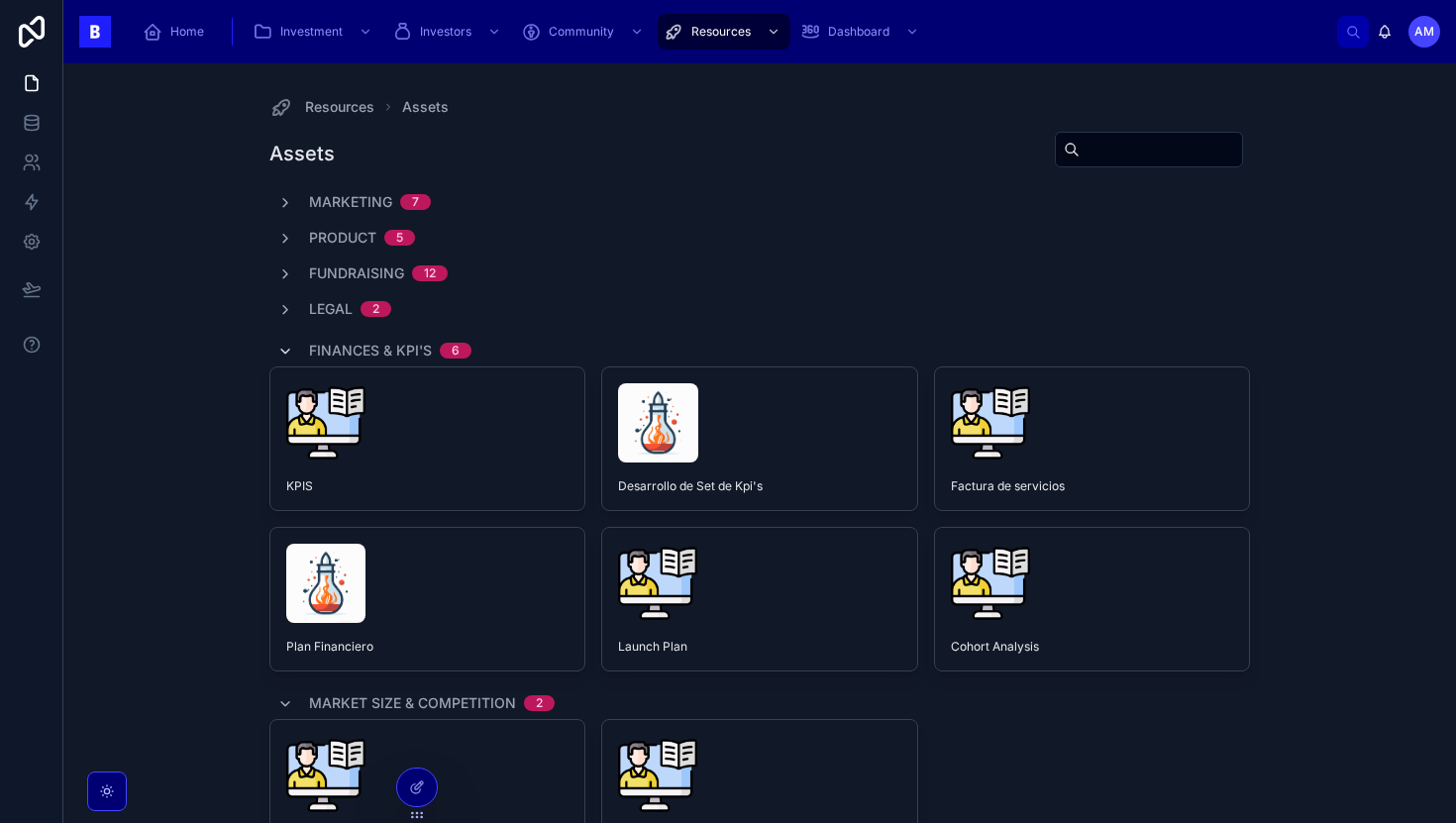 click at bounding box center (285, 352) 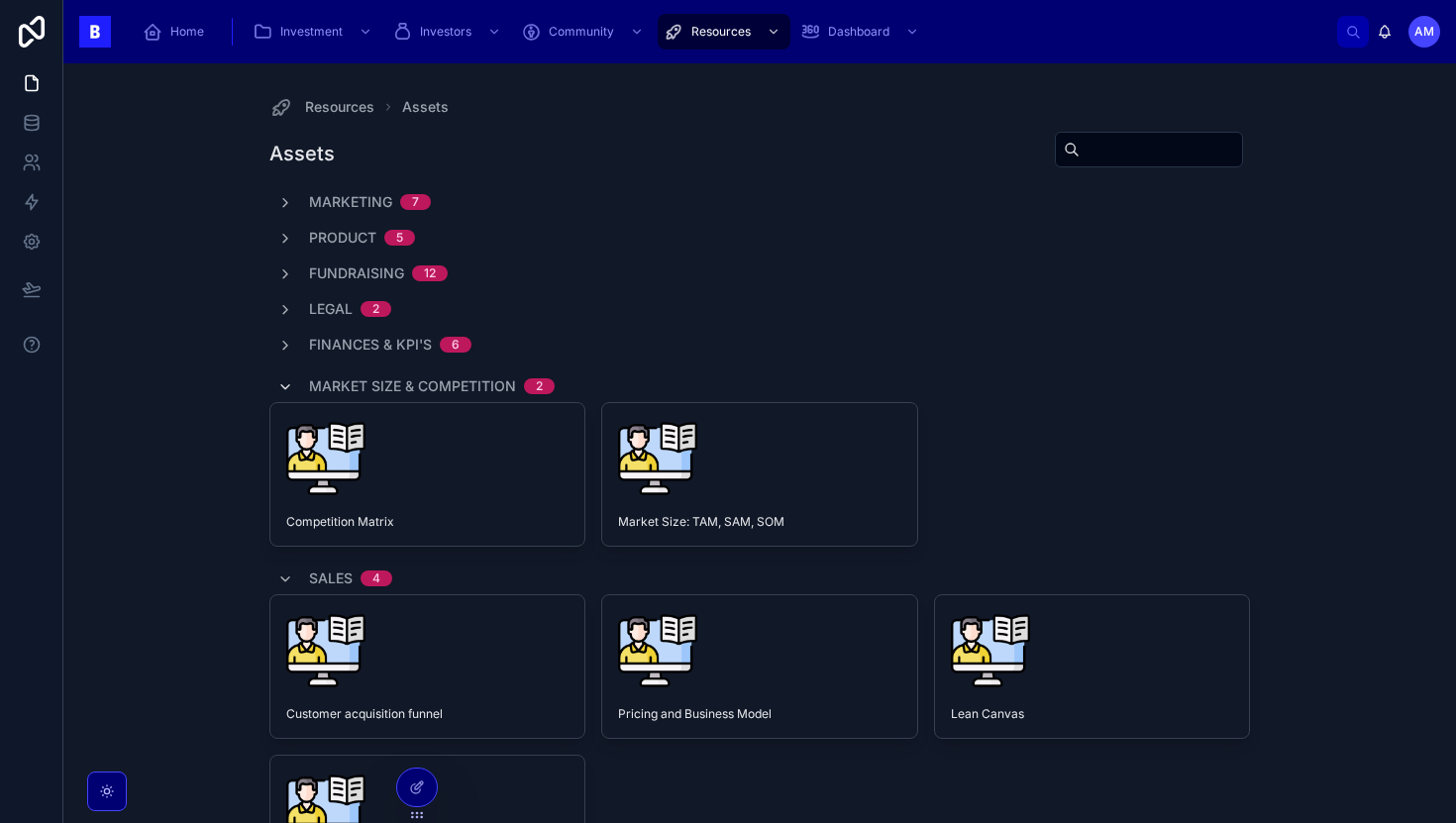 click at bounding box center [285, 387] 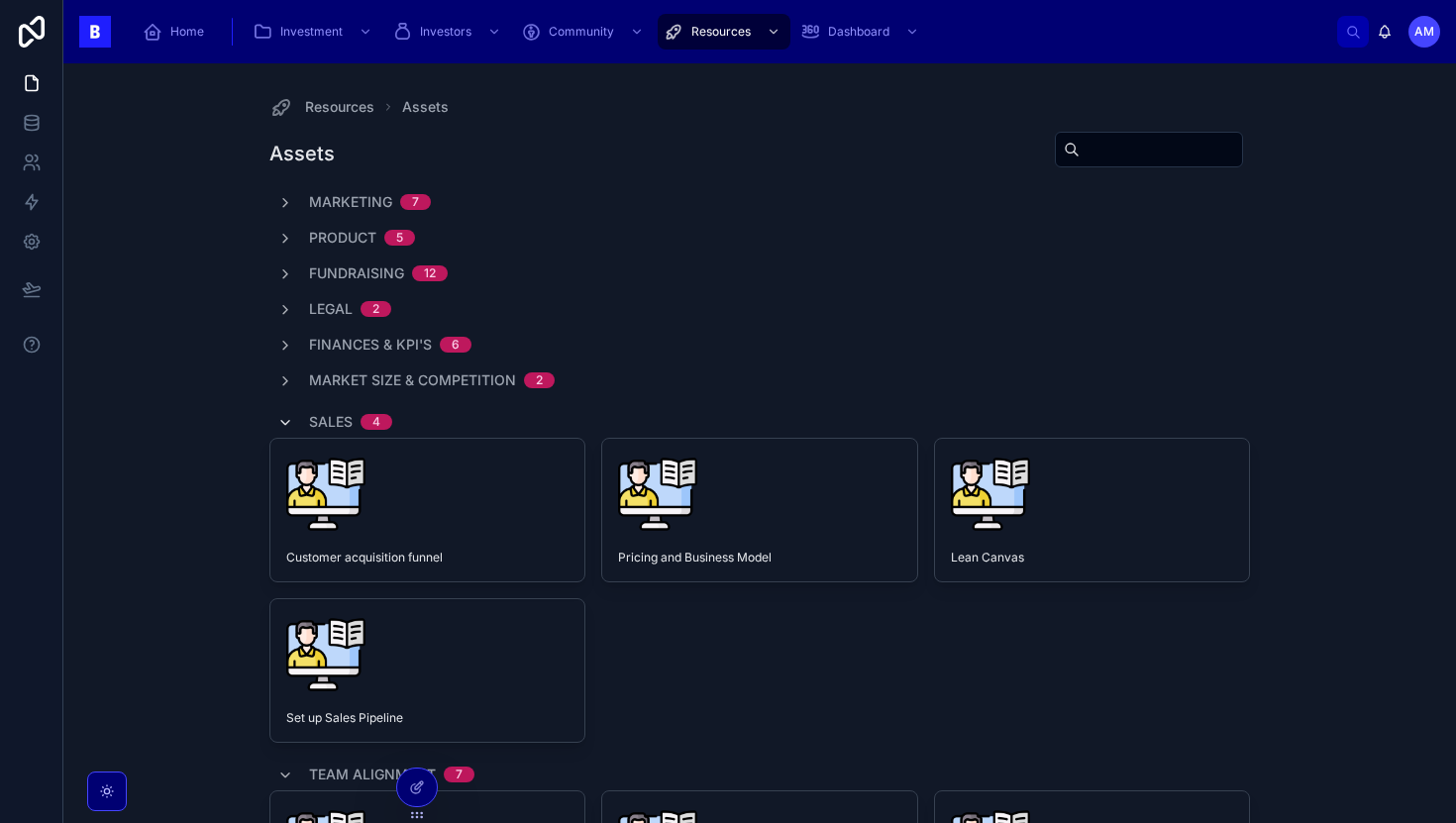 click at bounding box center [285, 423] 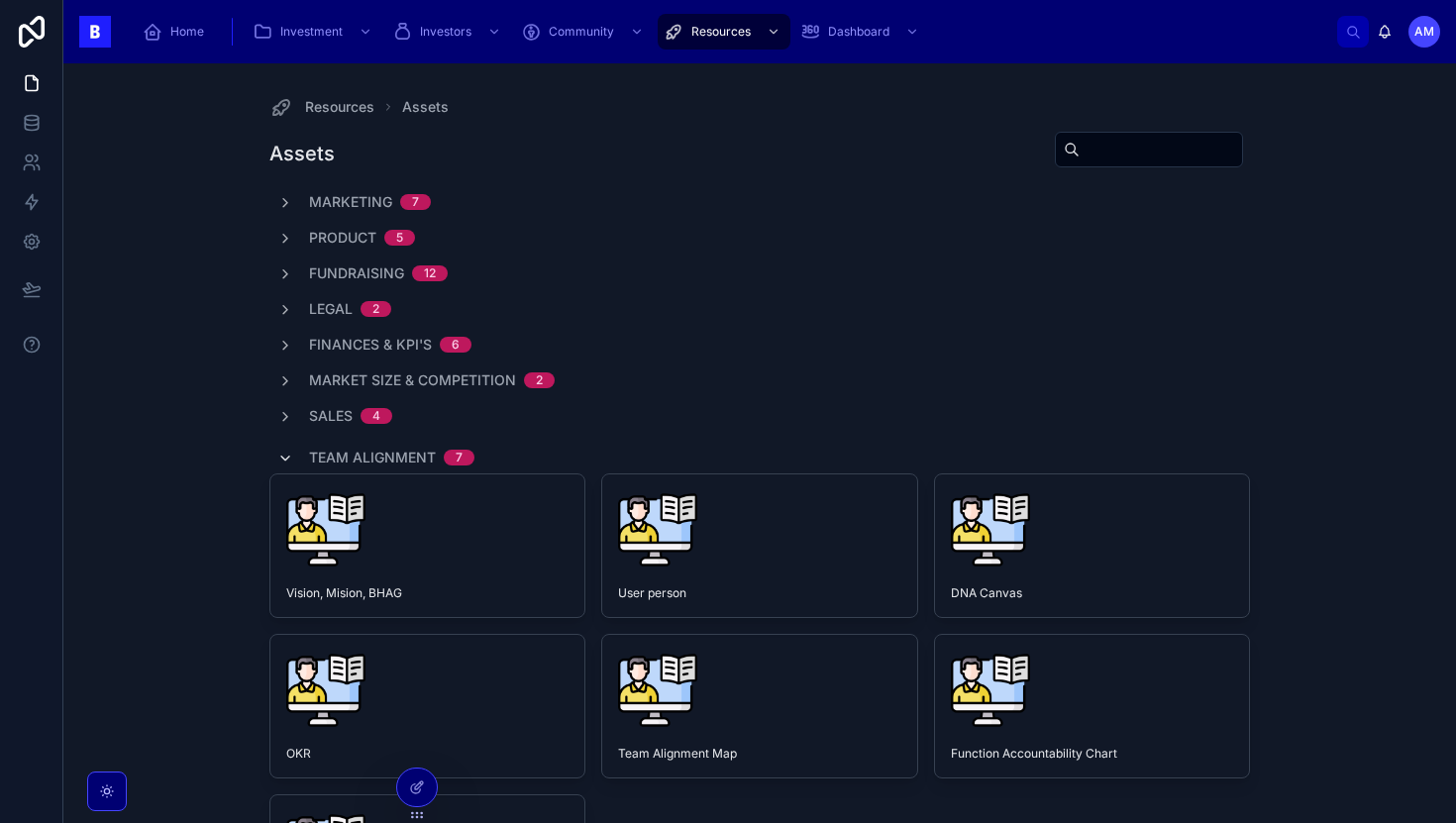 click at bounding box center (285, 459) 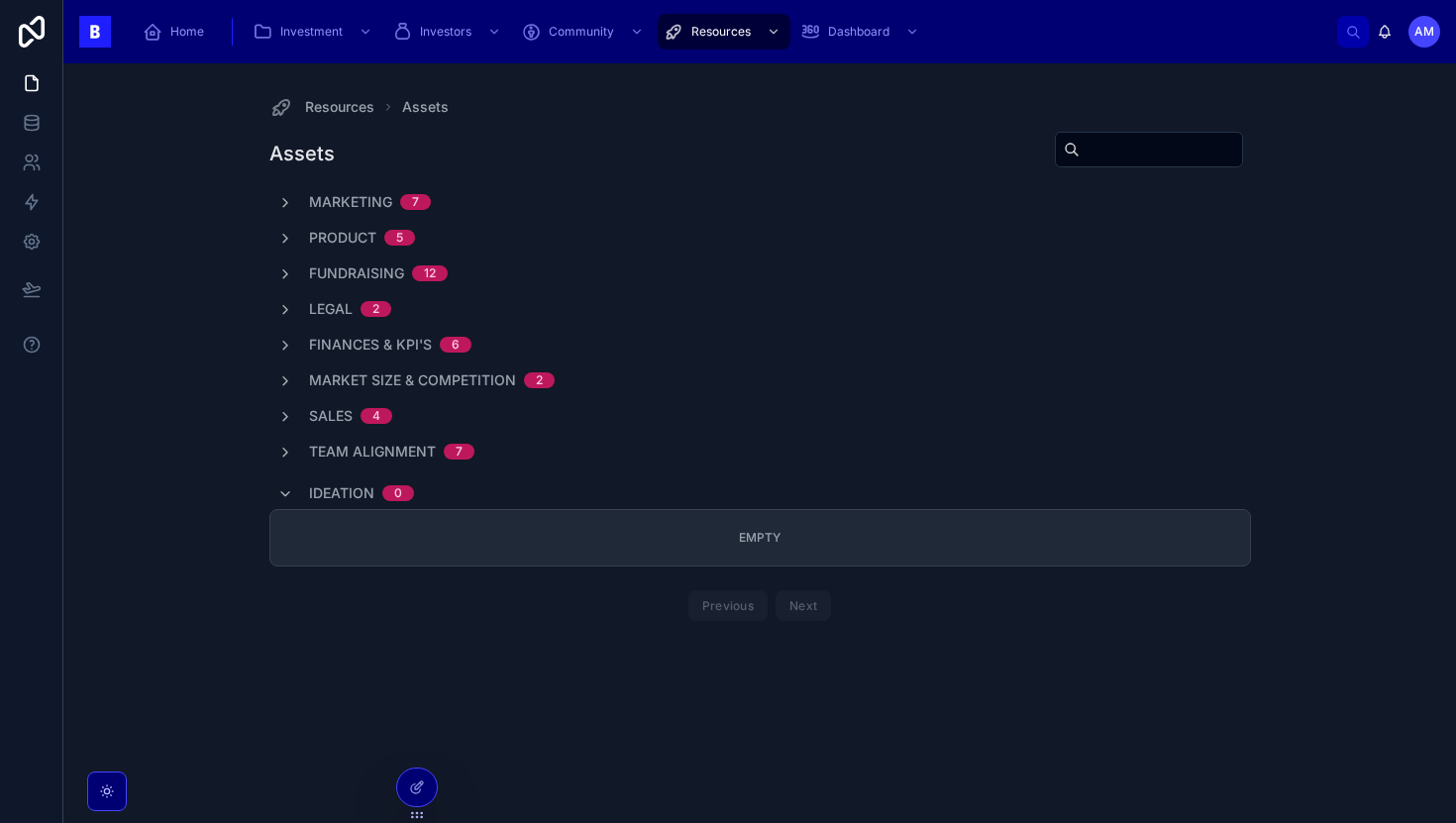 click on "Empty" at bounding box center (760, 537) 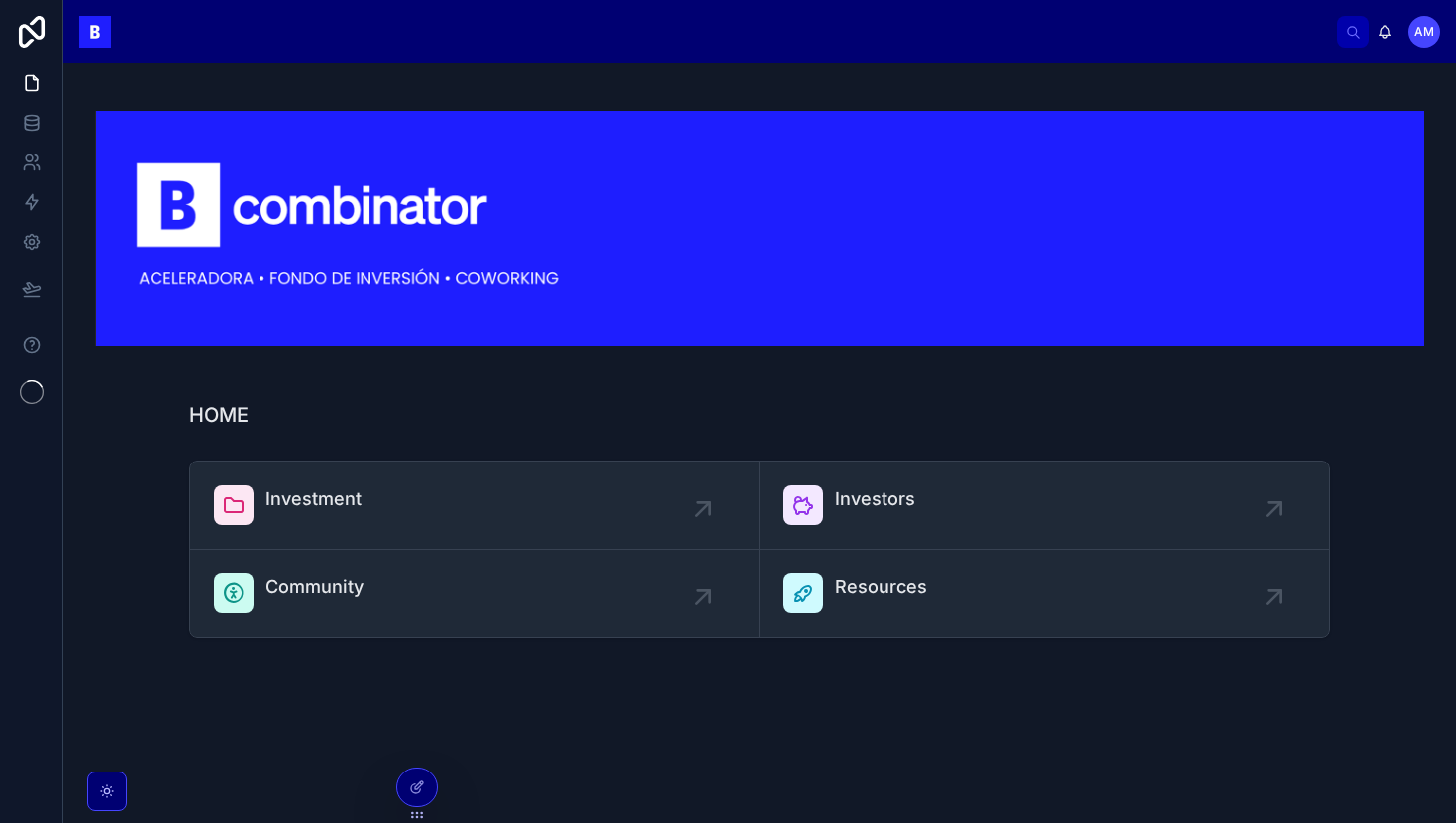 scroll, scrollTop: 0, scrollLeft: 0, axis: both 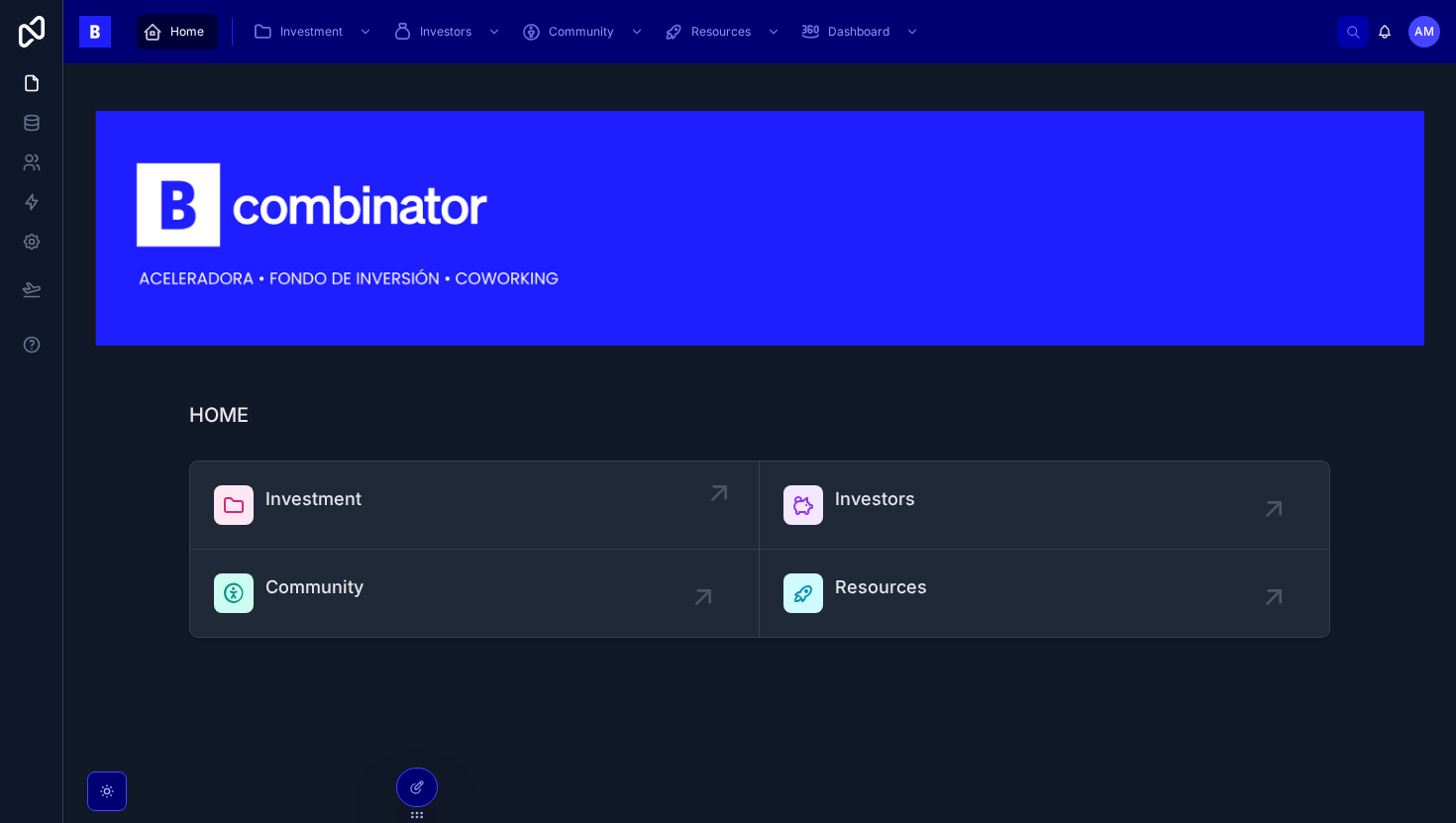 click on "Investment" at bounding box center [474, 505] 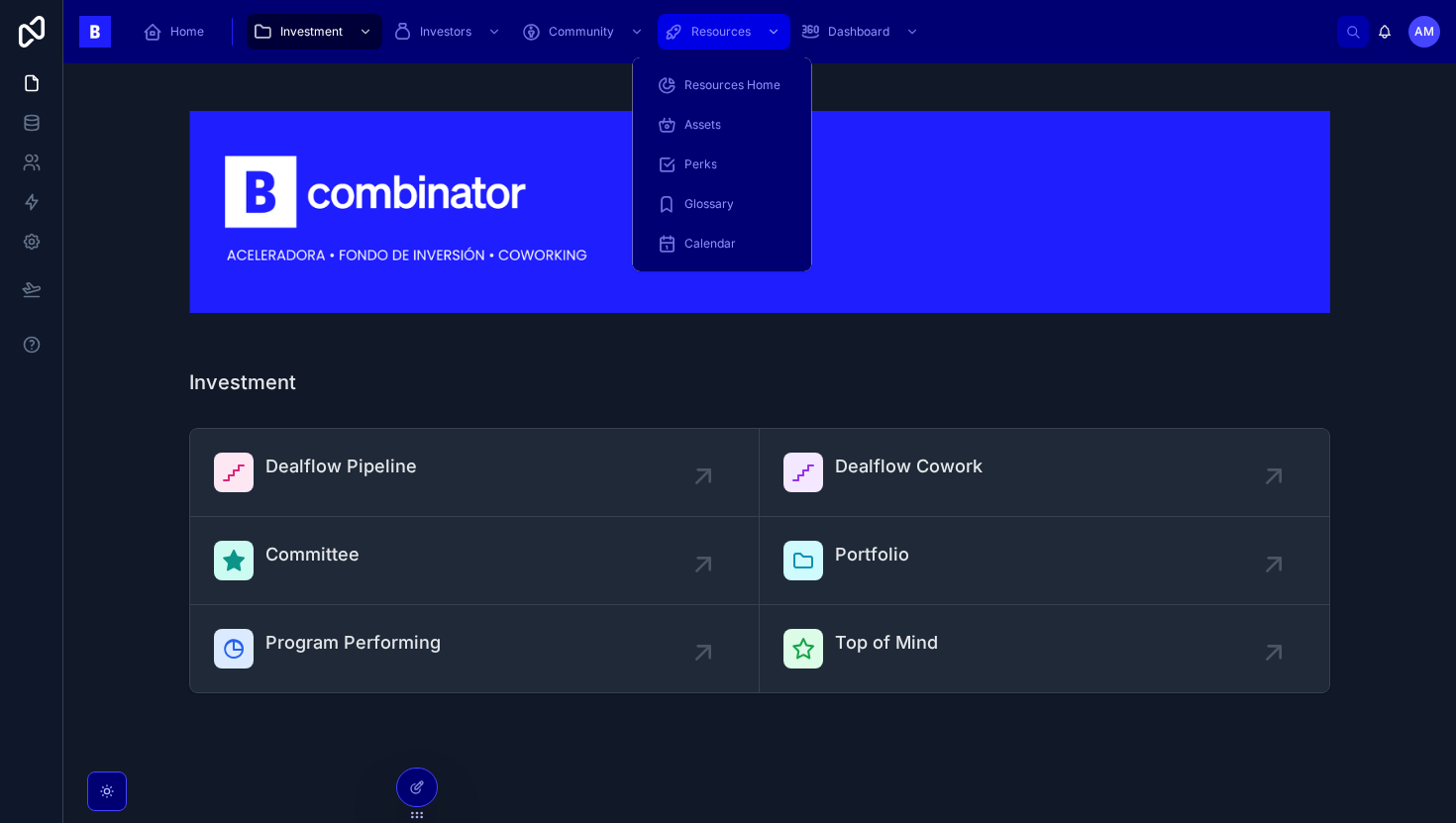 click on "Resources" at bounding box center [721, 32] 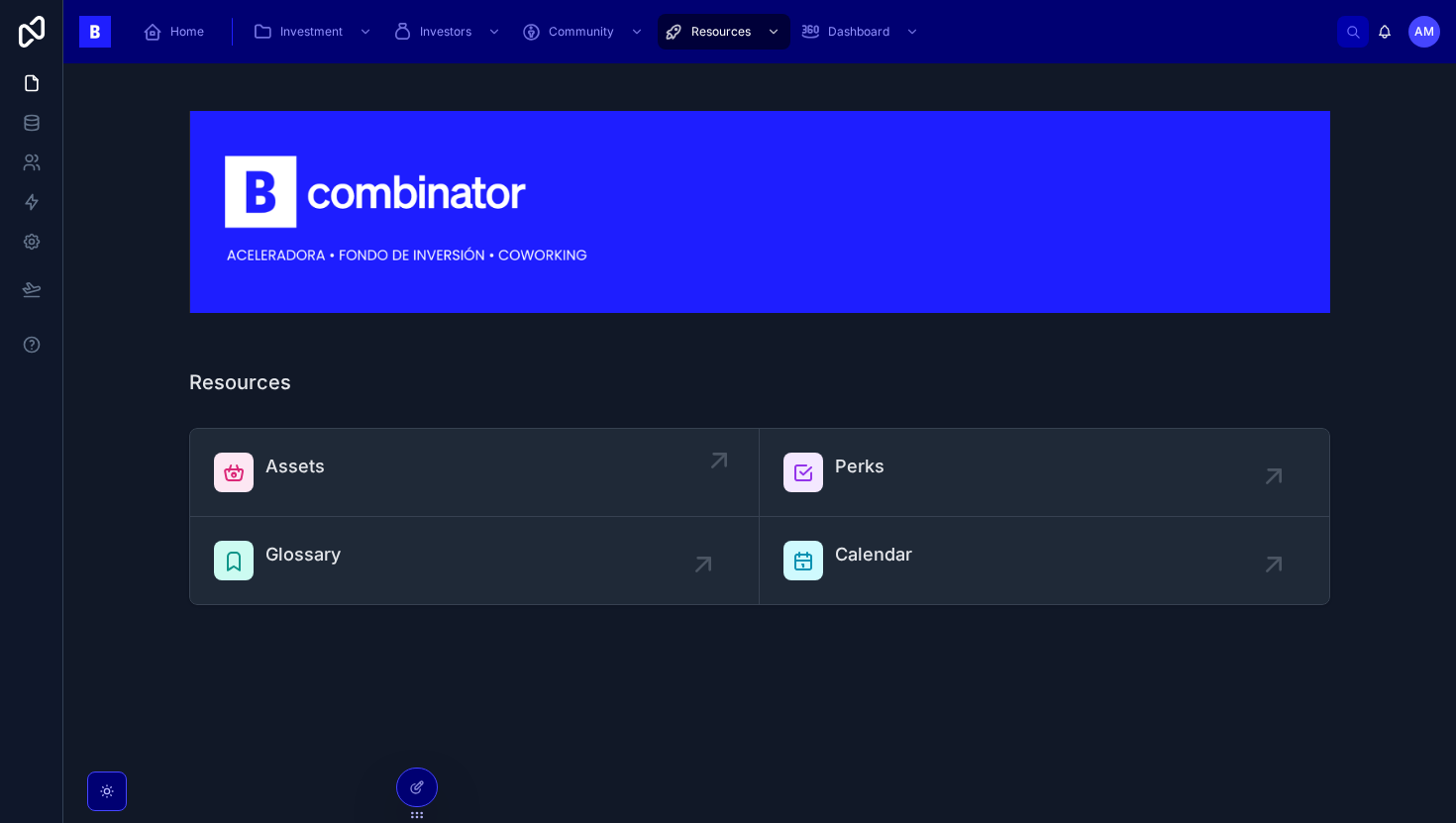 click on "Assets" at bounding box center (474, 472) 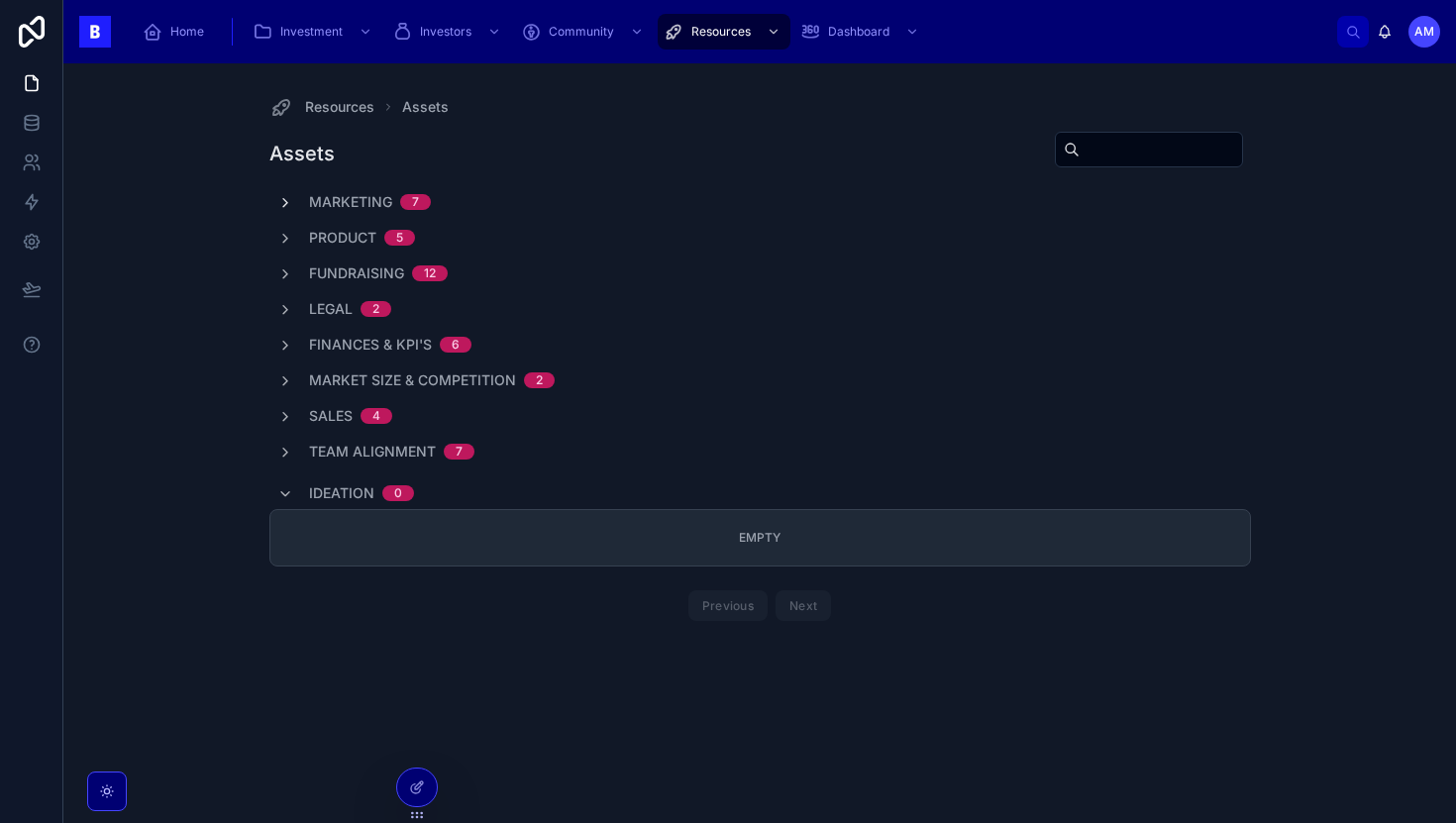 click at bounding box center (285, 203) 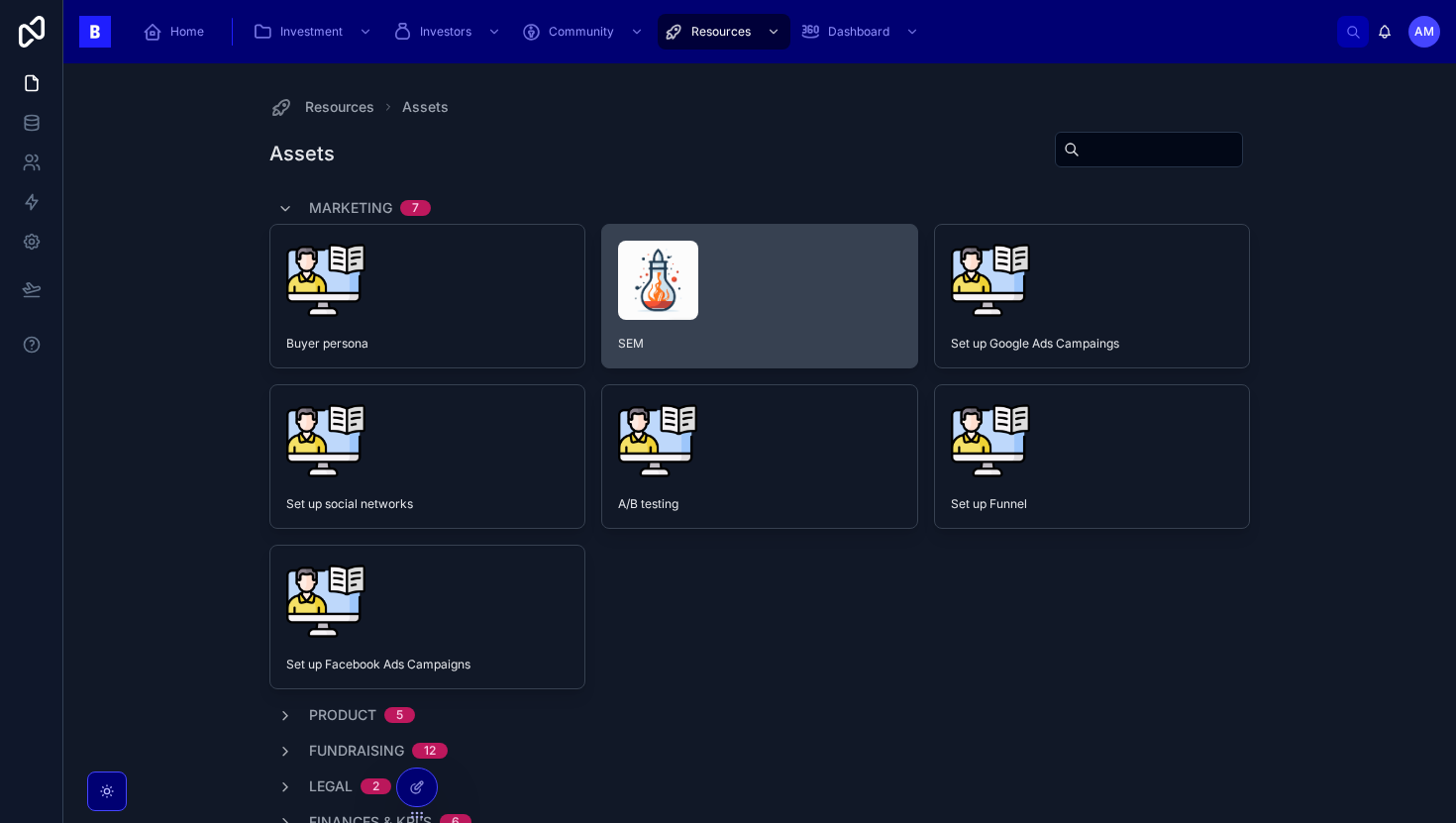click on "SEM" at bounding box center (760, 296) 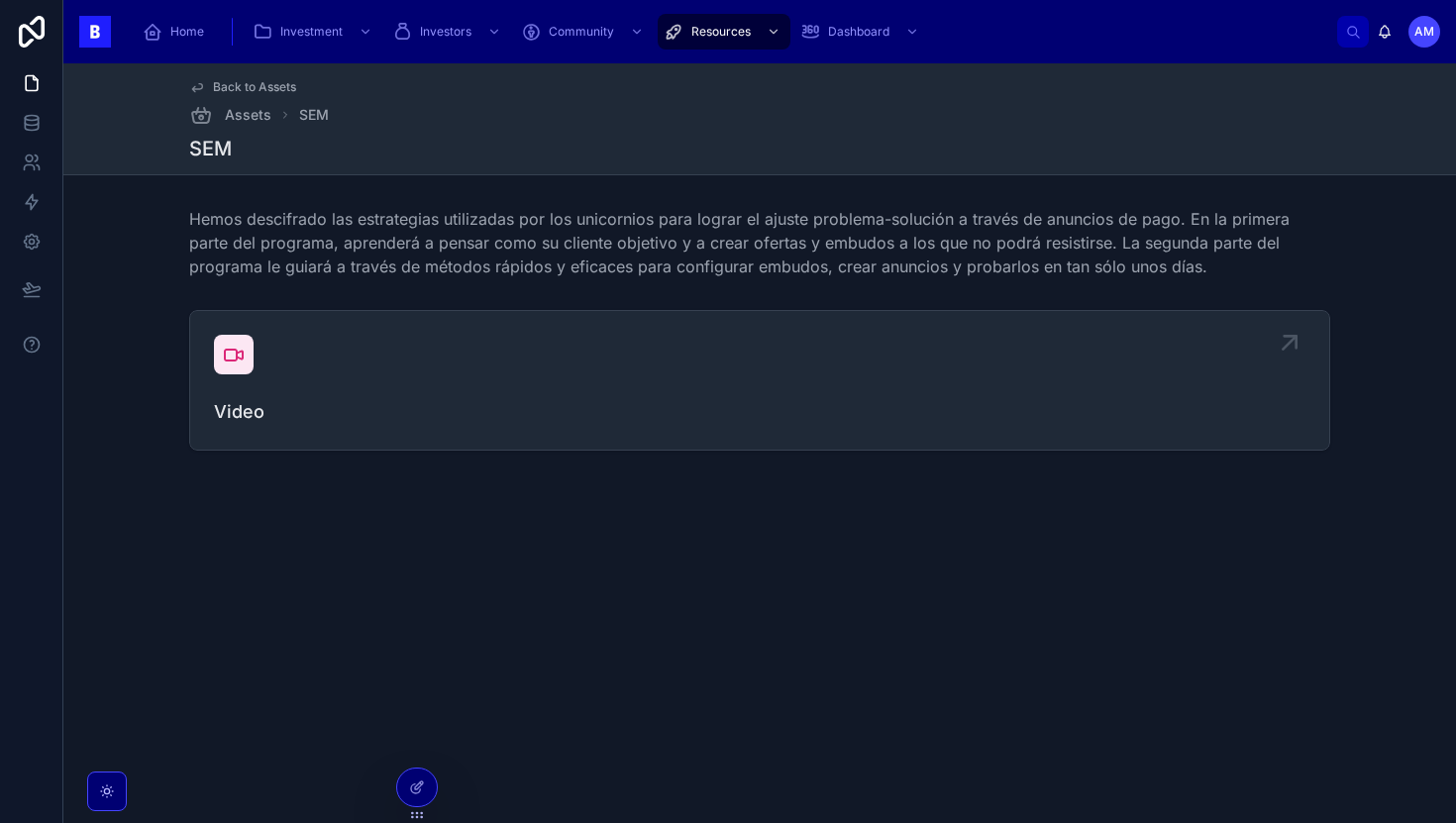 click at bounding box center (234, 355) 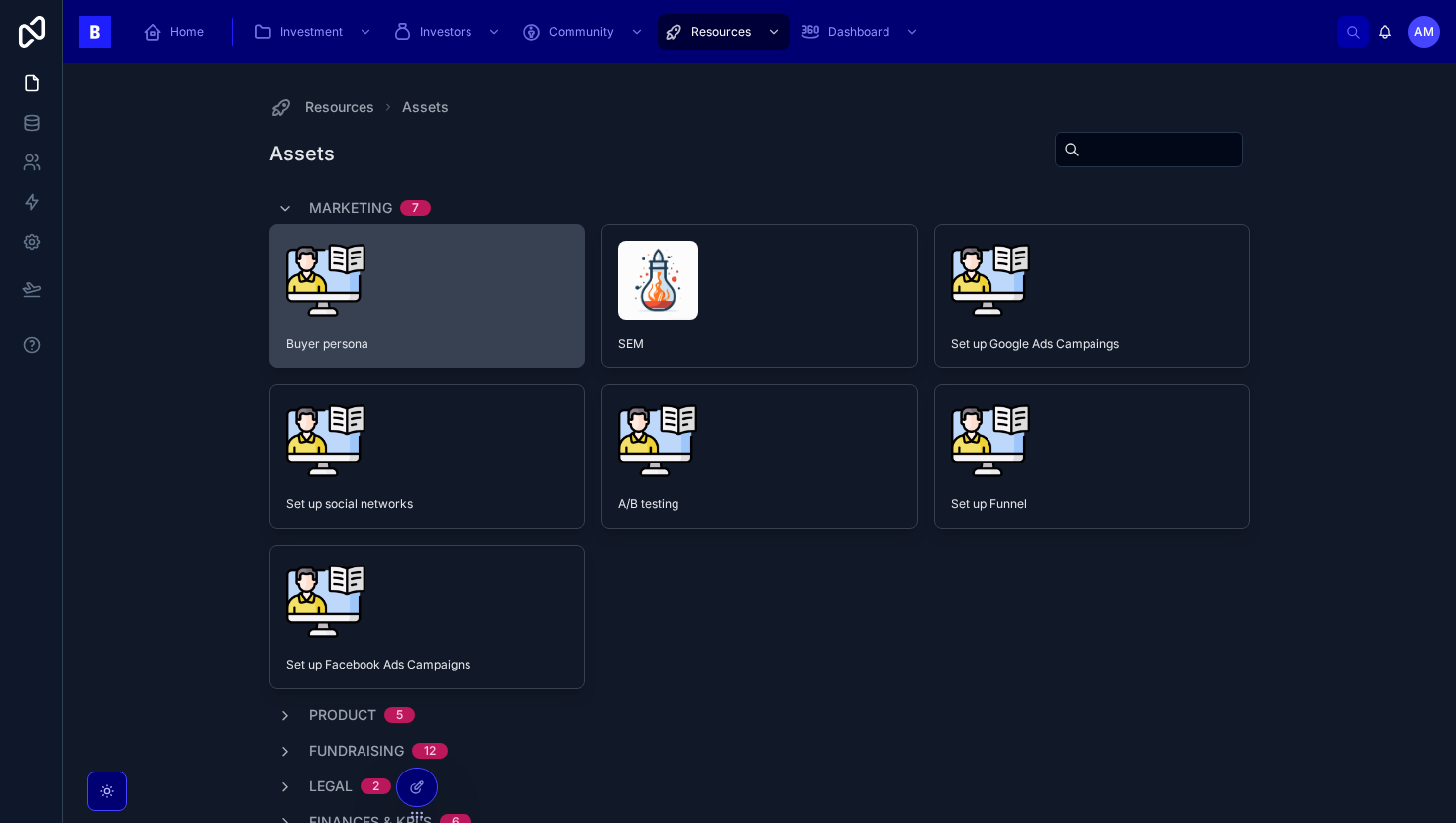click at bounding box center [428, 280] 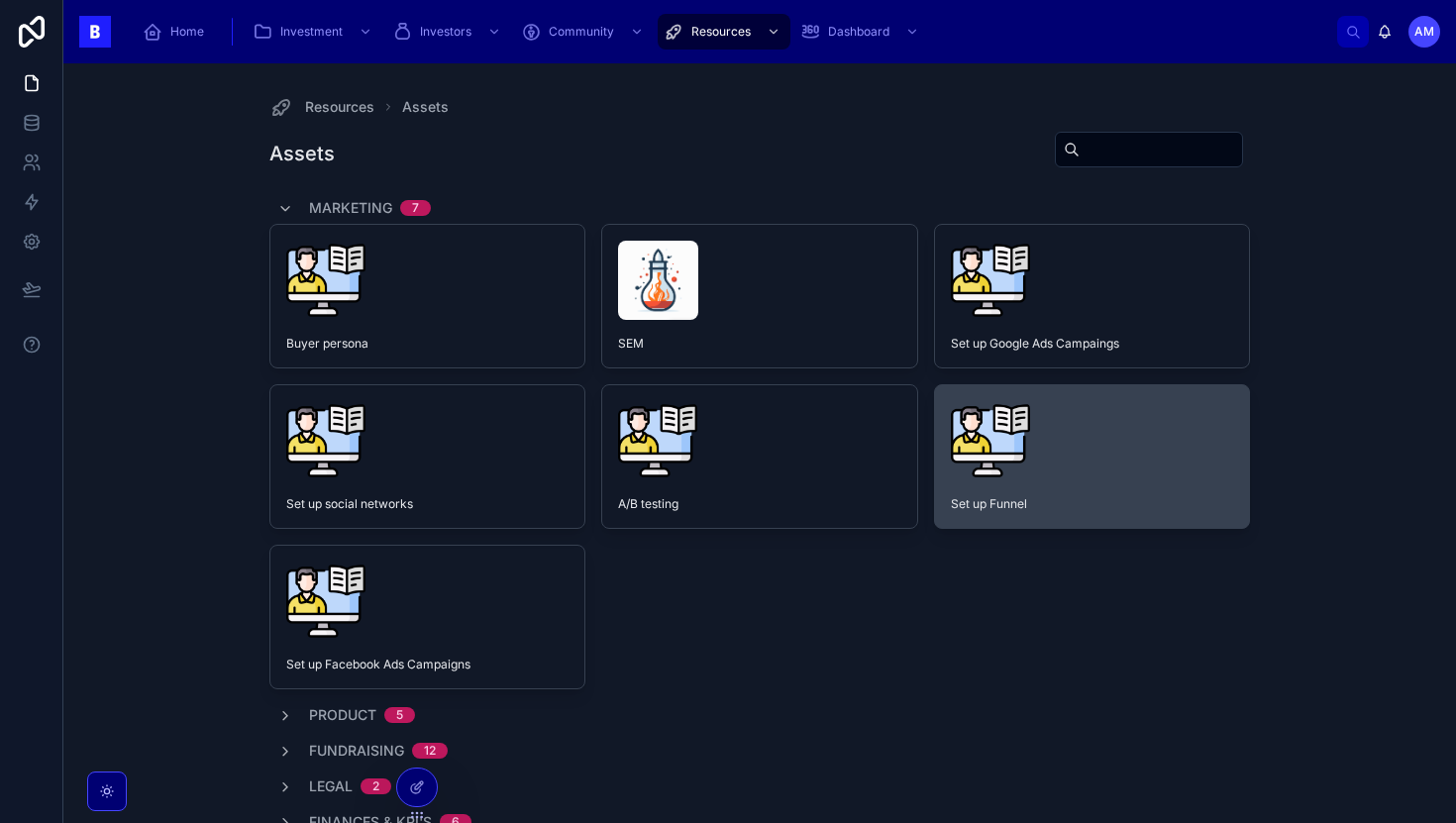 click at bounding box center [1092, 441] 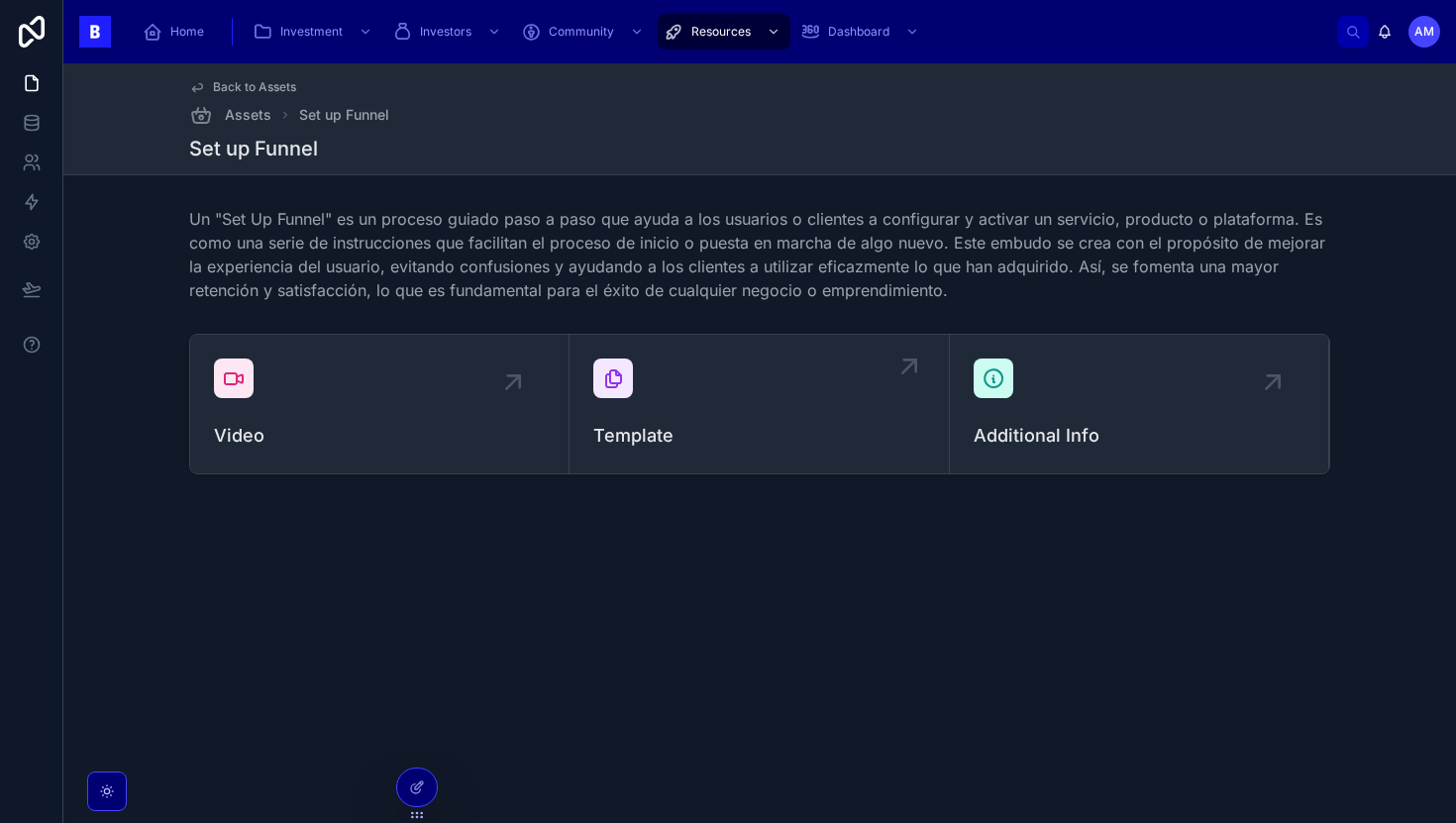 click on "Template" at bounding box center (759, 404) 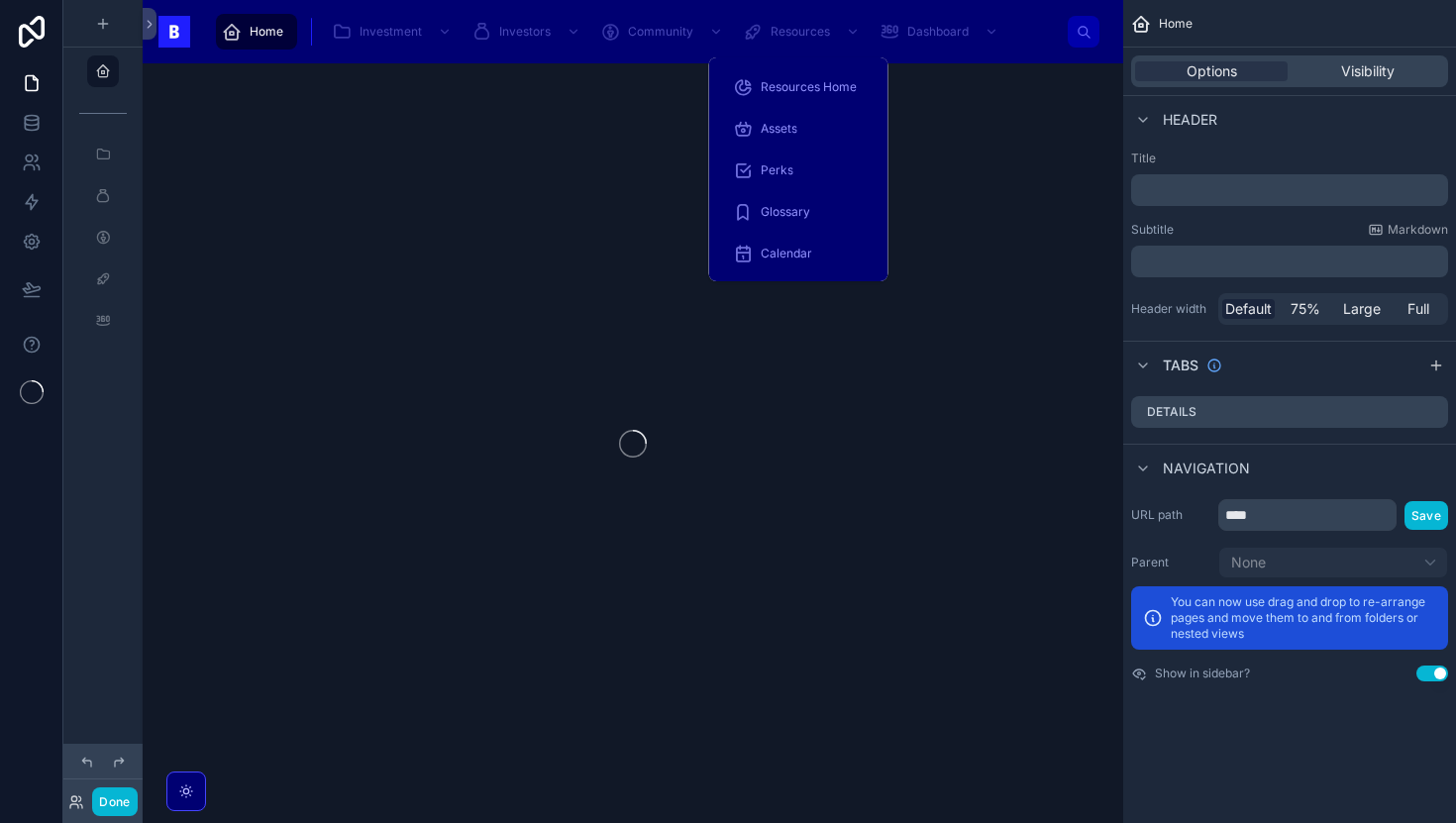 scroll, scrollTop: 0, scrollLeft: 0, axis: both 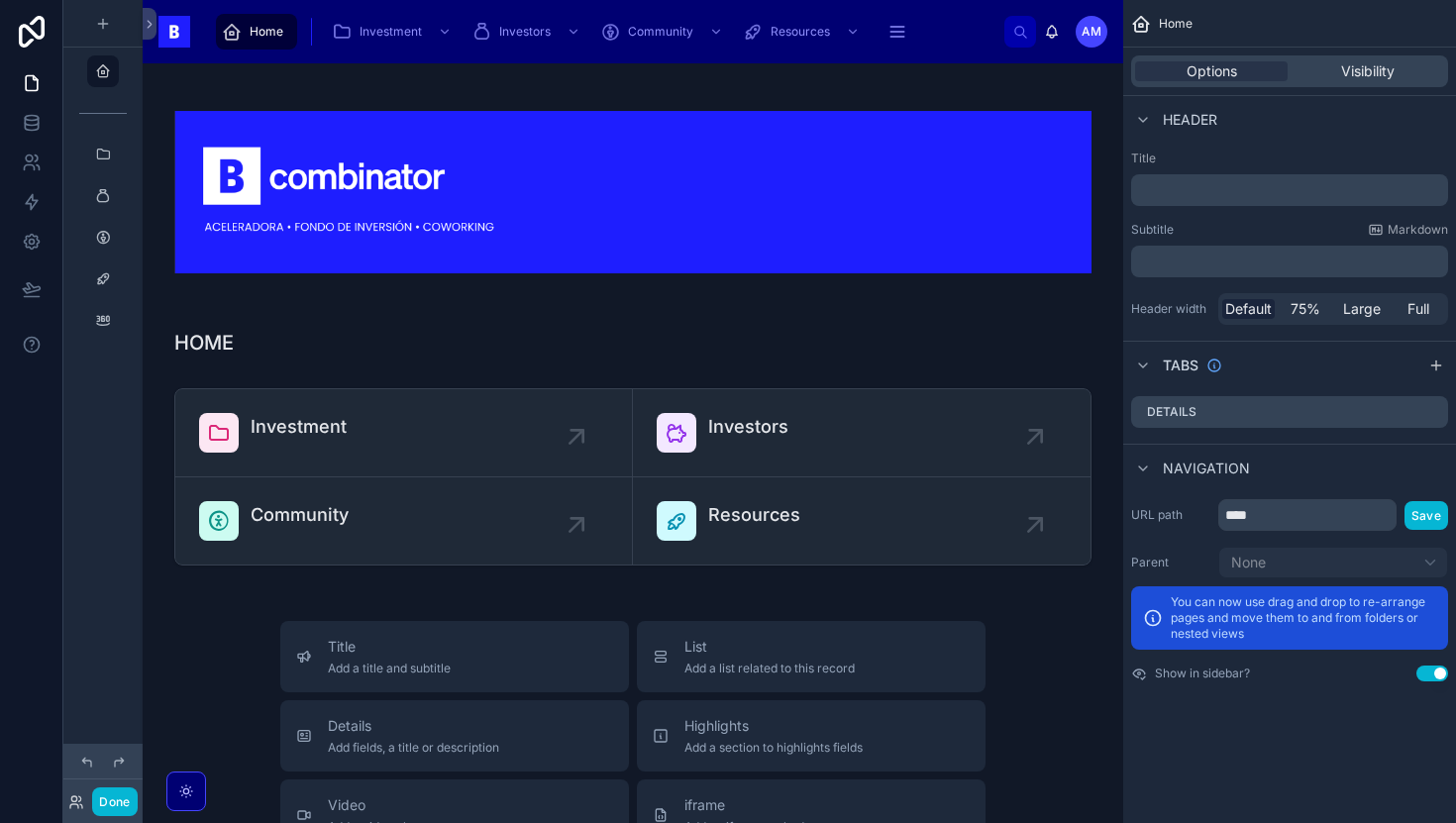 click on "Done" at bounding box center [103, 783] 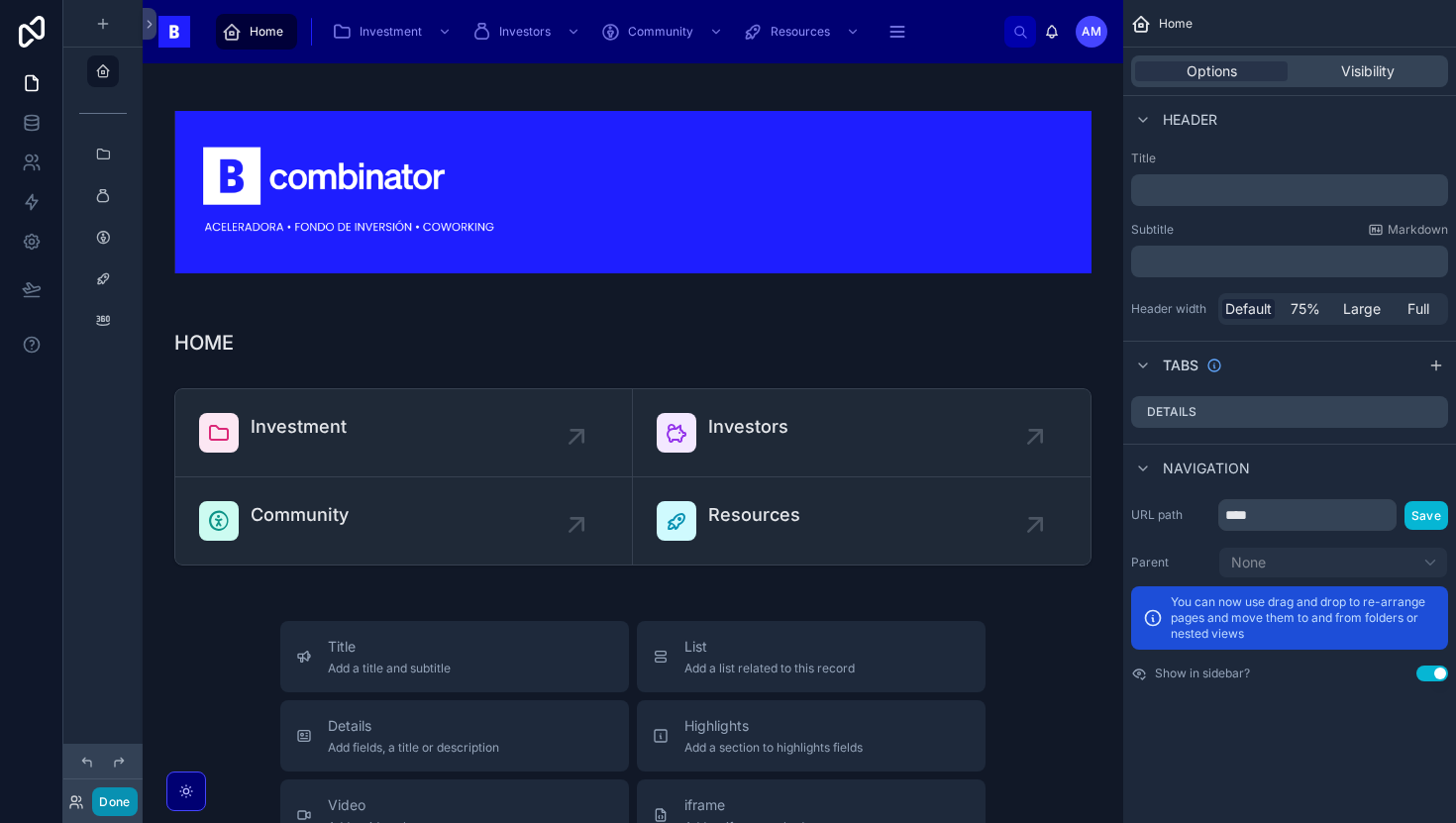 click on "Done" at bounding box center [114, 801] 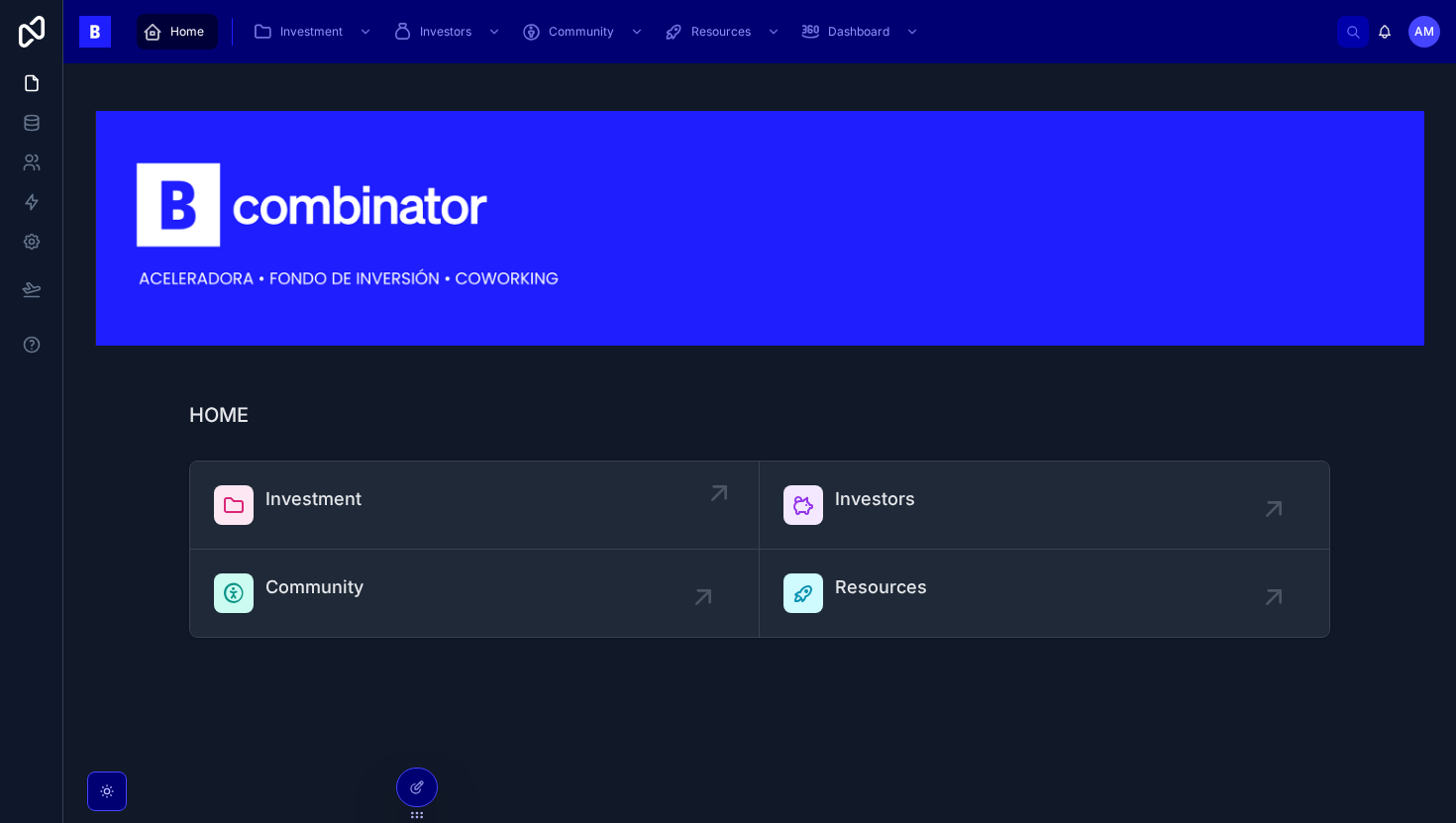 click on "Investment" at bounding box center [474, 505] 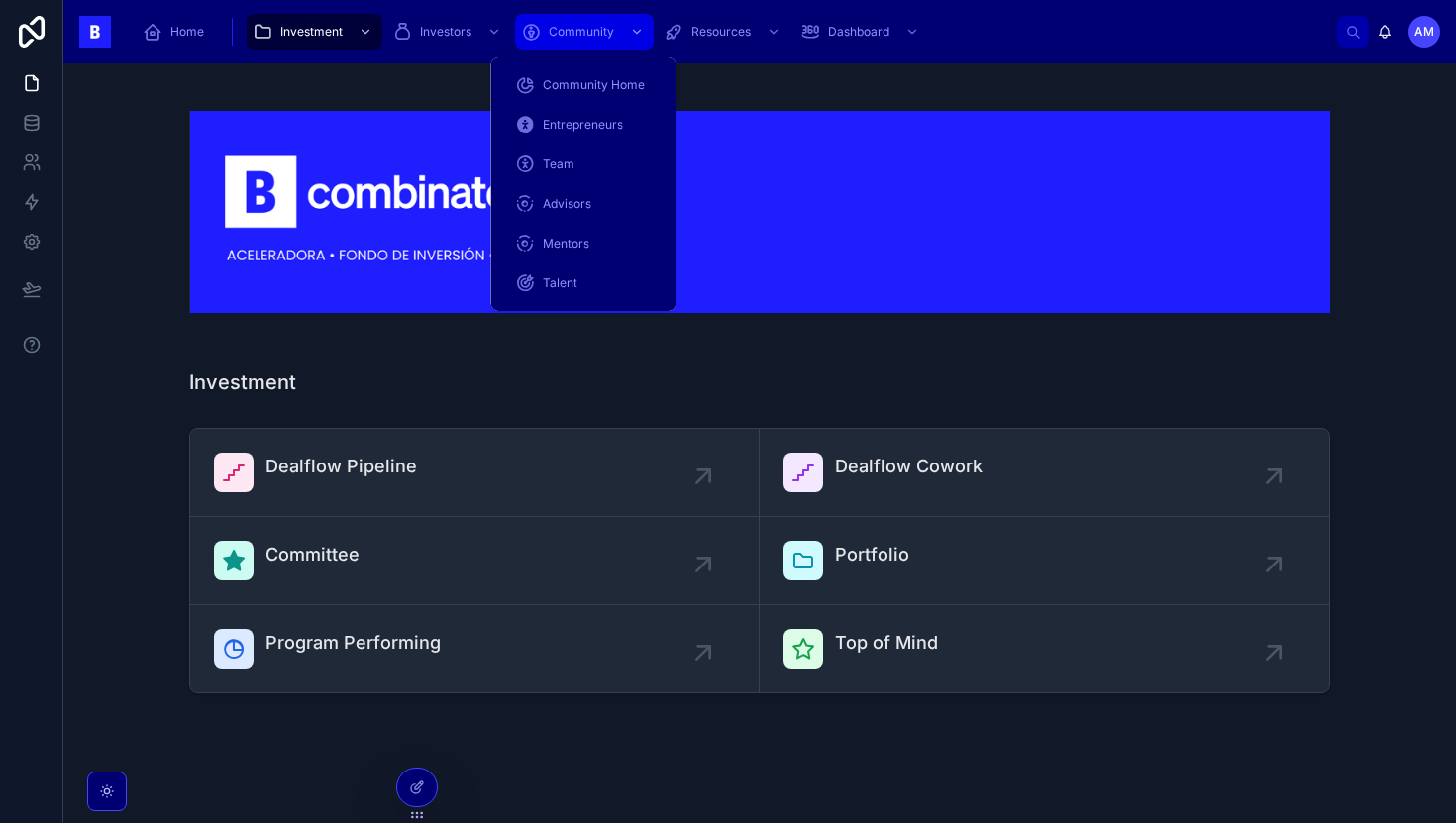 click on "Community" at bounding box center (581, 32) 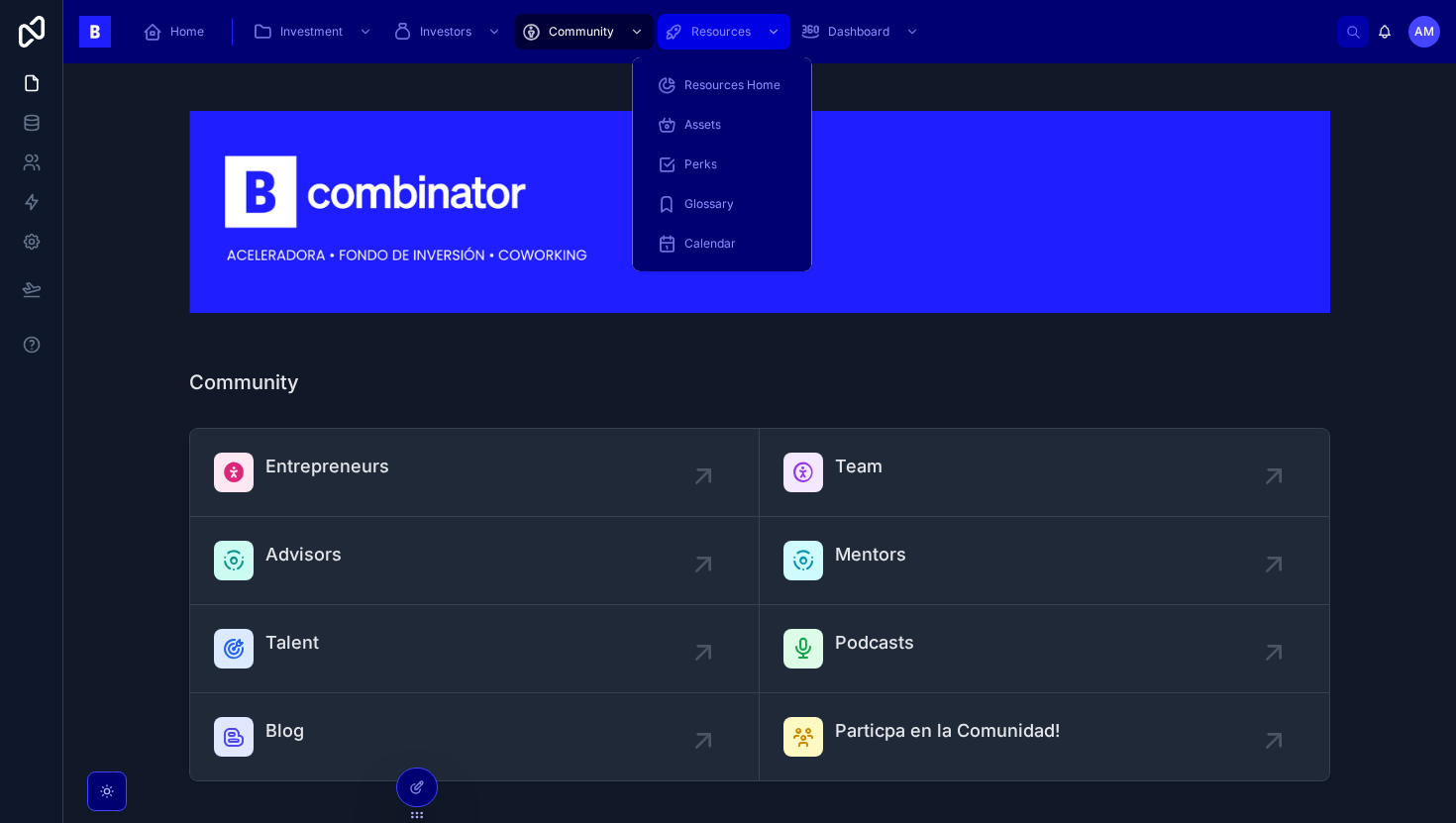 click on "Resources" at bounding box center [724, 32] 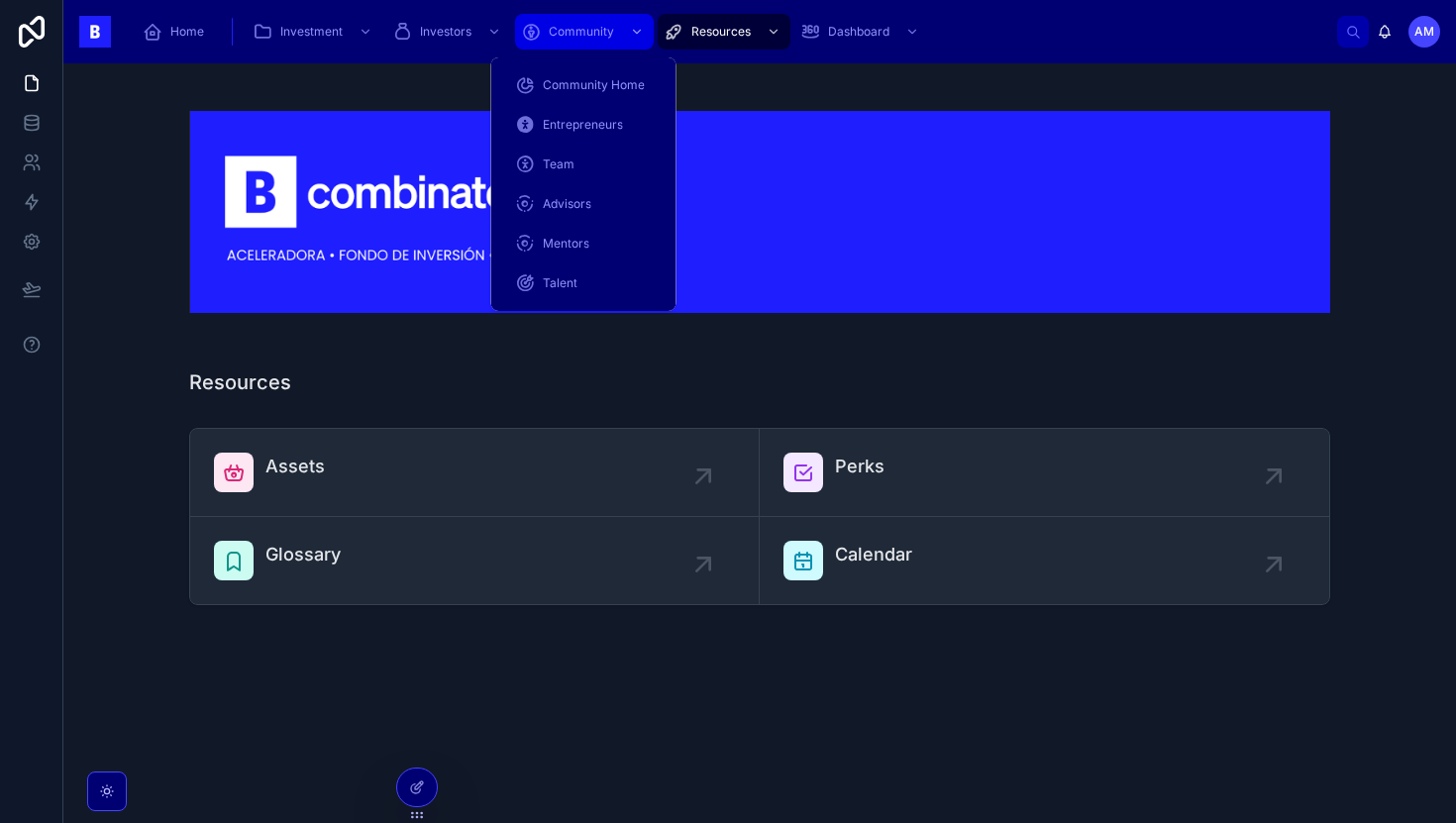 click on "Community" at bounding box center [584, 32] 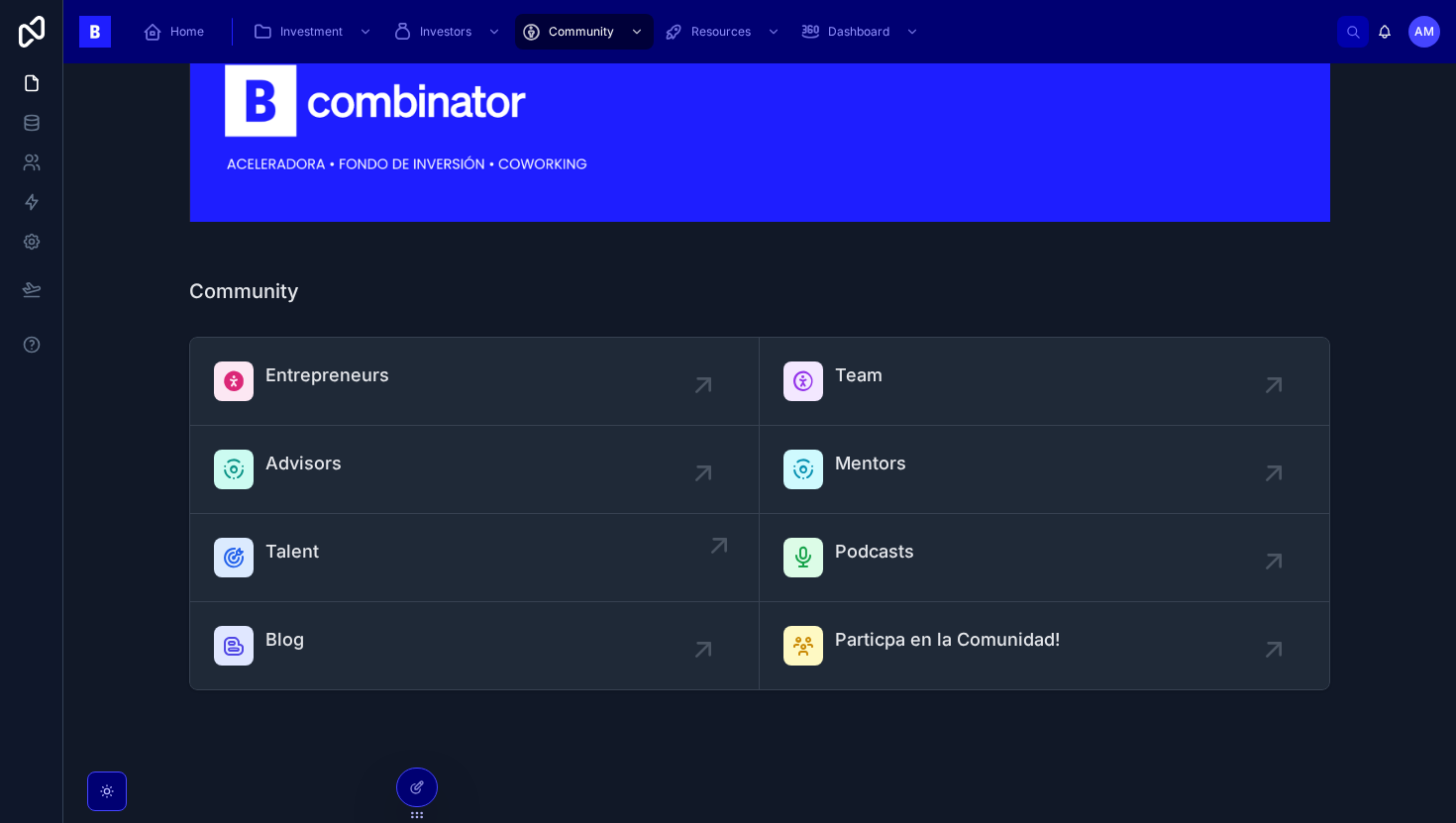scroll, scrollTop: 115, scrollLeft: 0, axis: vertical 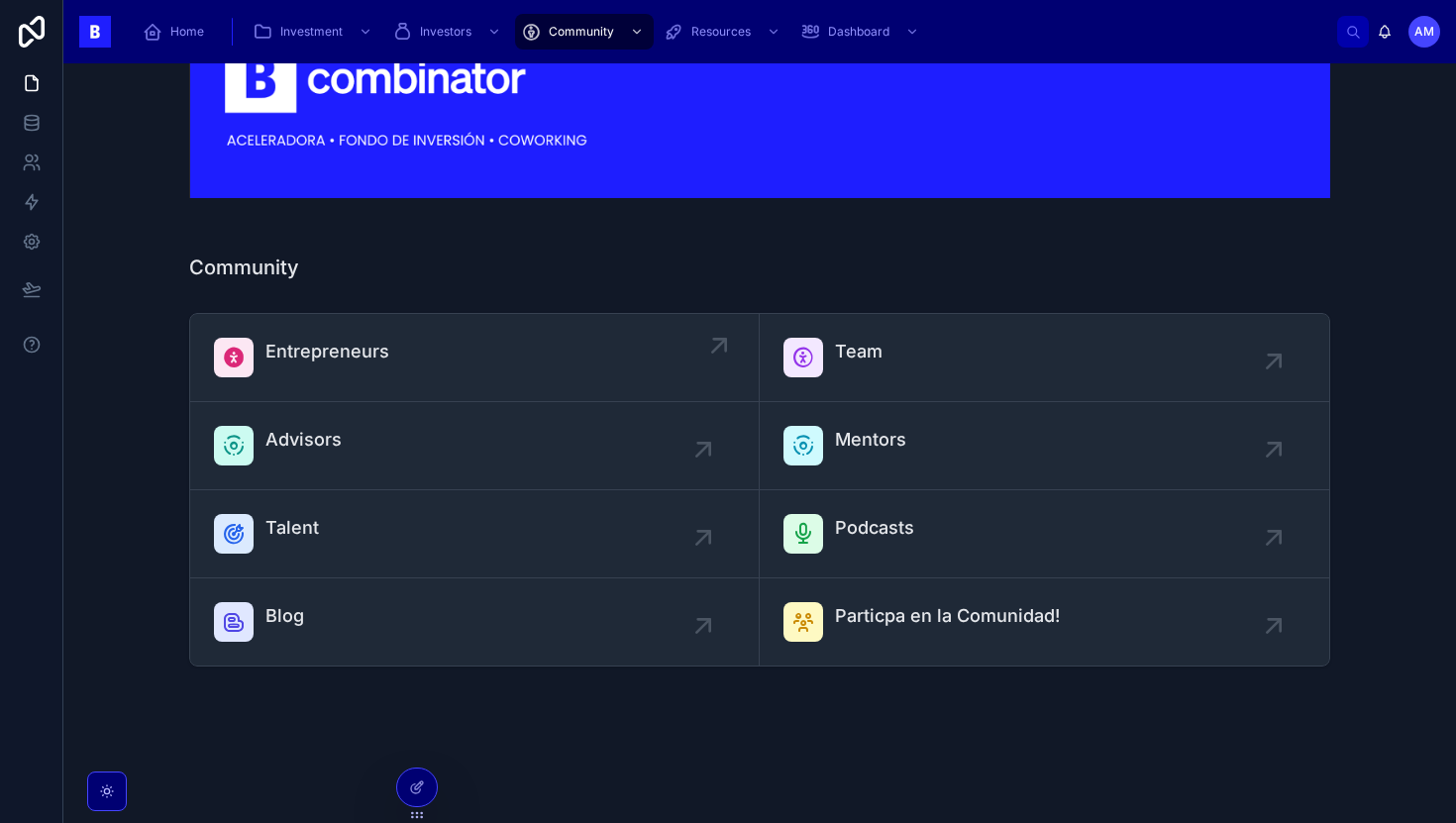 click on "Entrepreneurs" at bounding box center [474, 358] 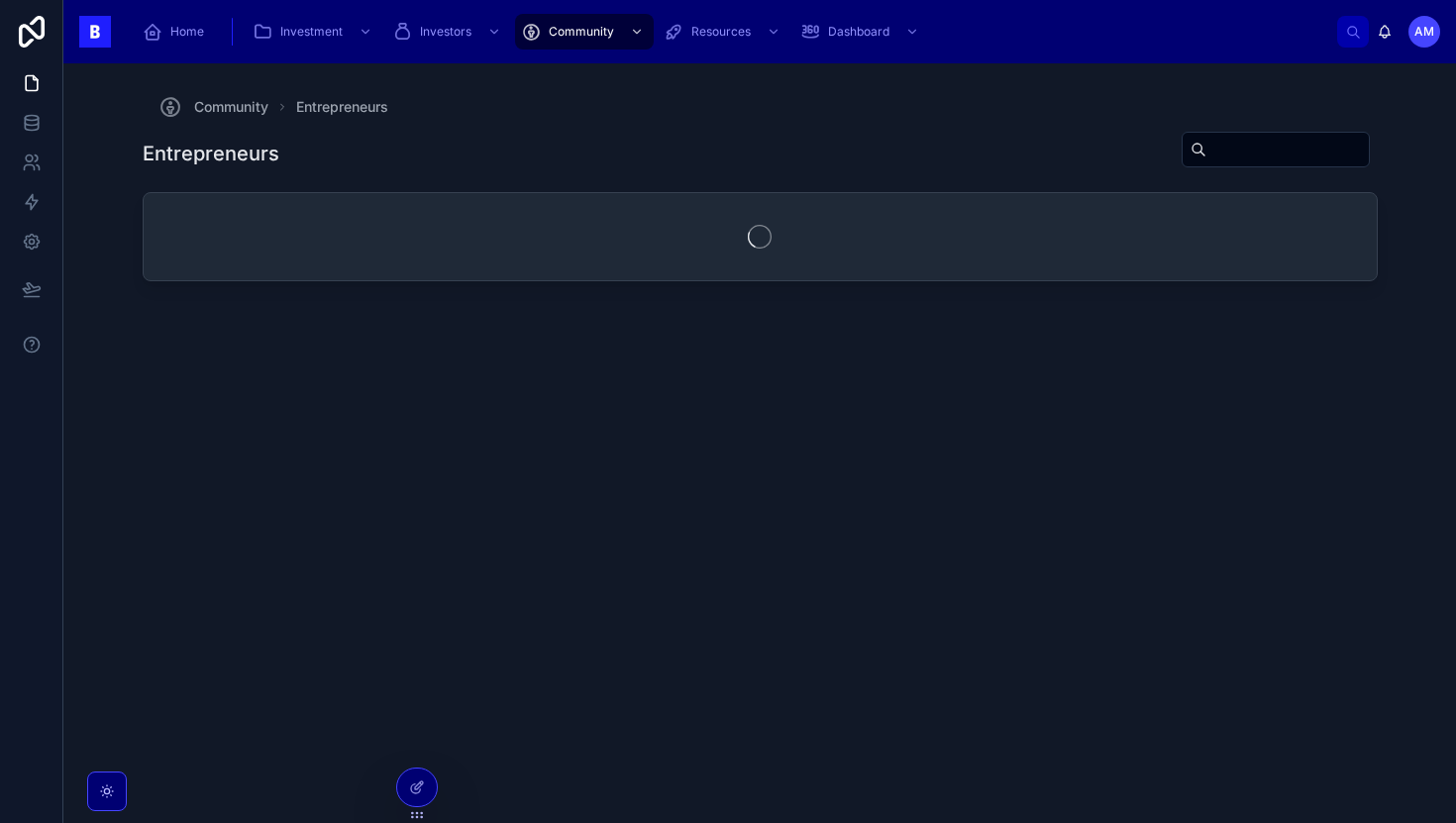 scroll, scrollTop: 0, scrollLeft: 0, axis: both 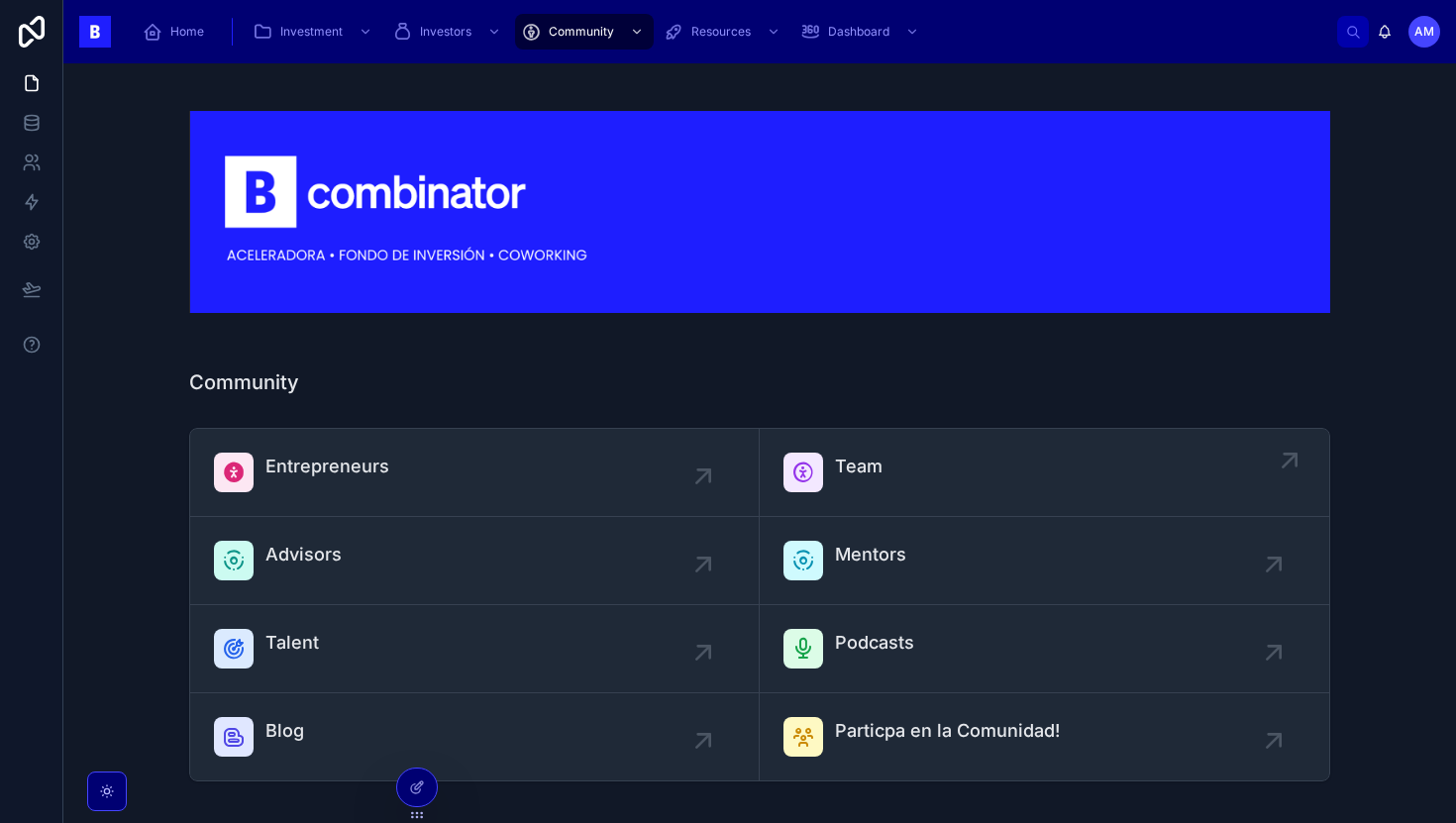 click on "Team" at bounding box center (1044, 472) 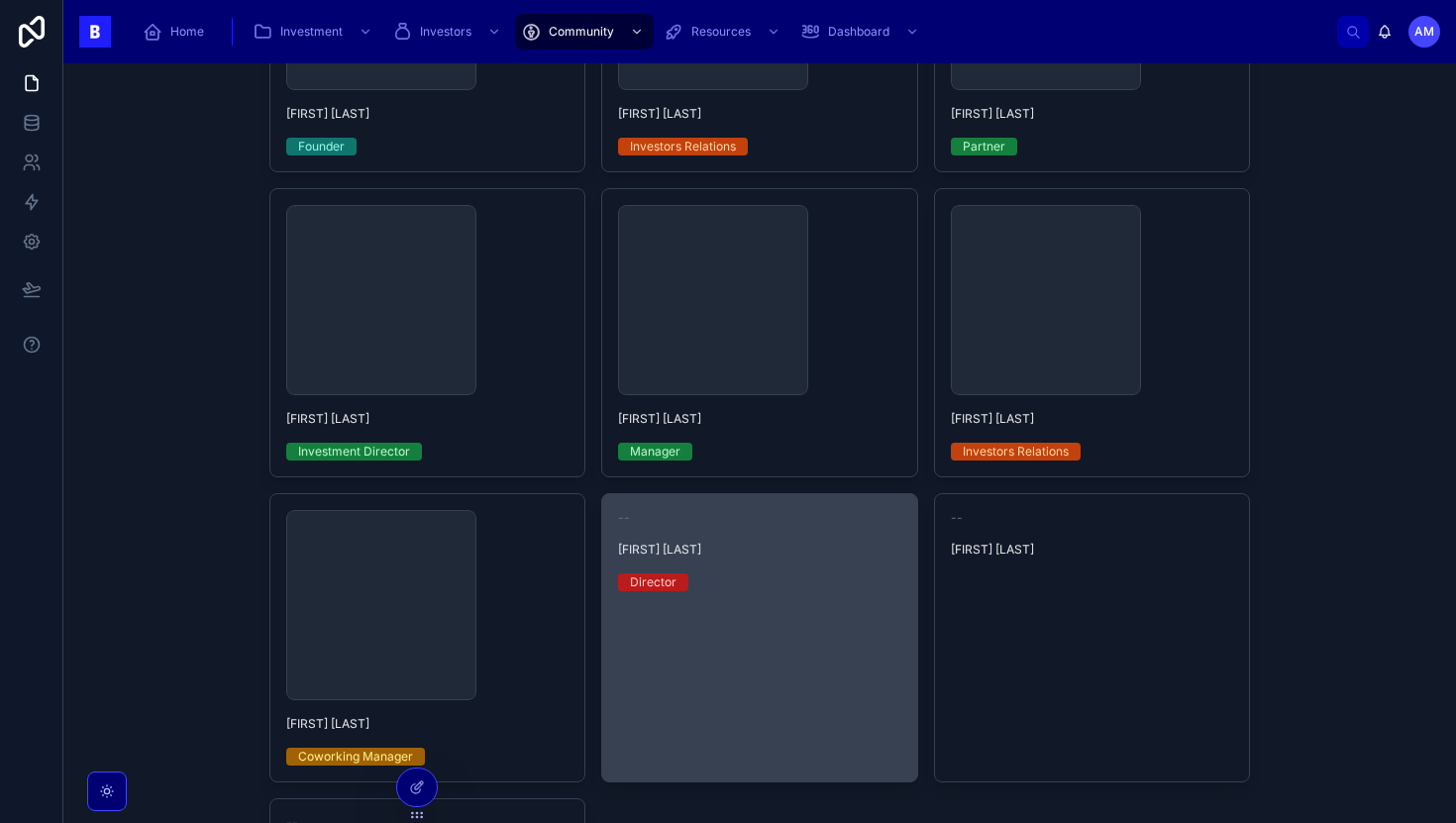scroll, scrollTop: 840, scrollLeft: 0, axis: vertical 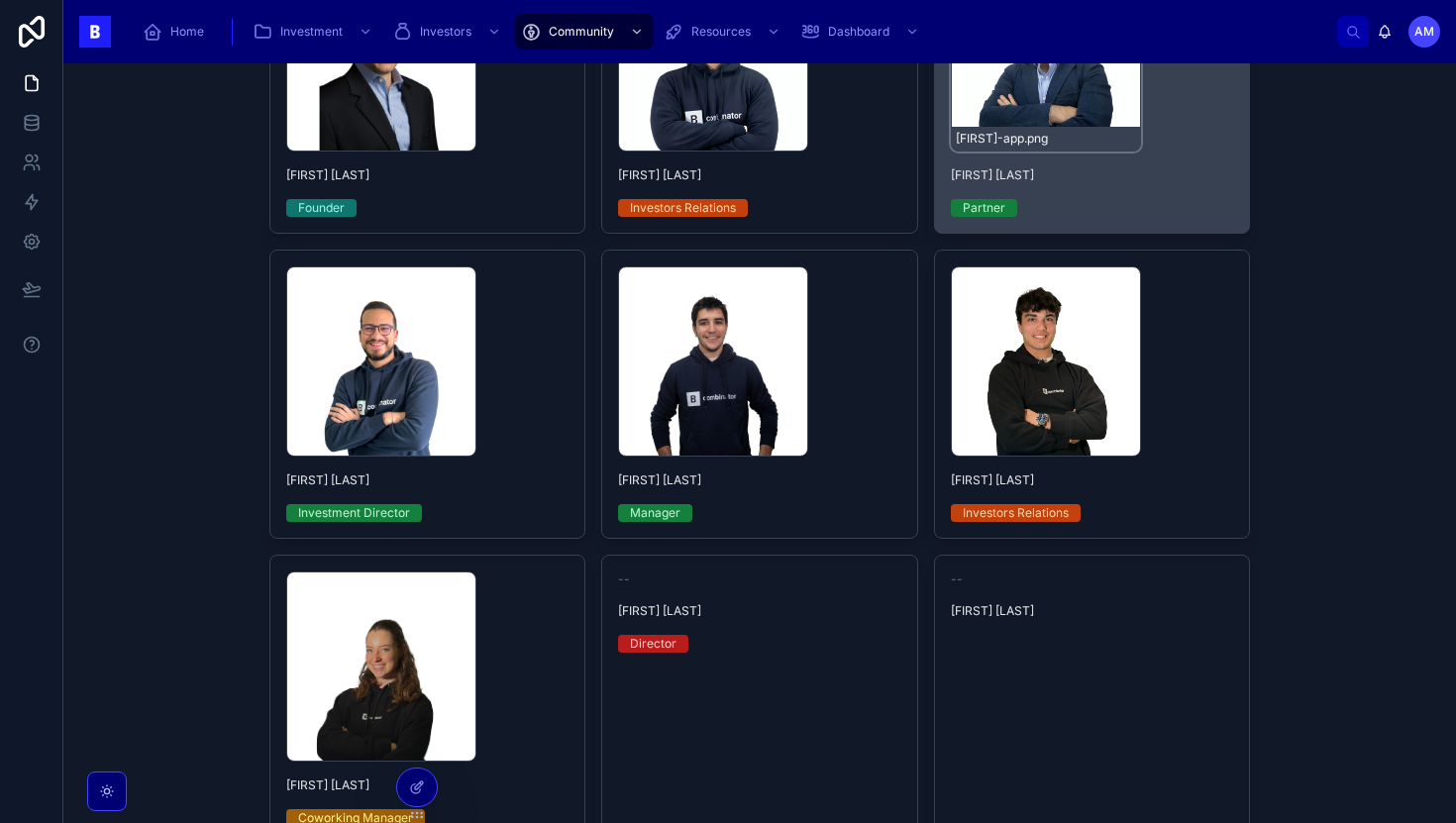 click on "Andres-app .png" at bounding box center (1046, 139) 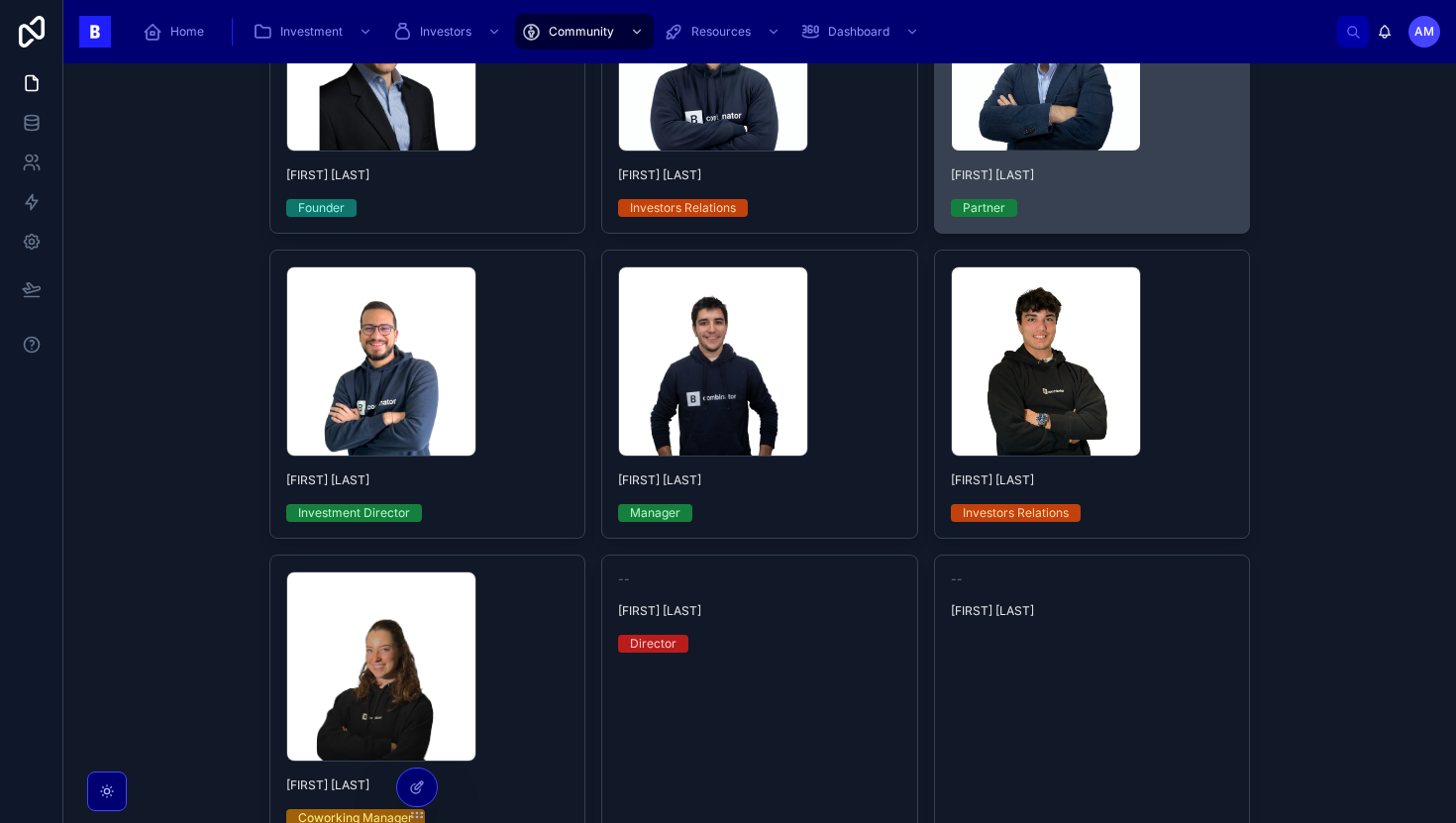 click on "Andres-app .png Andrés Echecopar Partner" at bounding box center [1092, 89] 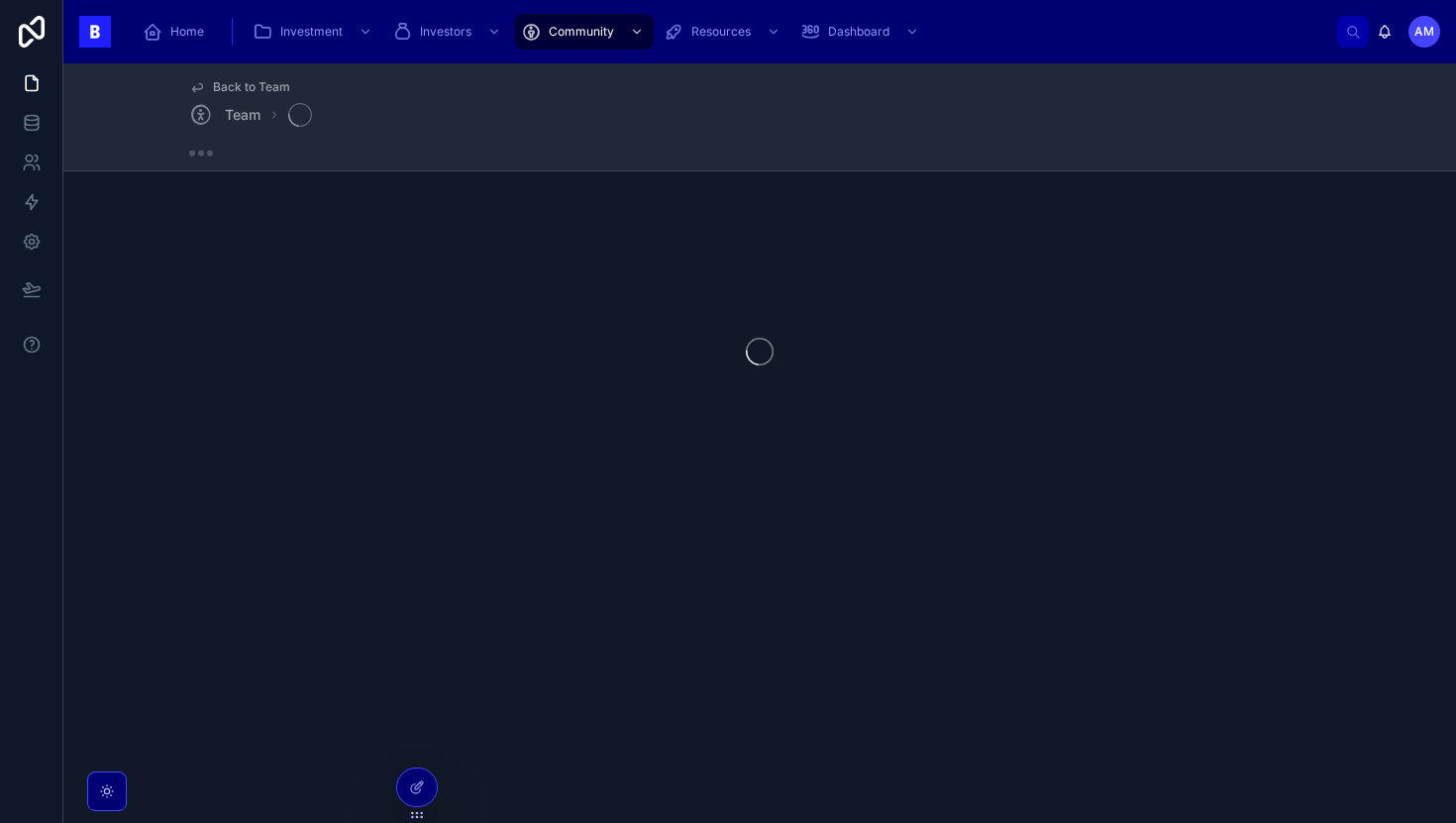scroll, scrollTop: 0, scrollLeft: 0, axis: both 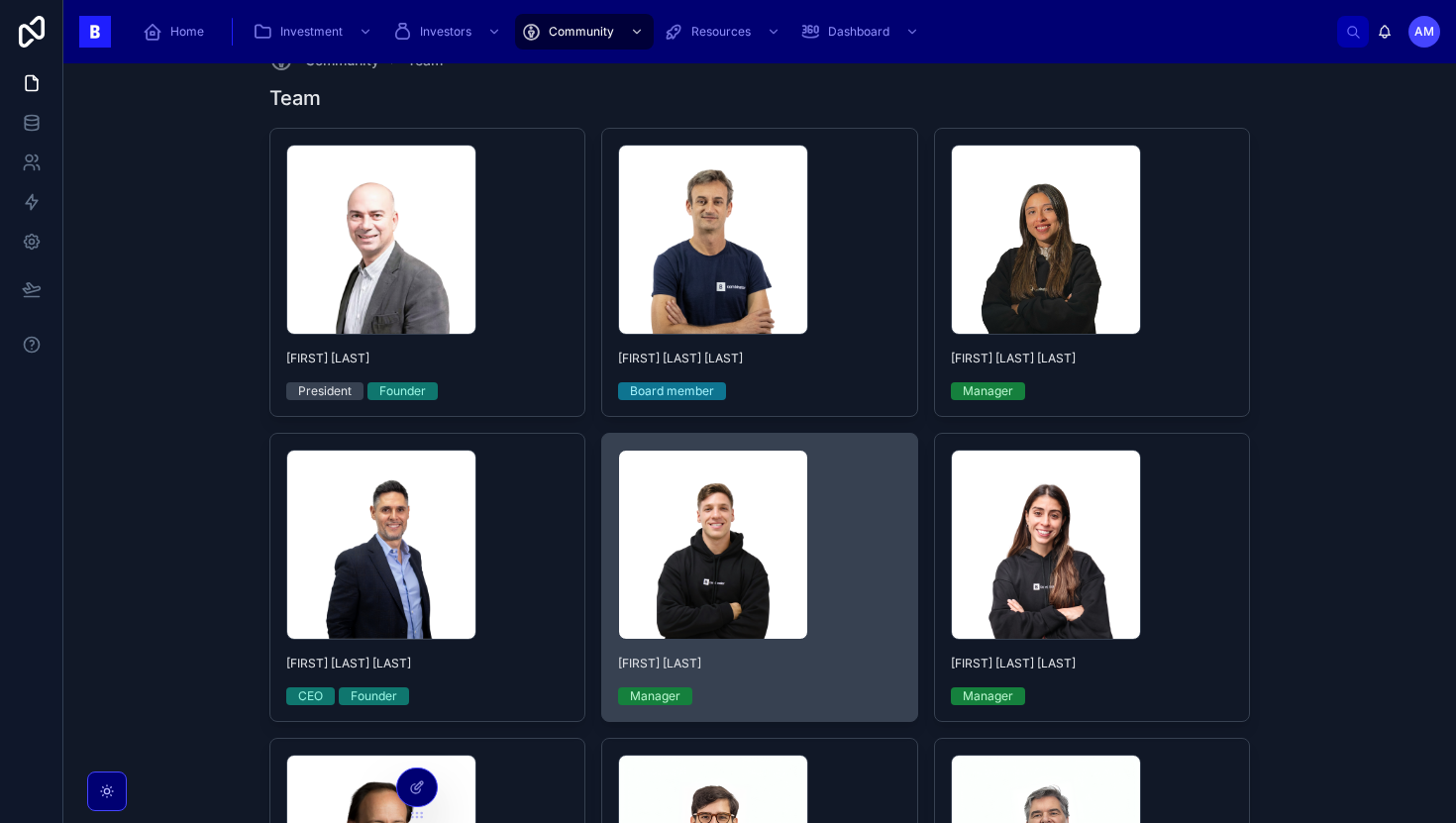 click on "adrian-app .png" at bounding box center [760, 545] 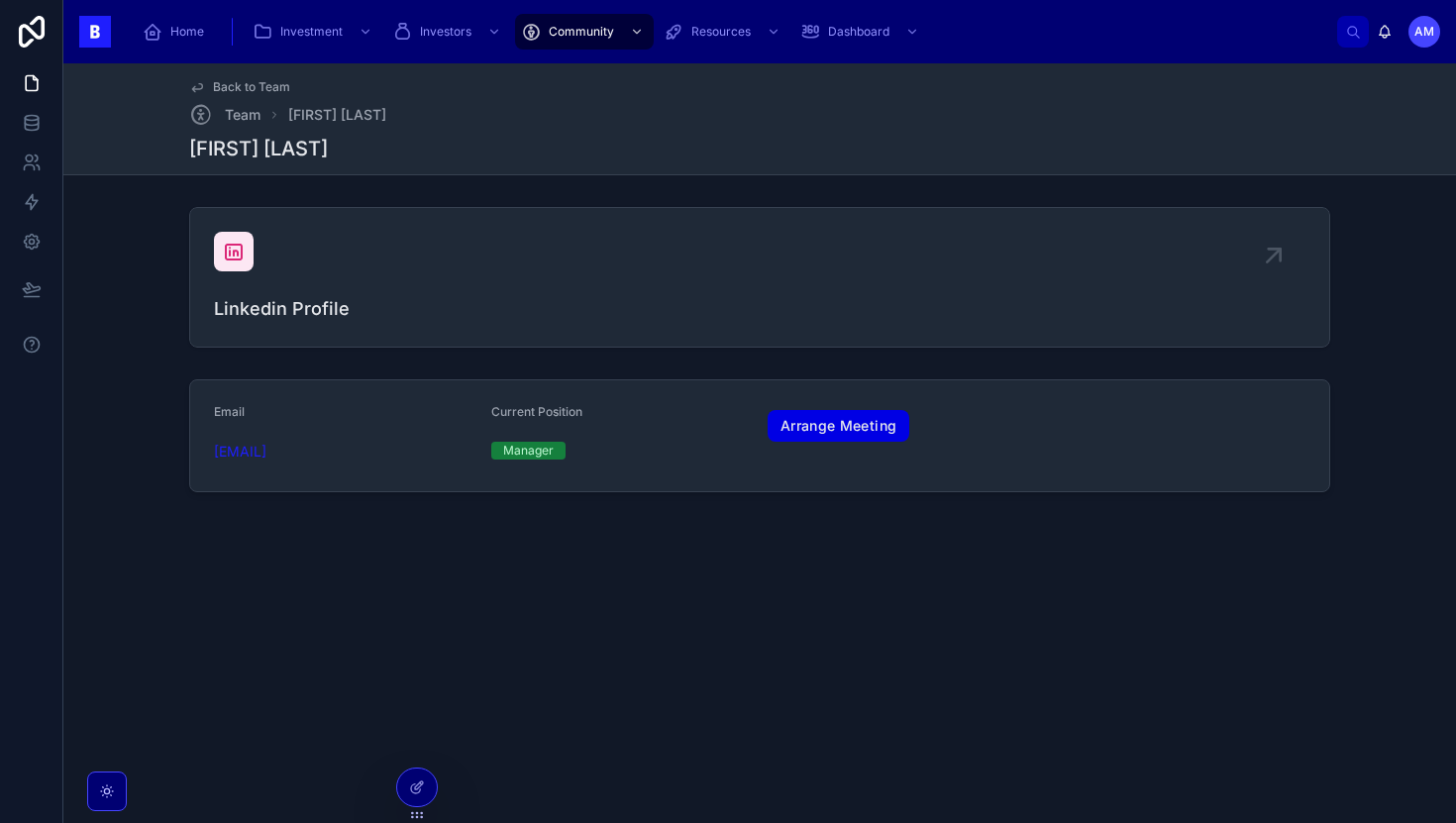 click on "Arrange Meeting" at bounding box center (838, 426) 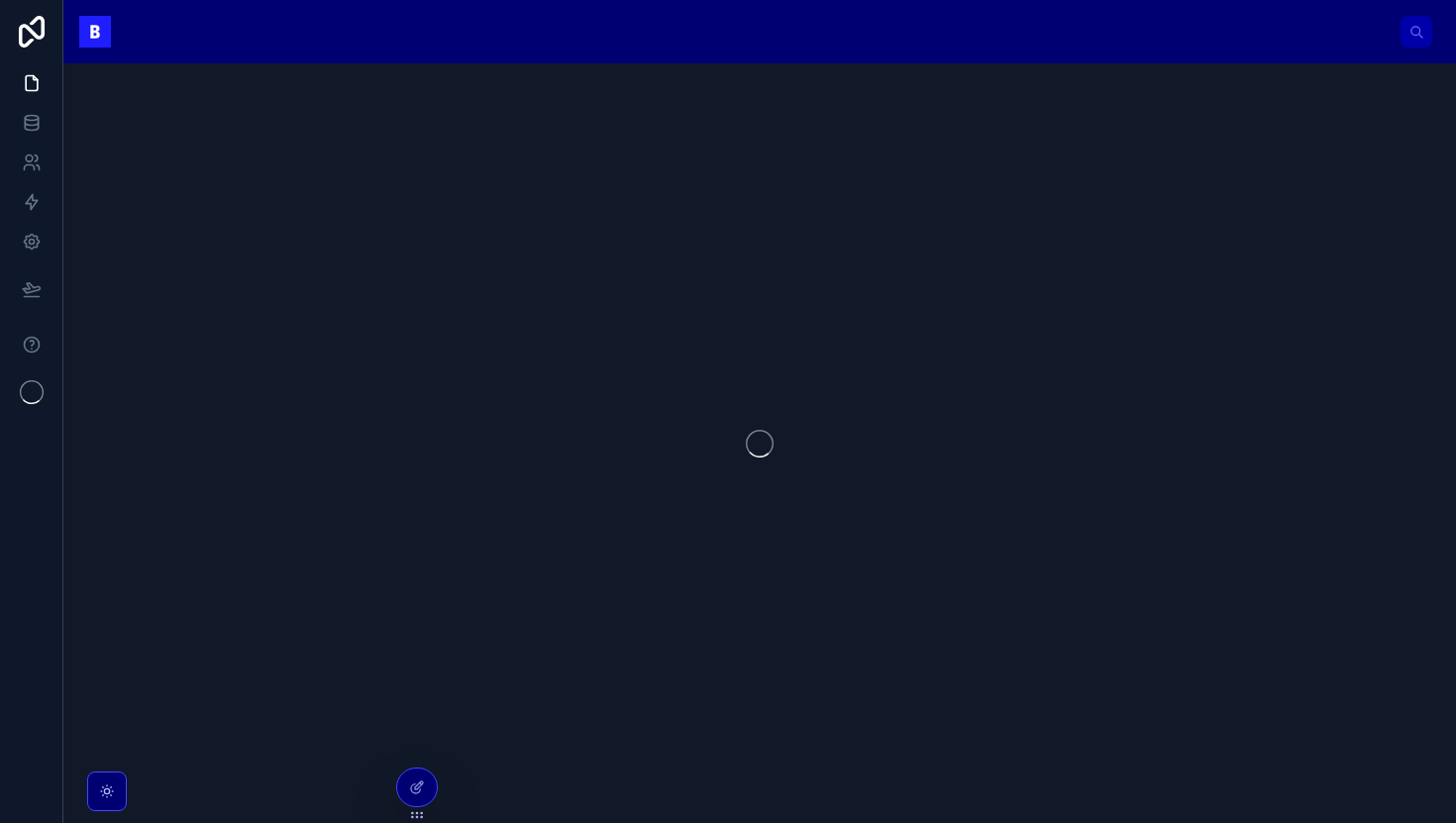 scroll, scrollTop: 0, scrollLeft: 0, axis: both 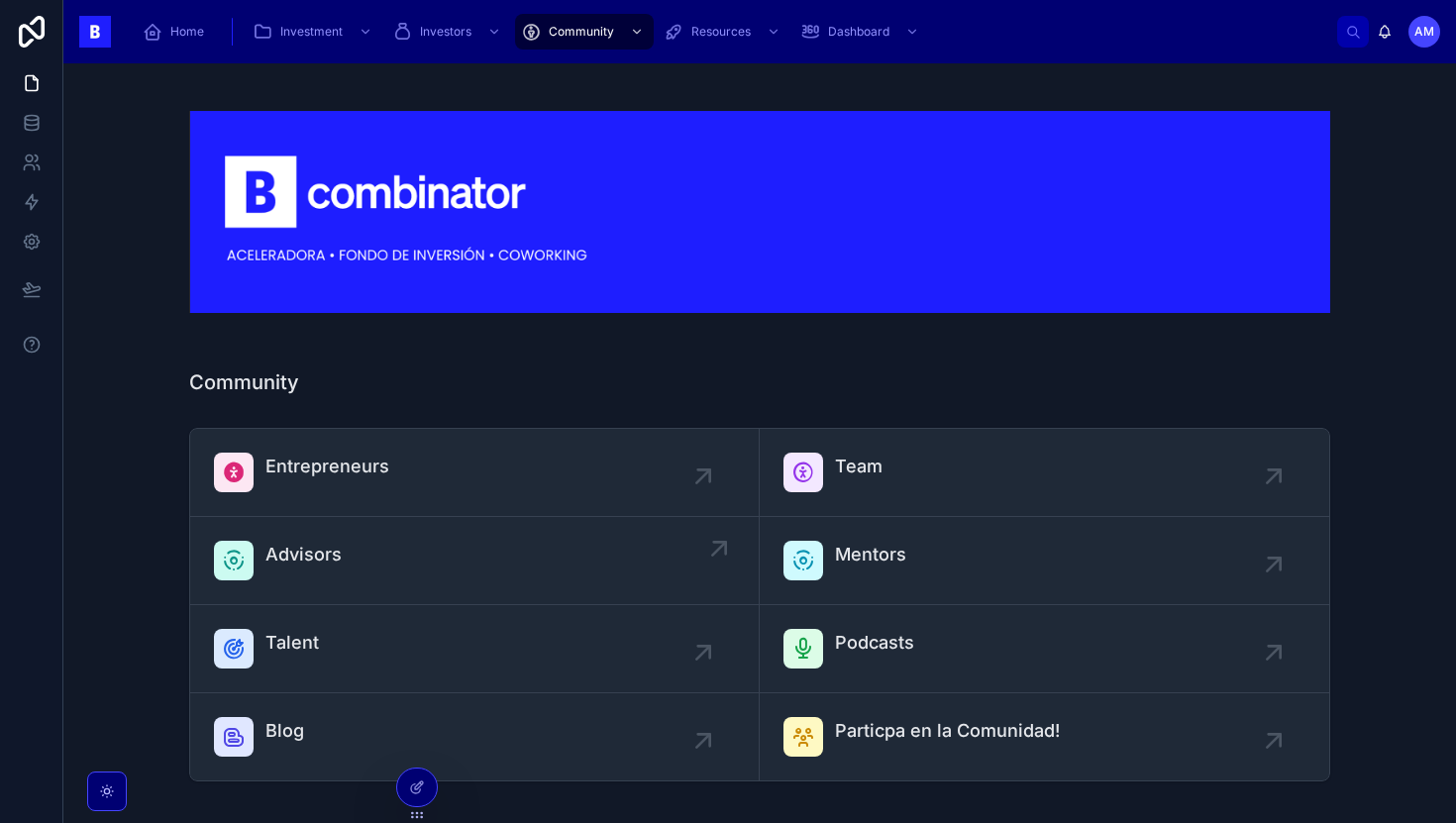 click on "Advisors" at bounding box center [474, 561] 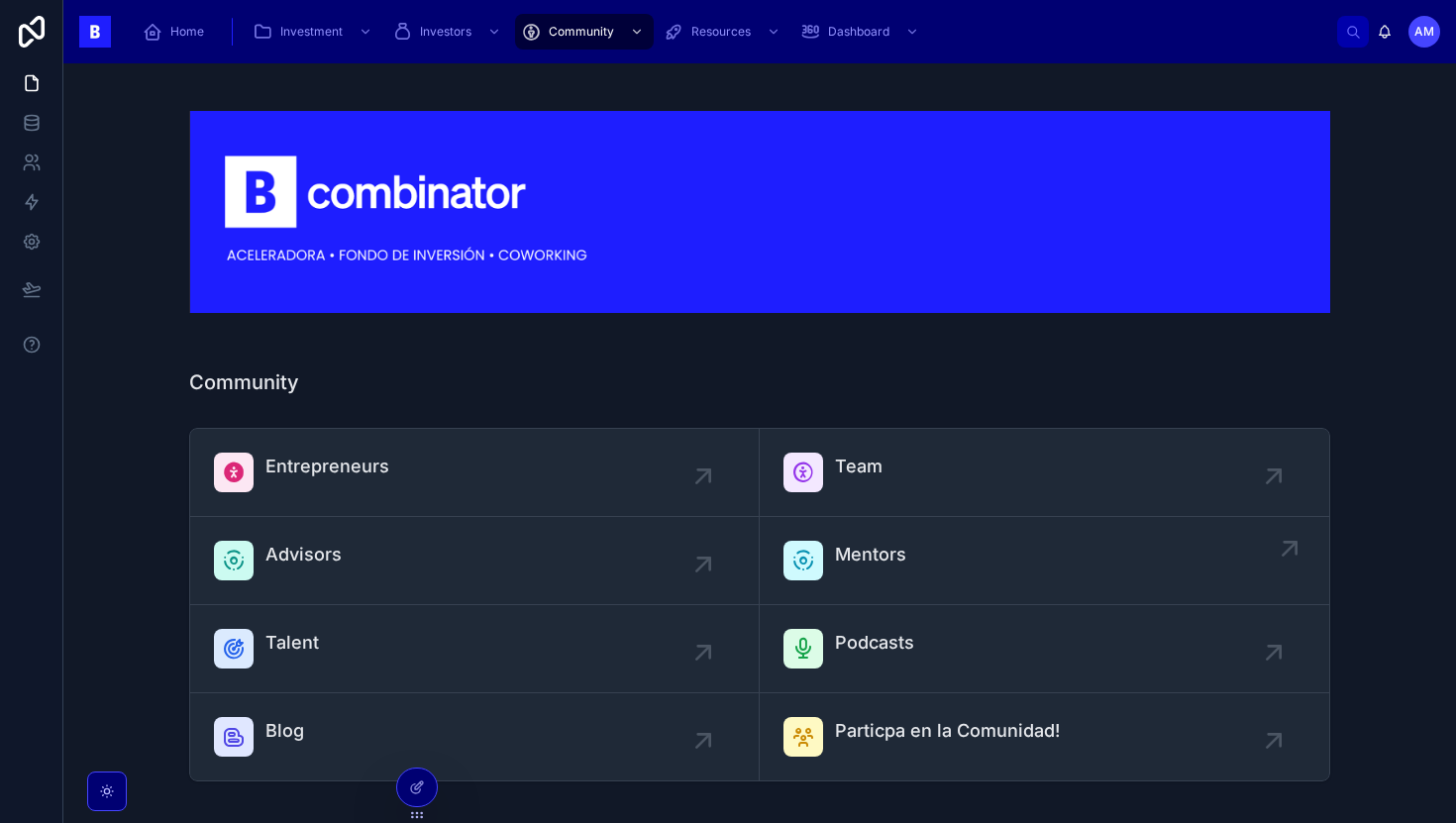 click on "Mentors" at bounding box center (1044, 561) 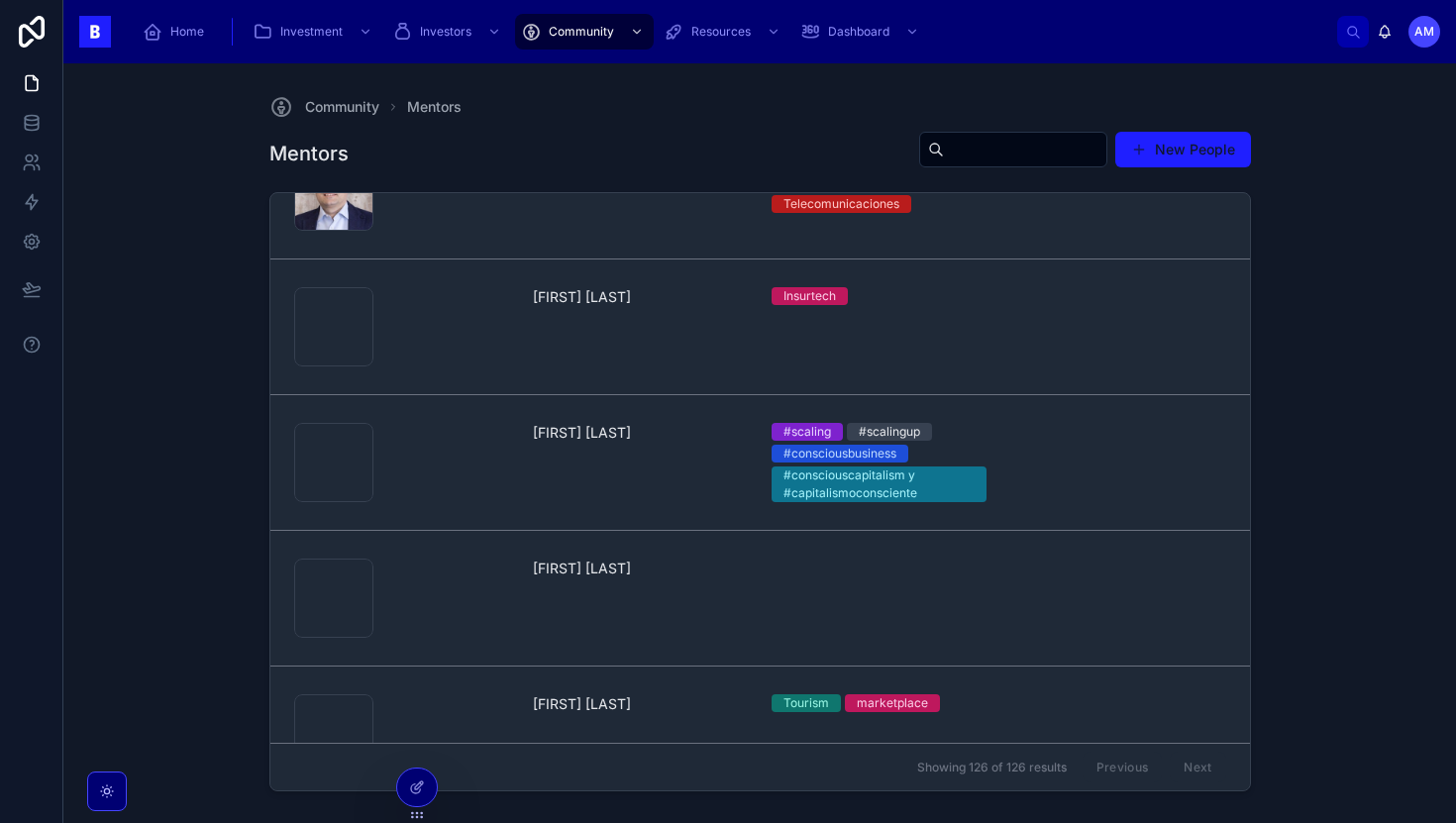 scroll, scrollTop: 15359, scrollLeft: 0, axis: vertical 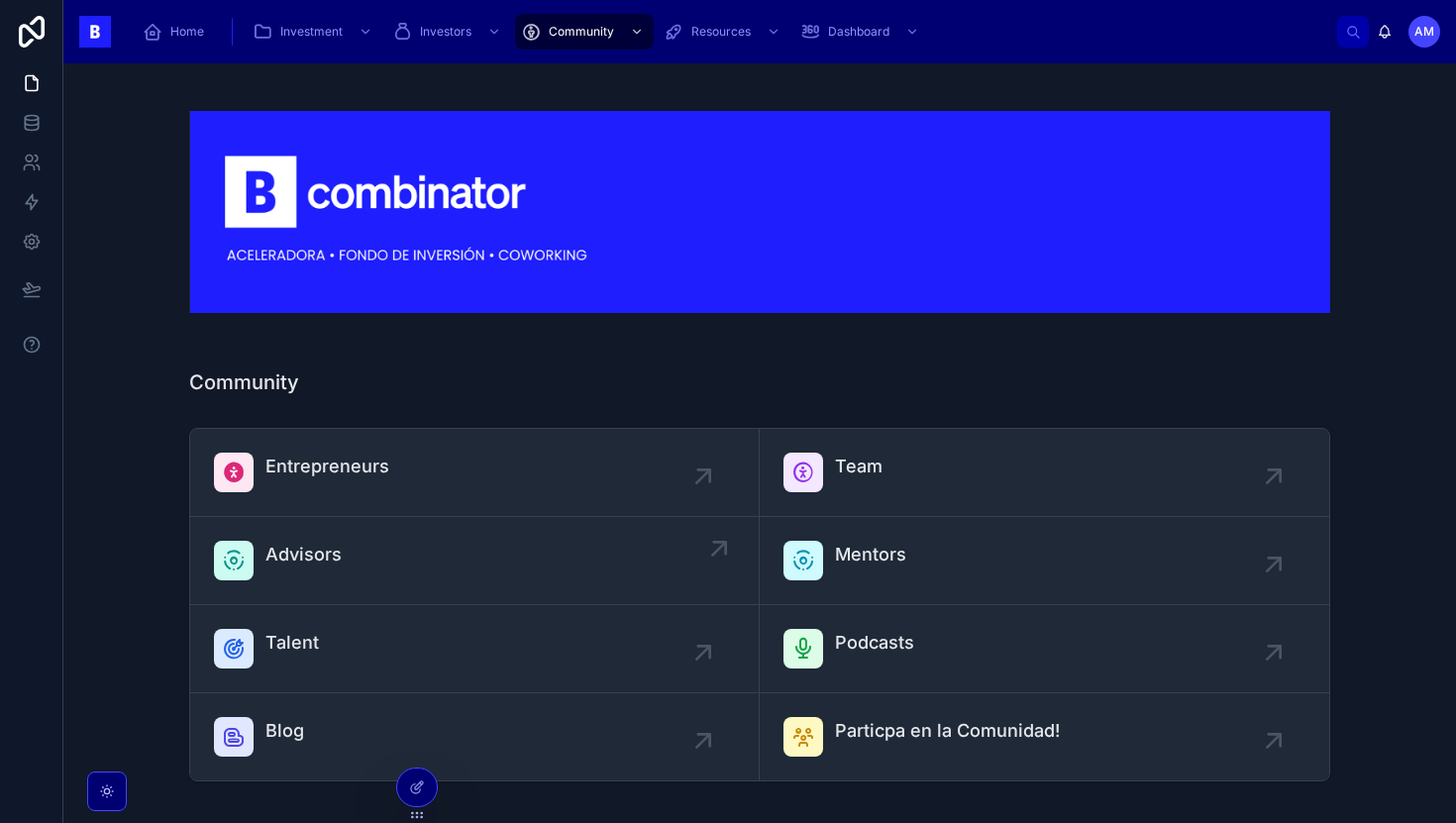 click on "Advisors" at bounding box center [474, 561] 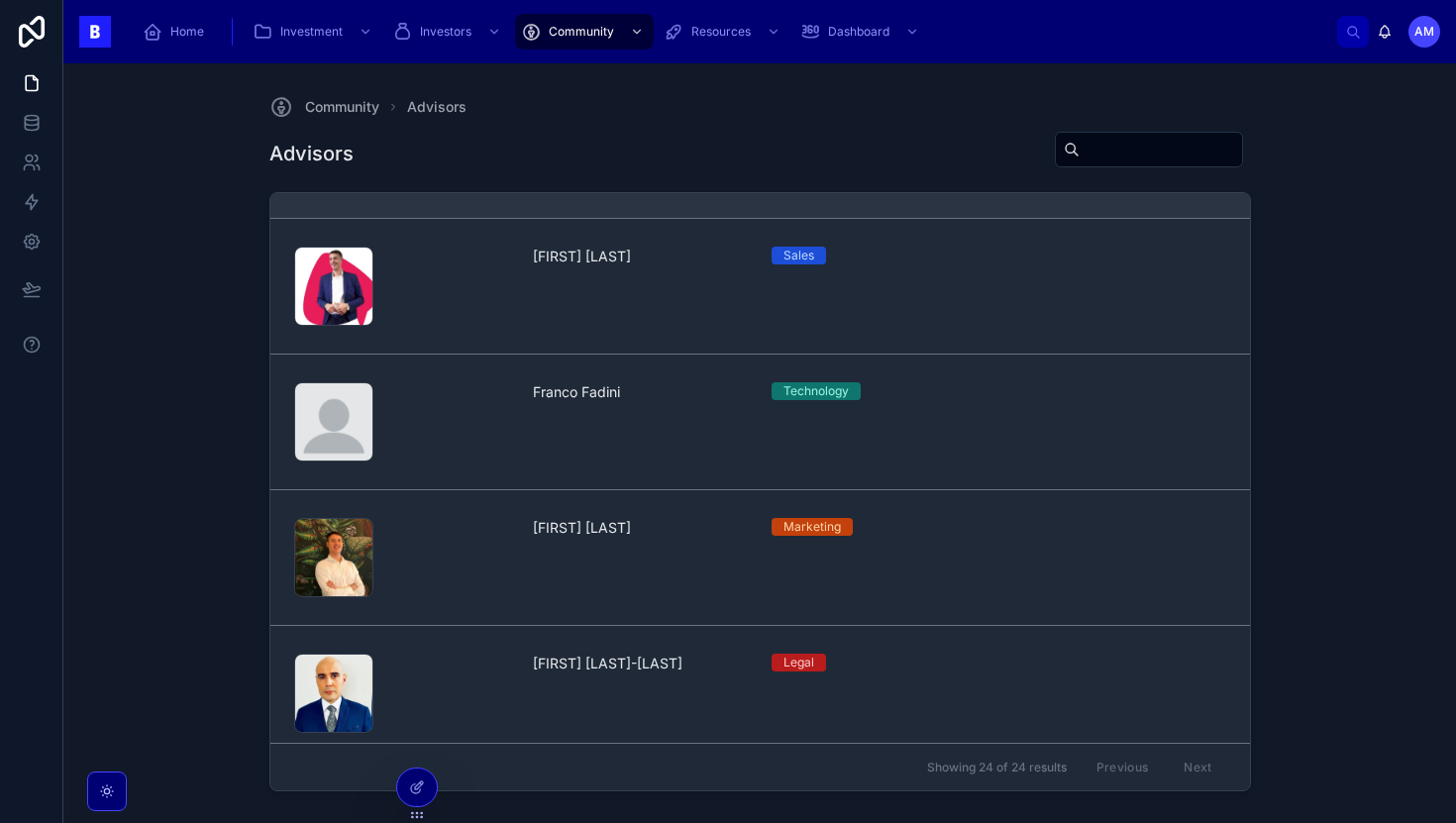 scroll, scrollTop: 729, scrollLeft: 0, axis: vertical 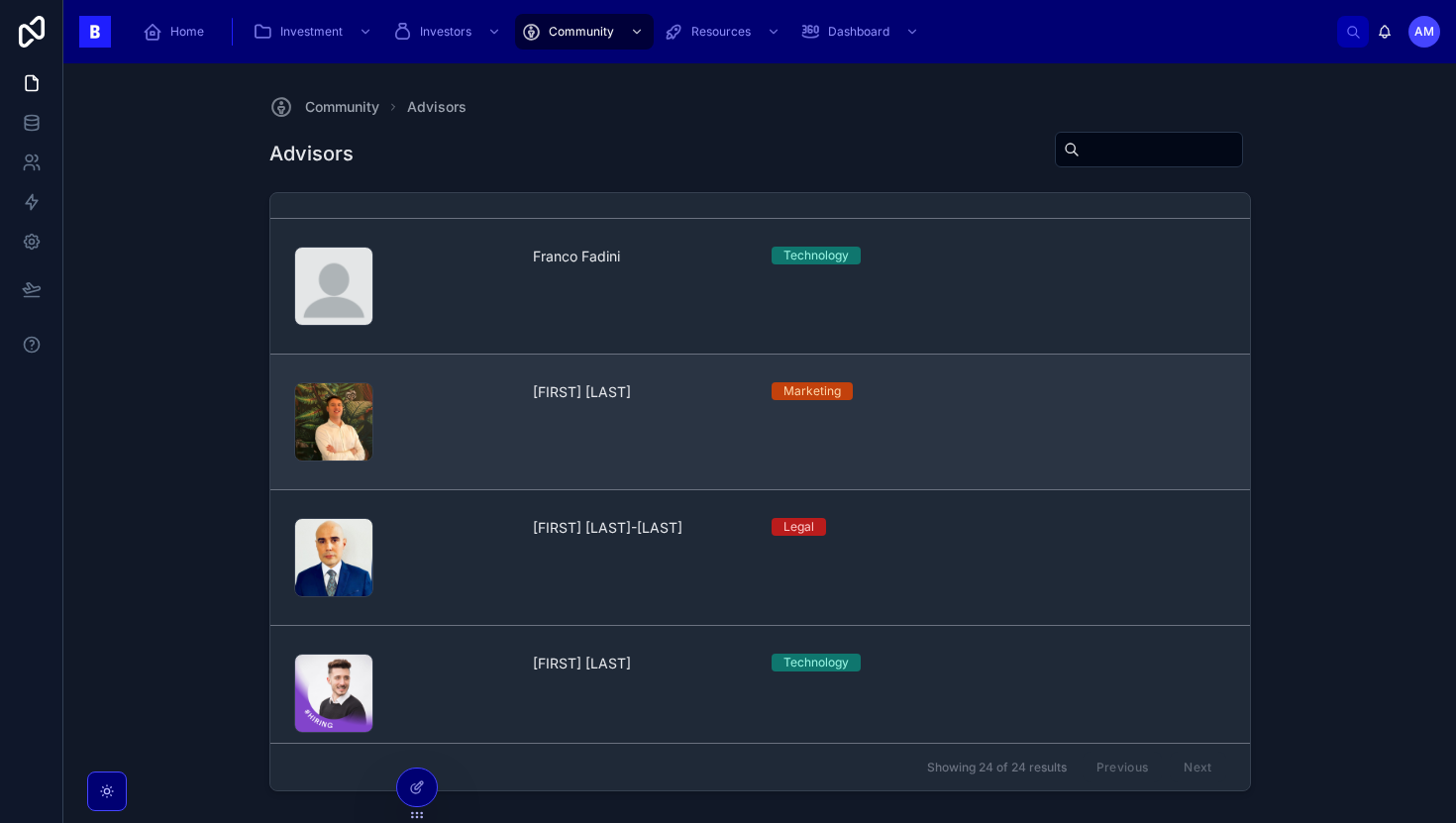 click on "[FIRST] [LAST]" at bounding box center [640, 422] 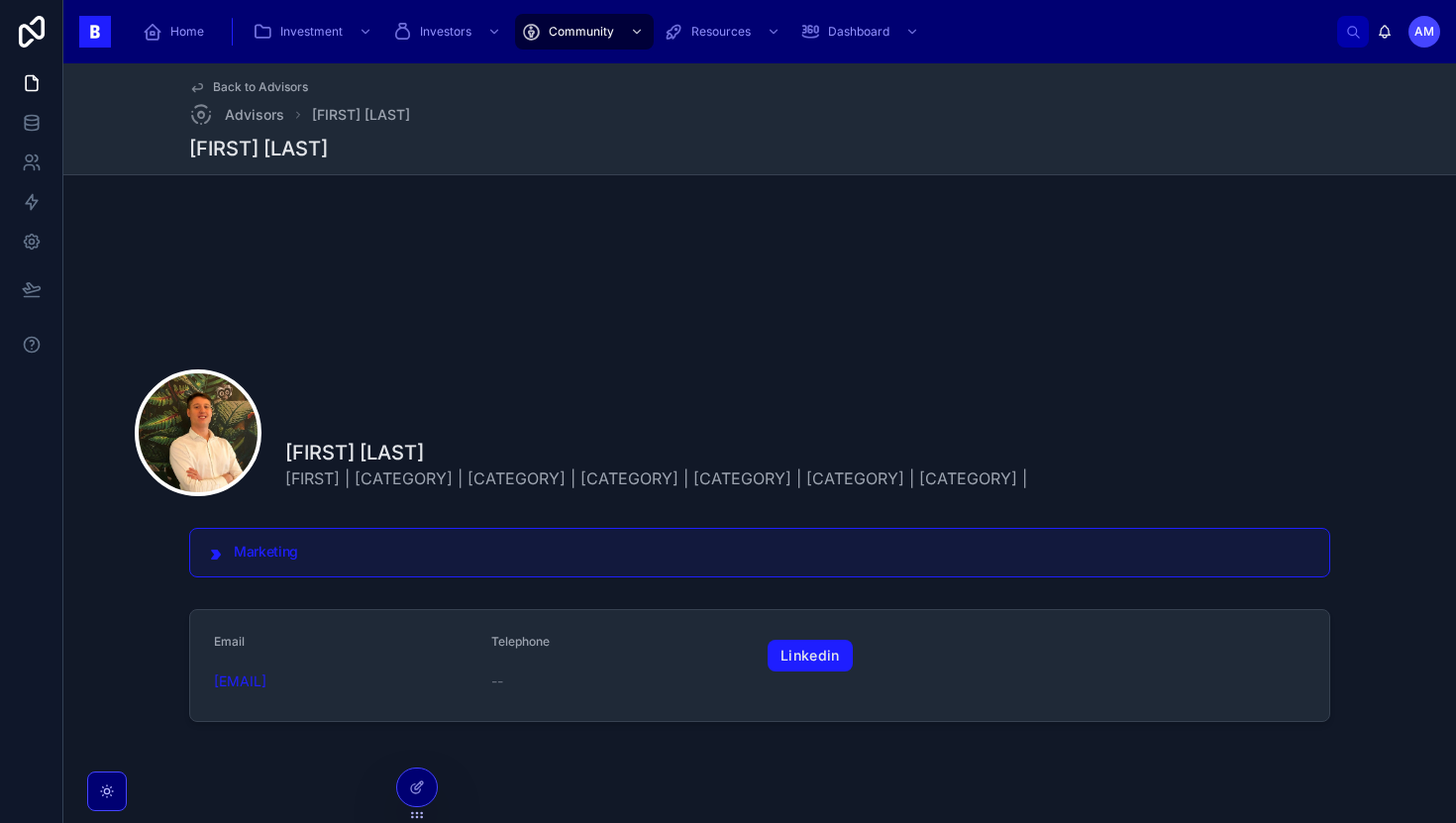 scroll, scrollTop: 129, scrollLeft: 0, axis: vertical 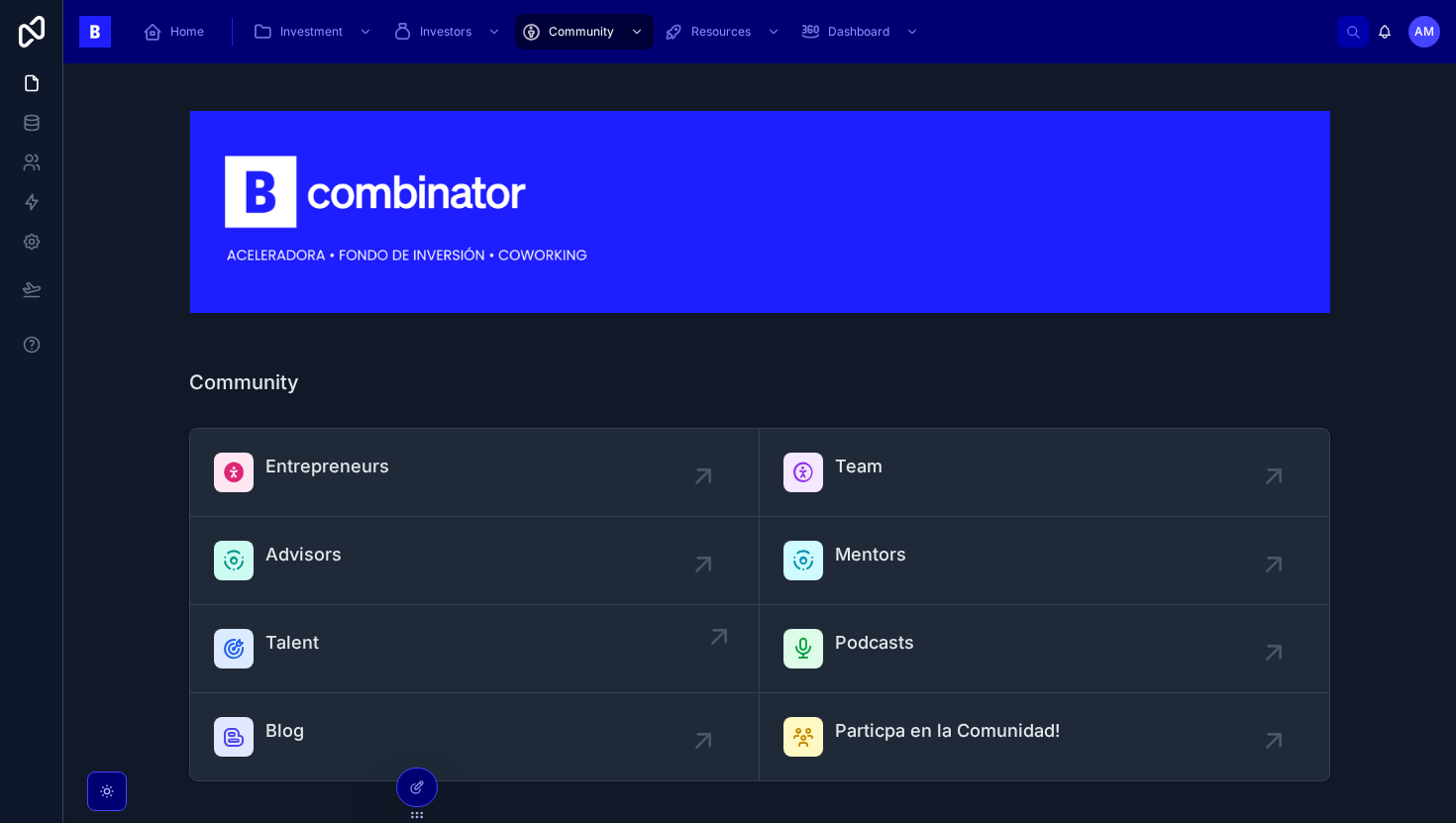 click on "Talent" at bounding box center (474, 649) 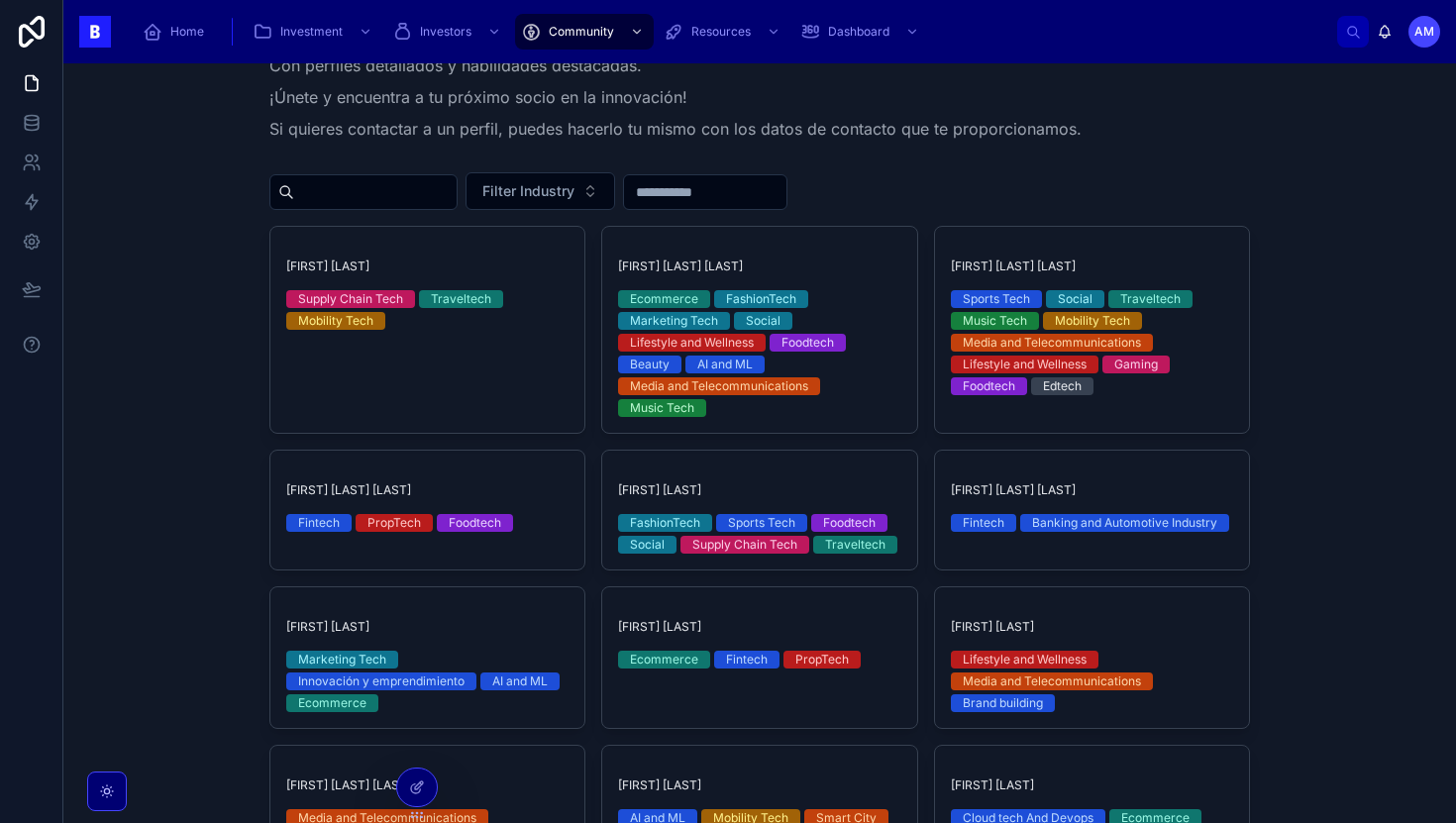 scroll, scrollTop: 308, scrollLeft: 0, axis: vertical 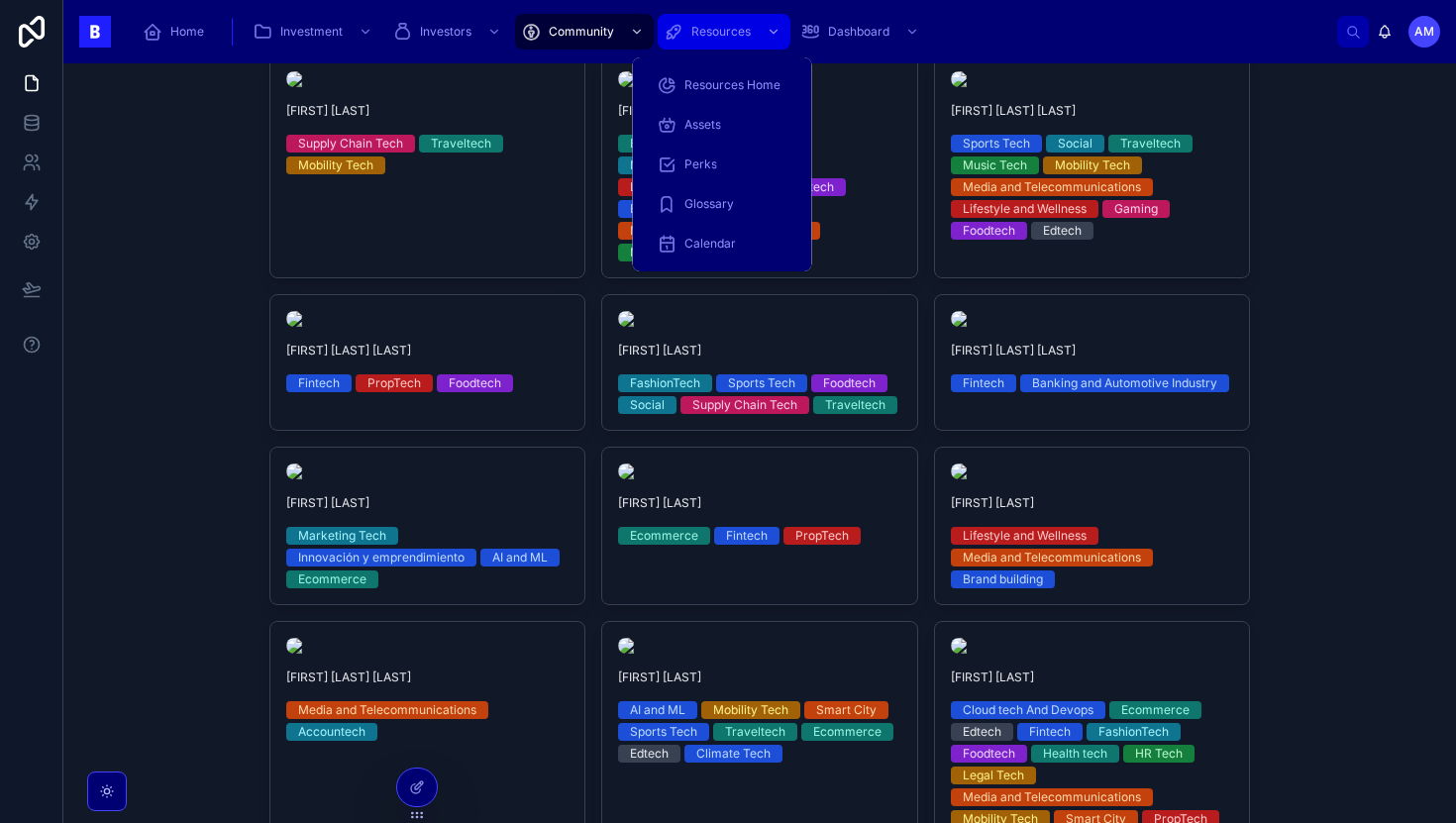 click on "Resources" at bounding box center (724, 32) 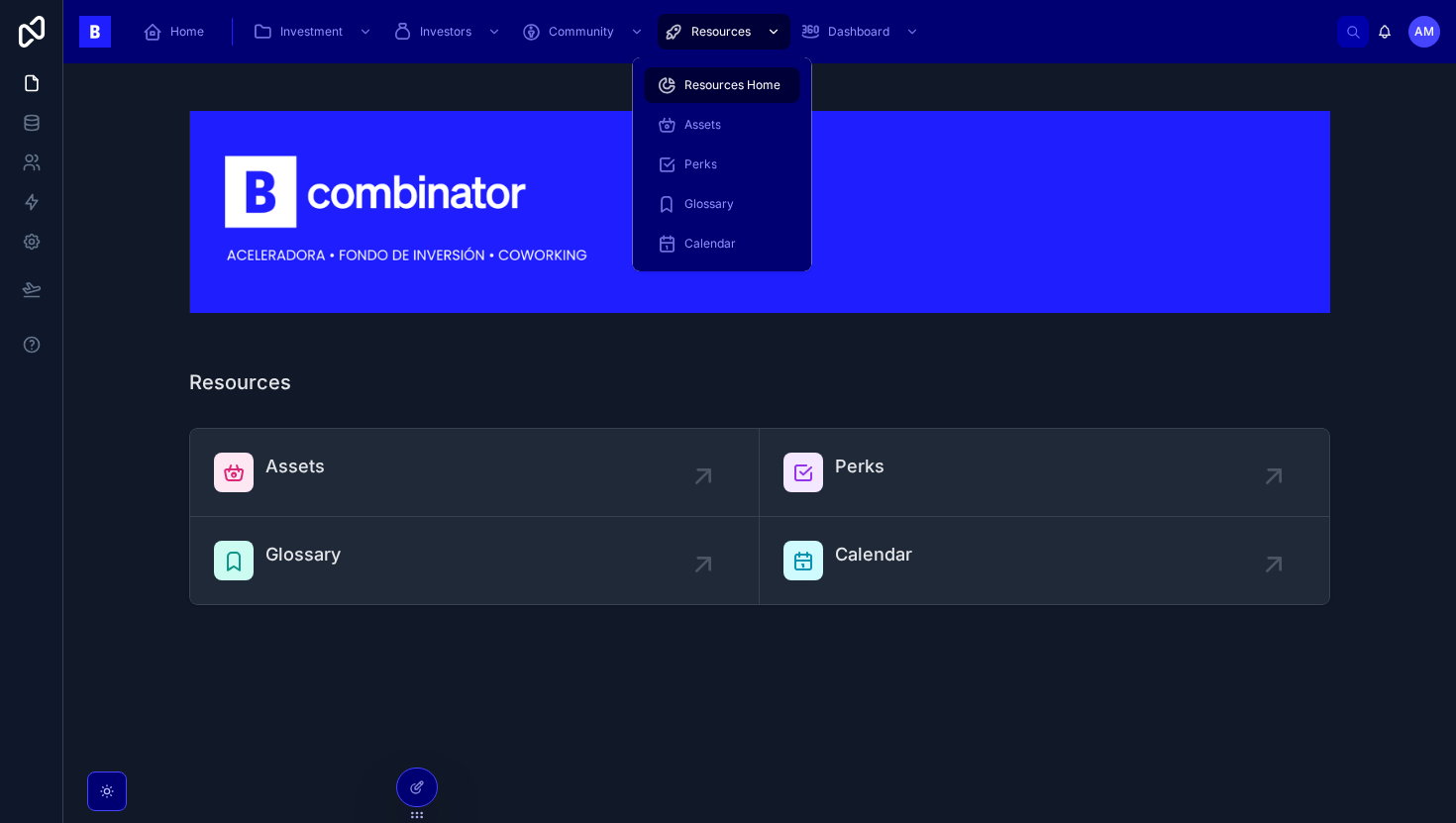 scroll, scrollTop: 0, scrollLeft: 0, axis: both 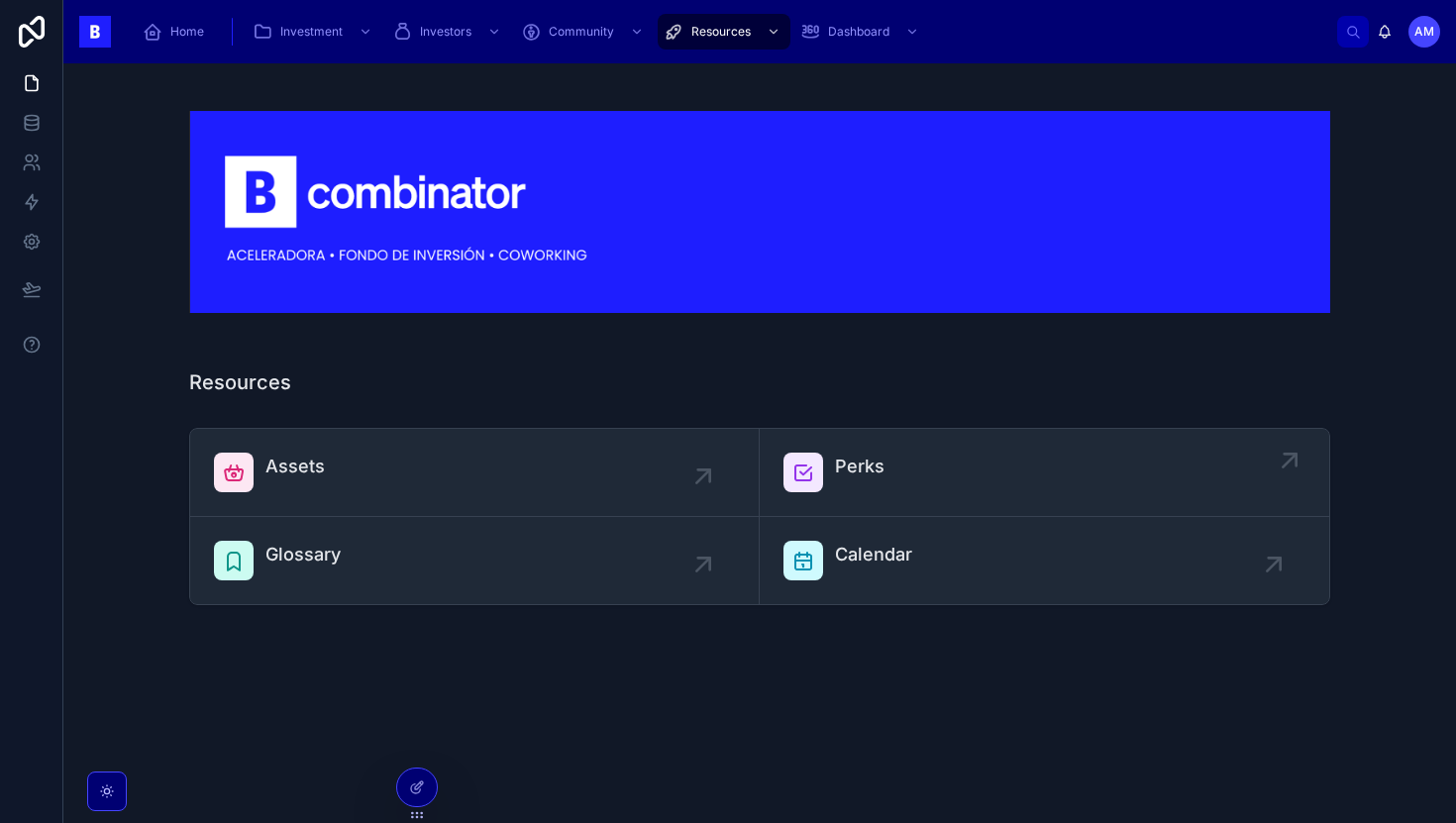 click on "Perks" at bounding box center (1044, 472) 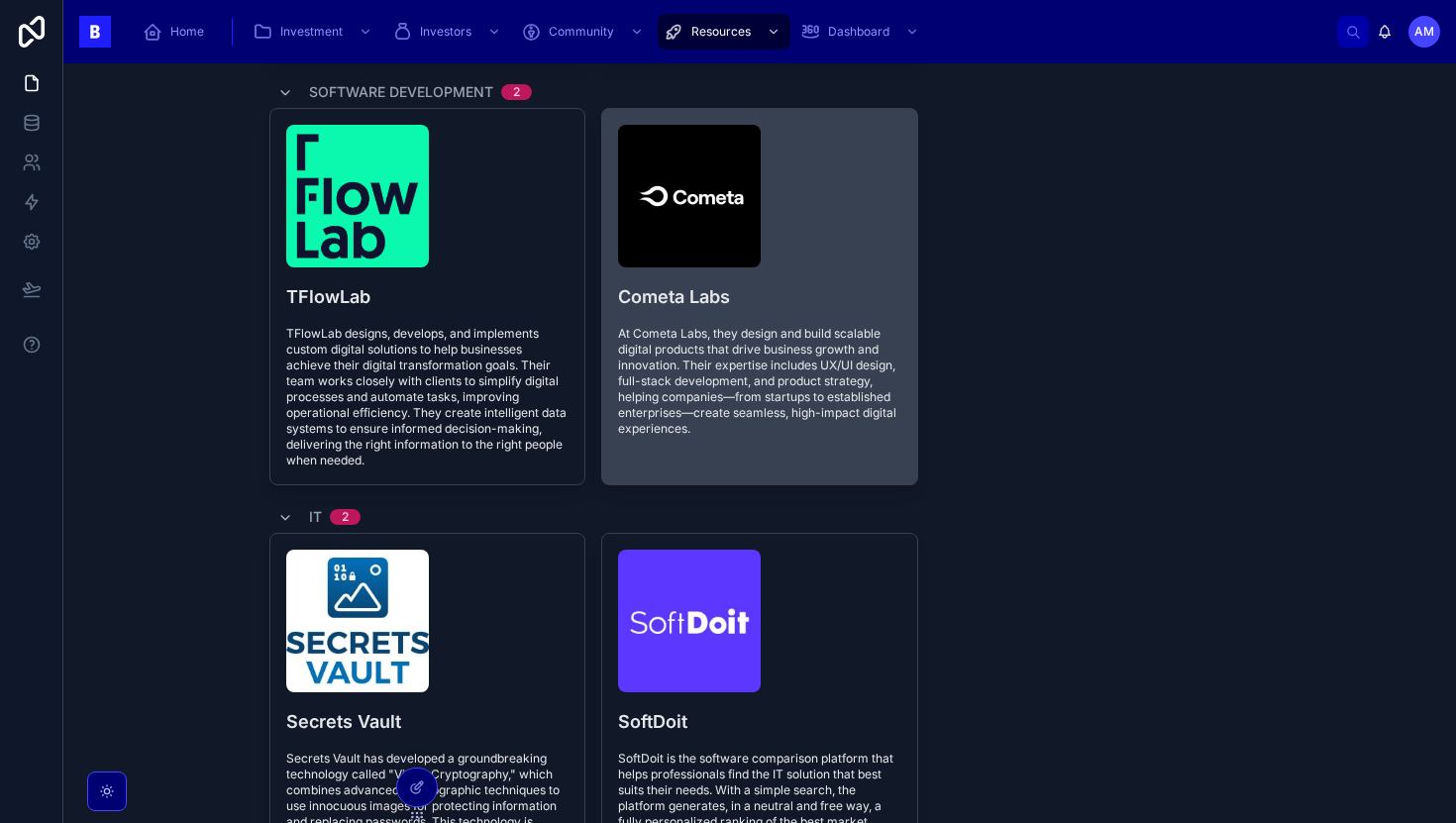 scroll, scrollTop: 5303, scrollLeft: 0, axis: vertical 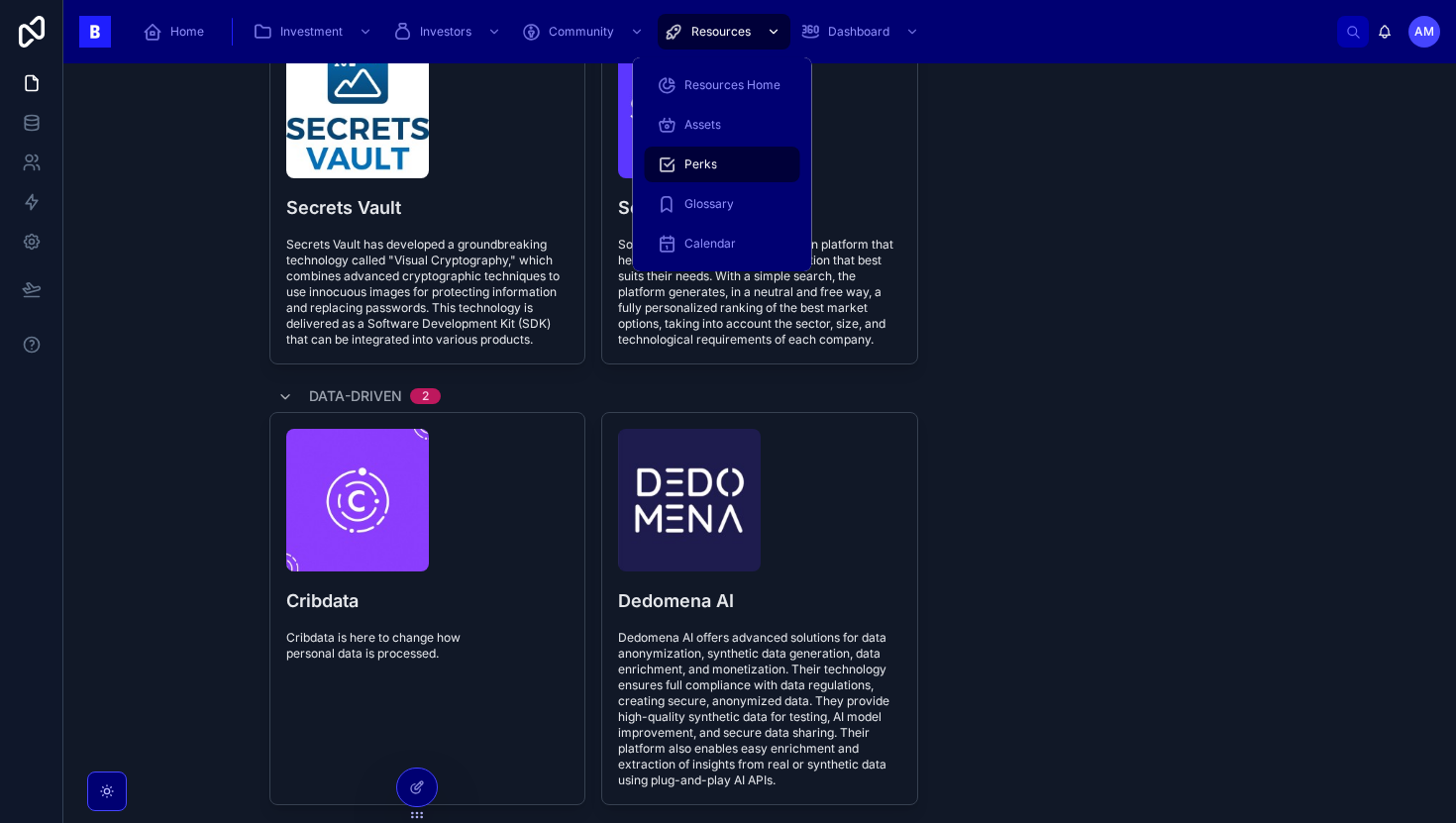 click on "Resources" at bounding box center [721, 32] 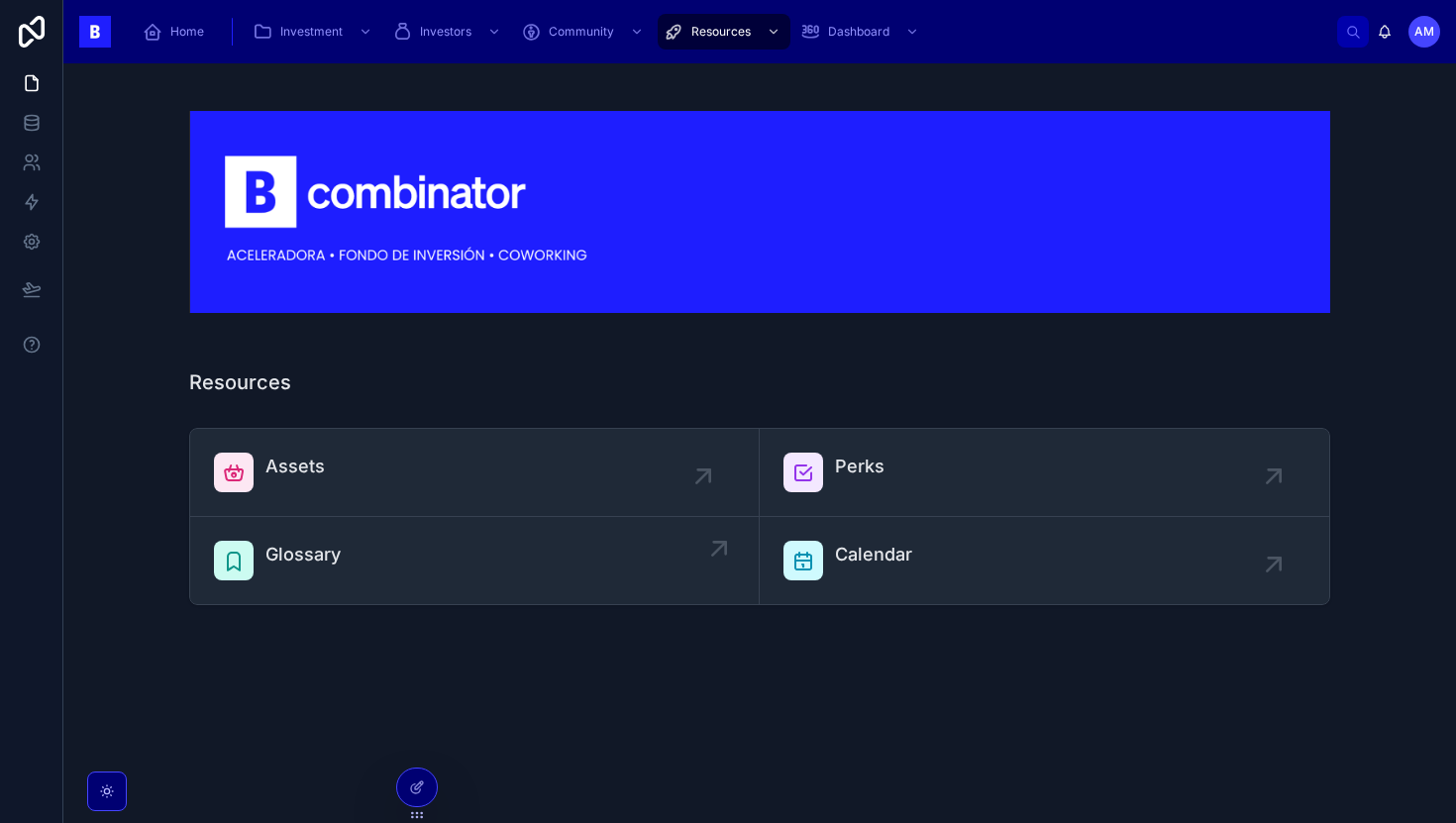 click on "Glossary" at bounding box center (474, 561) 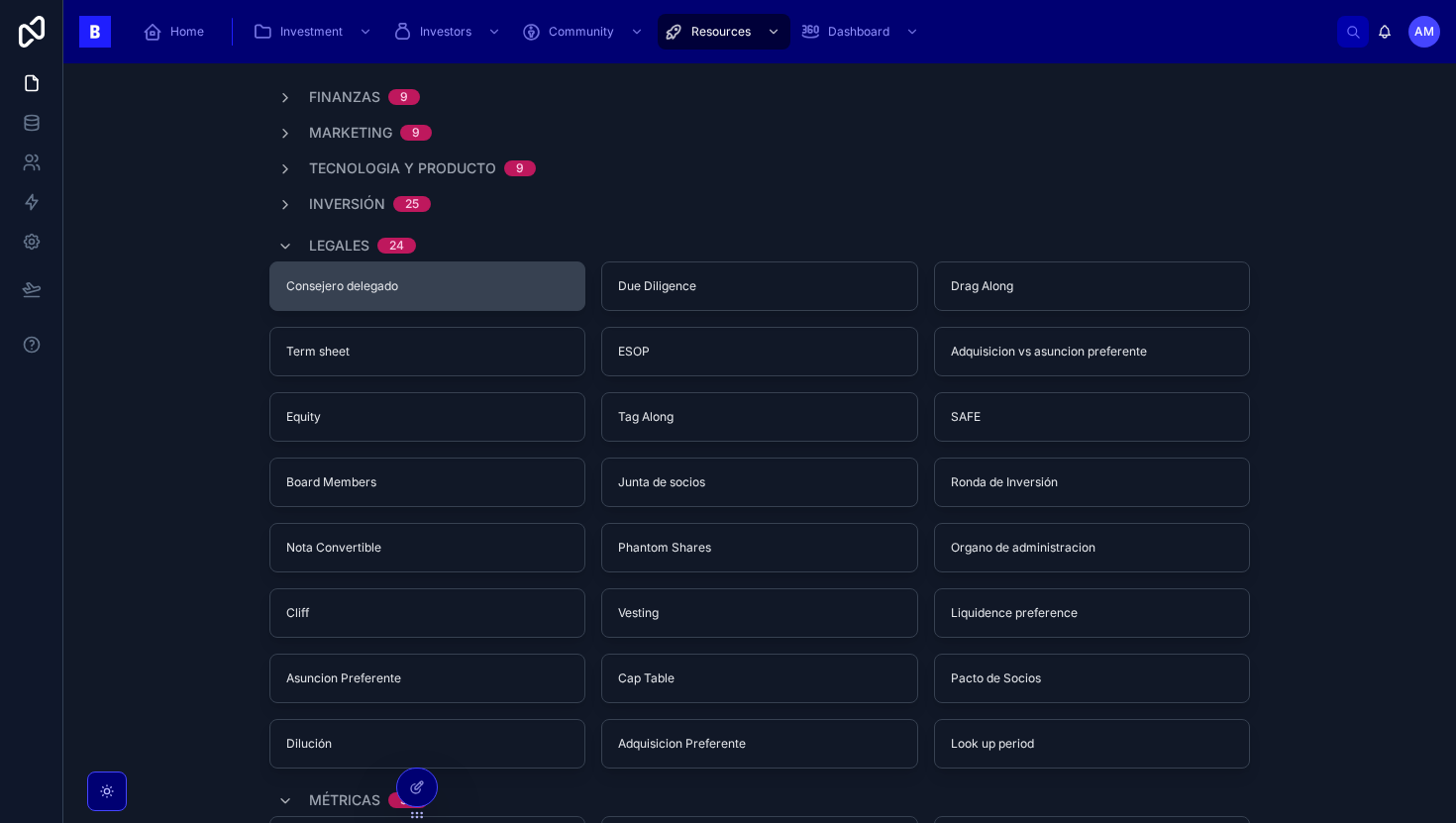 scroll, scrollTop: 33, scrollLeft: 0, axis: vertical 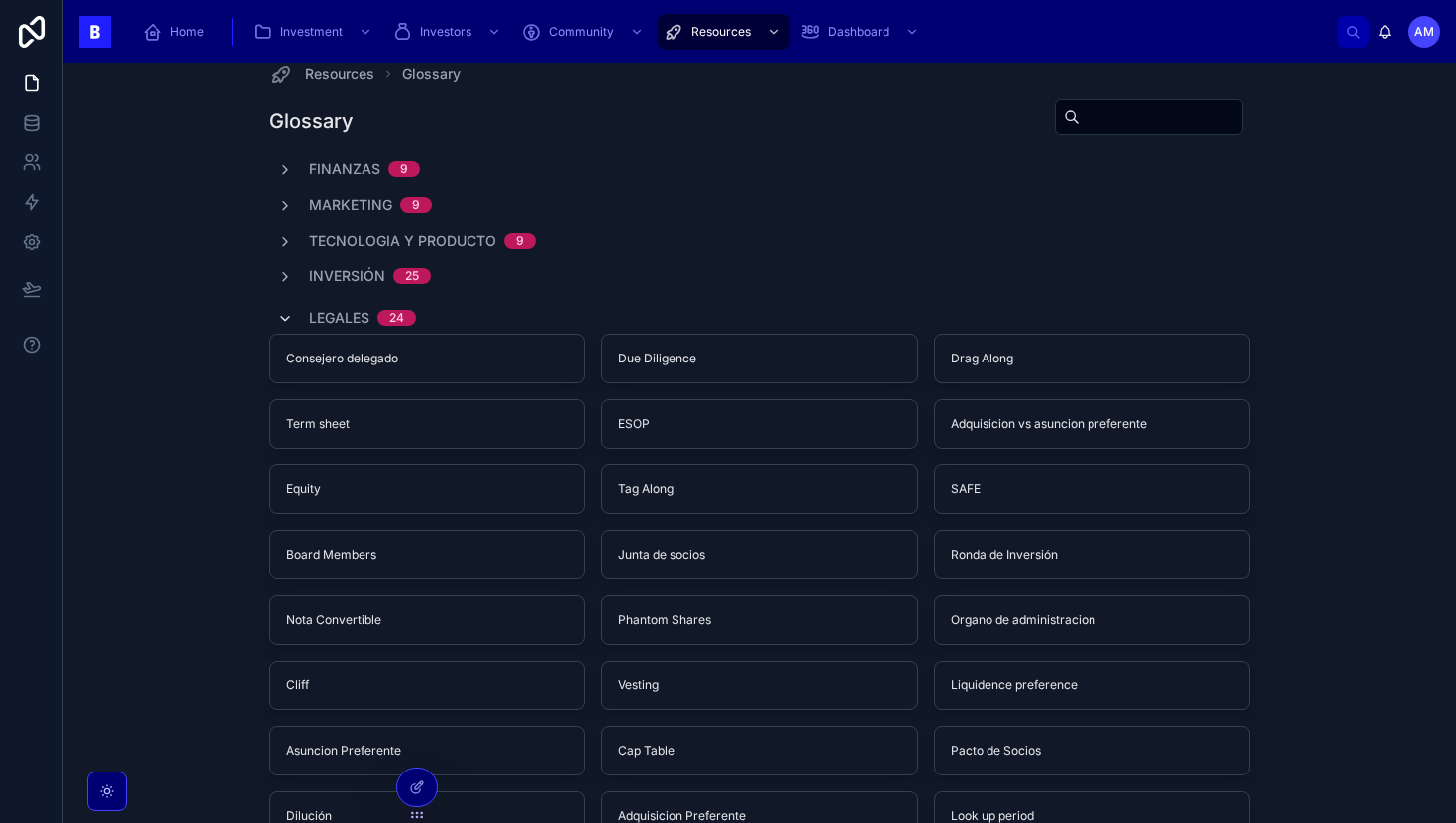 click at bounding box center (285, 319) 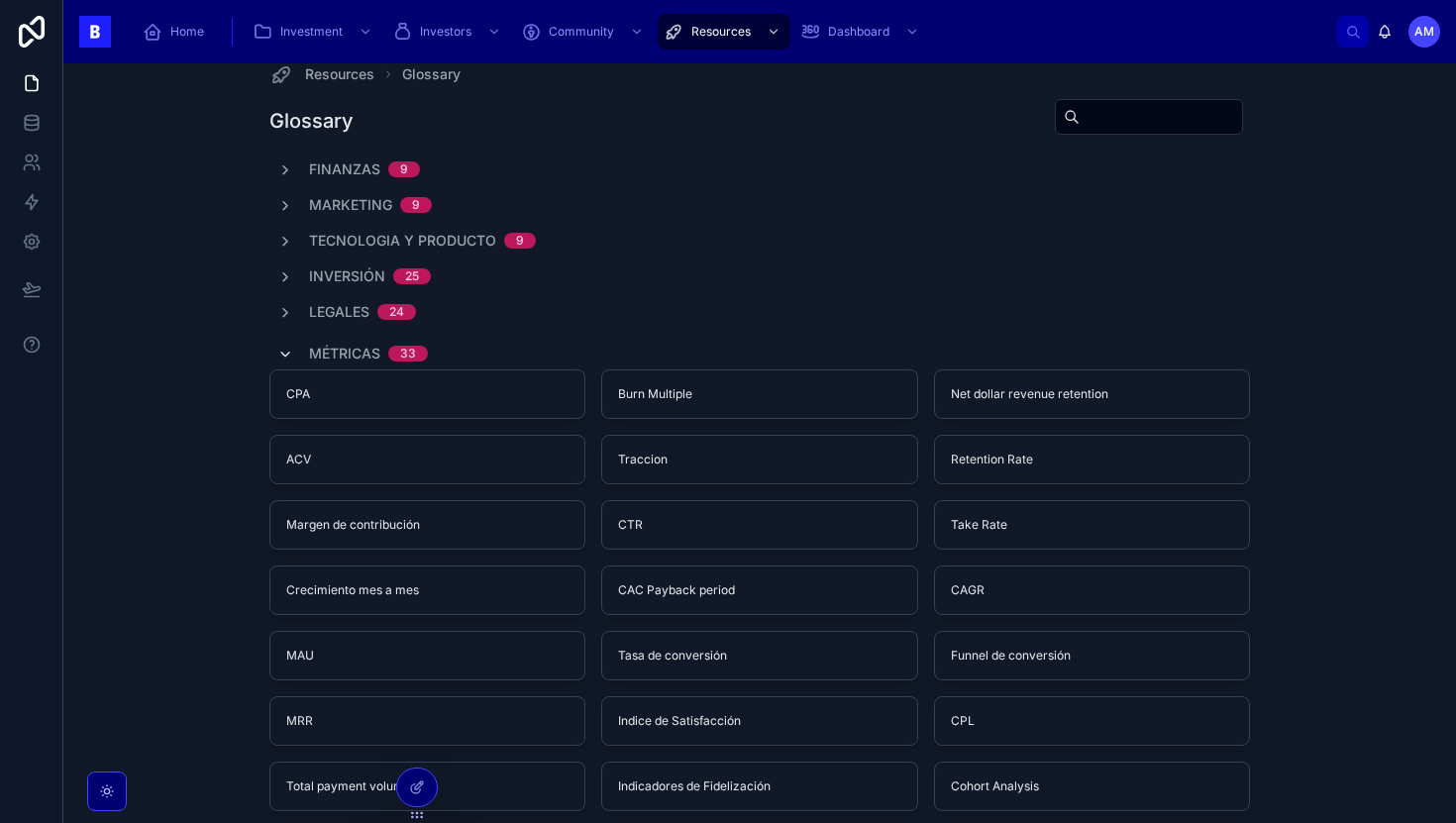 click at bounding box center (285, 355) 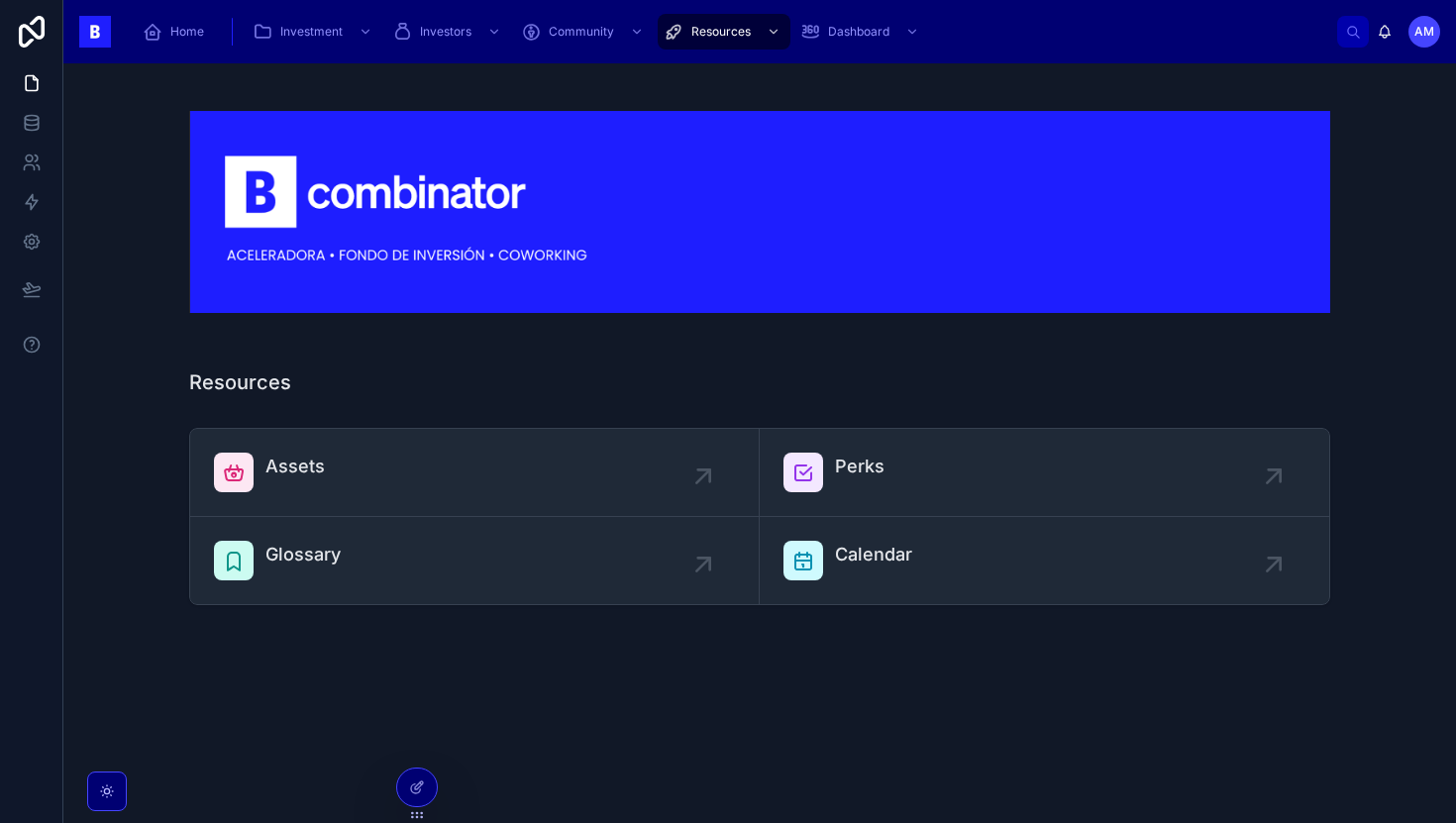 scroll, scrollTop: 0, scrollLeft: 0, axis: both 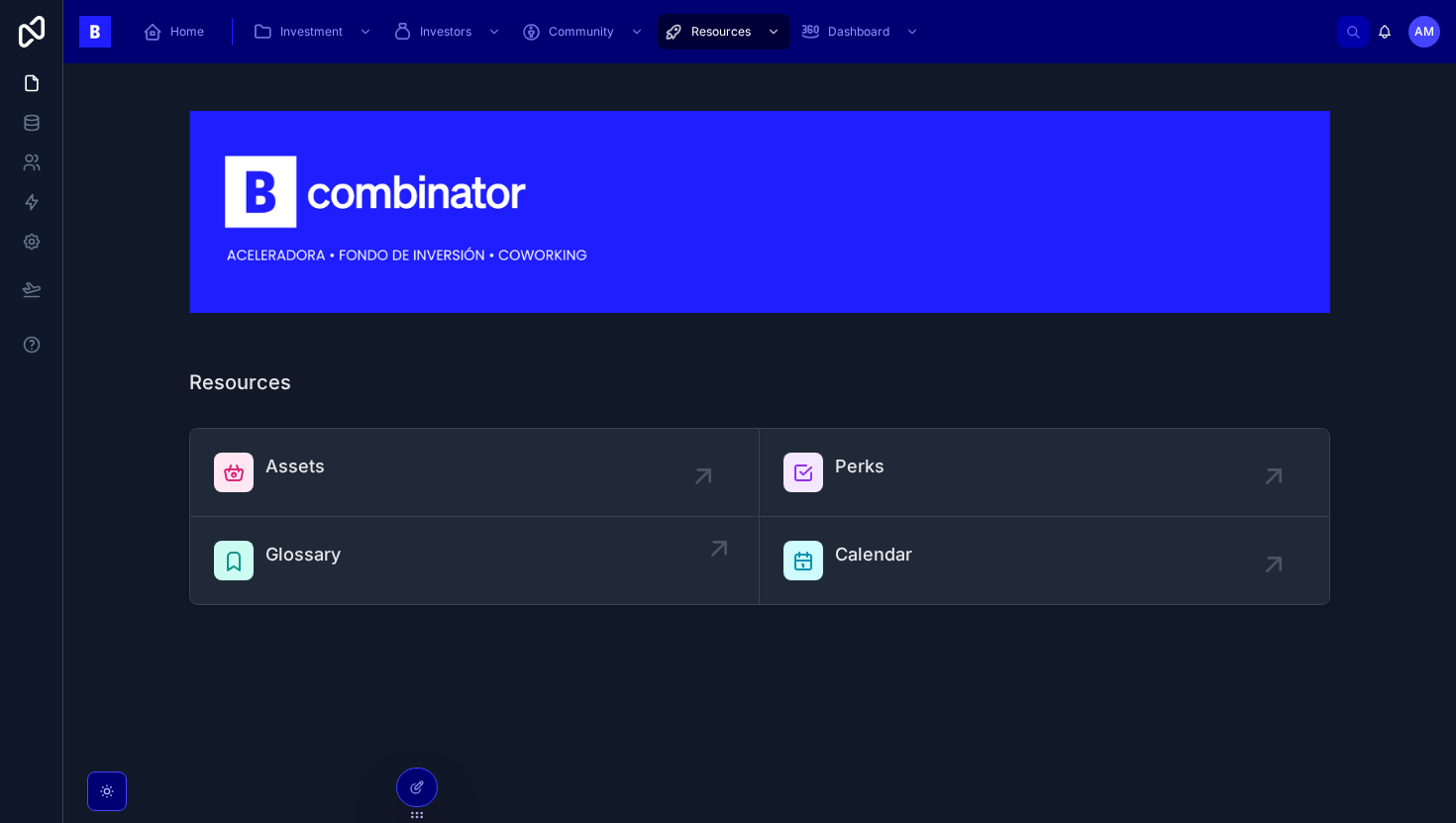 click on "Glossary" at bounding box center (474, 561) 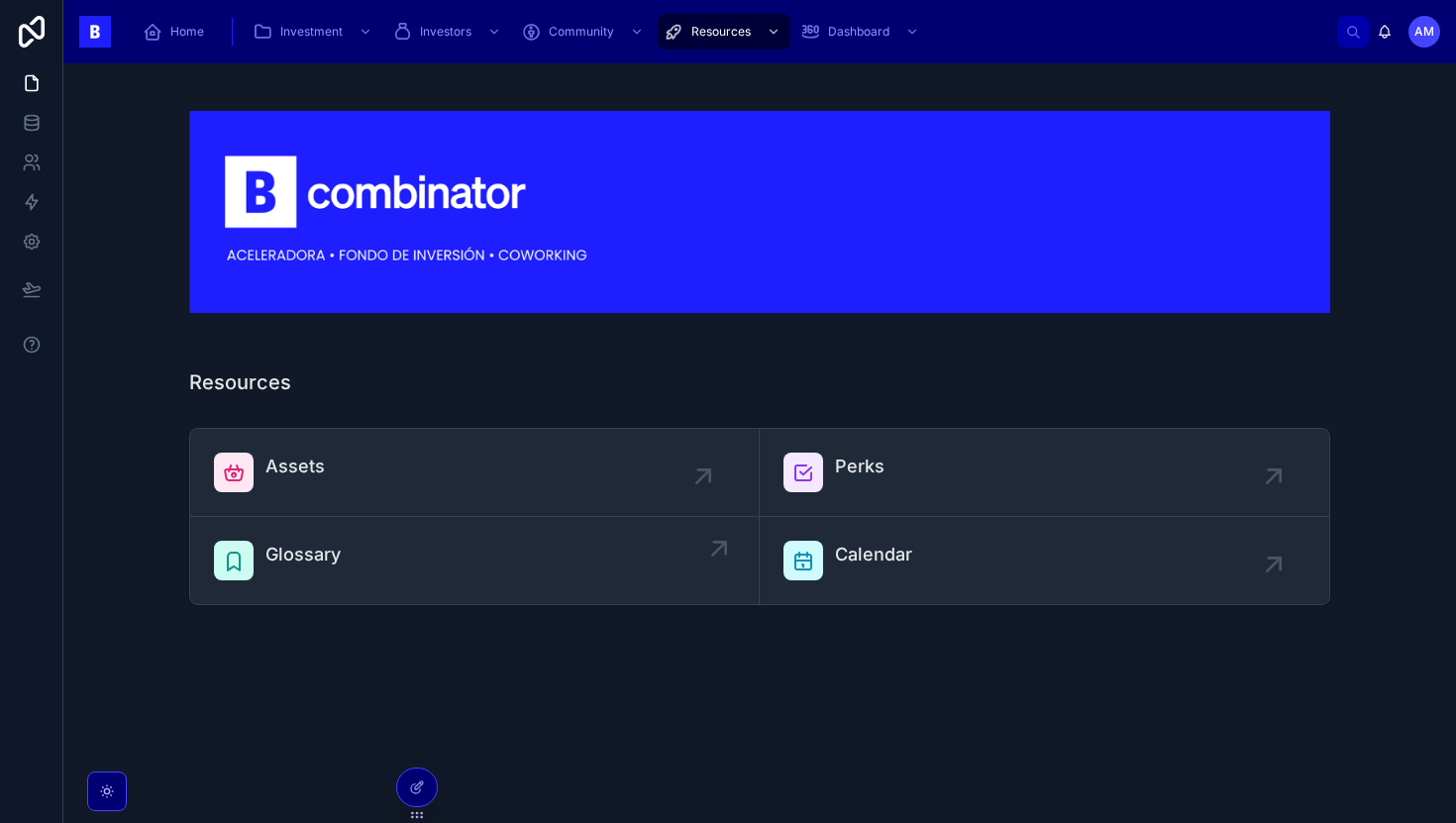 click on "Glossary" at bounding box center (474, 561) 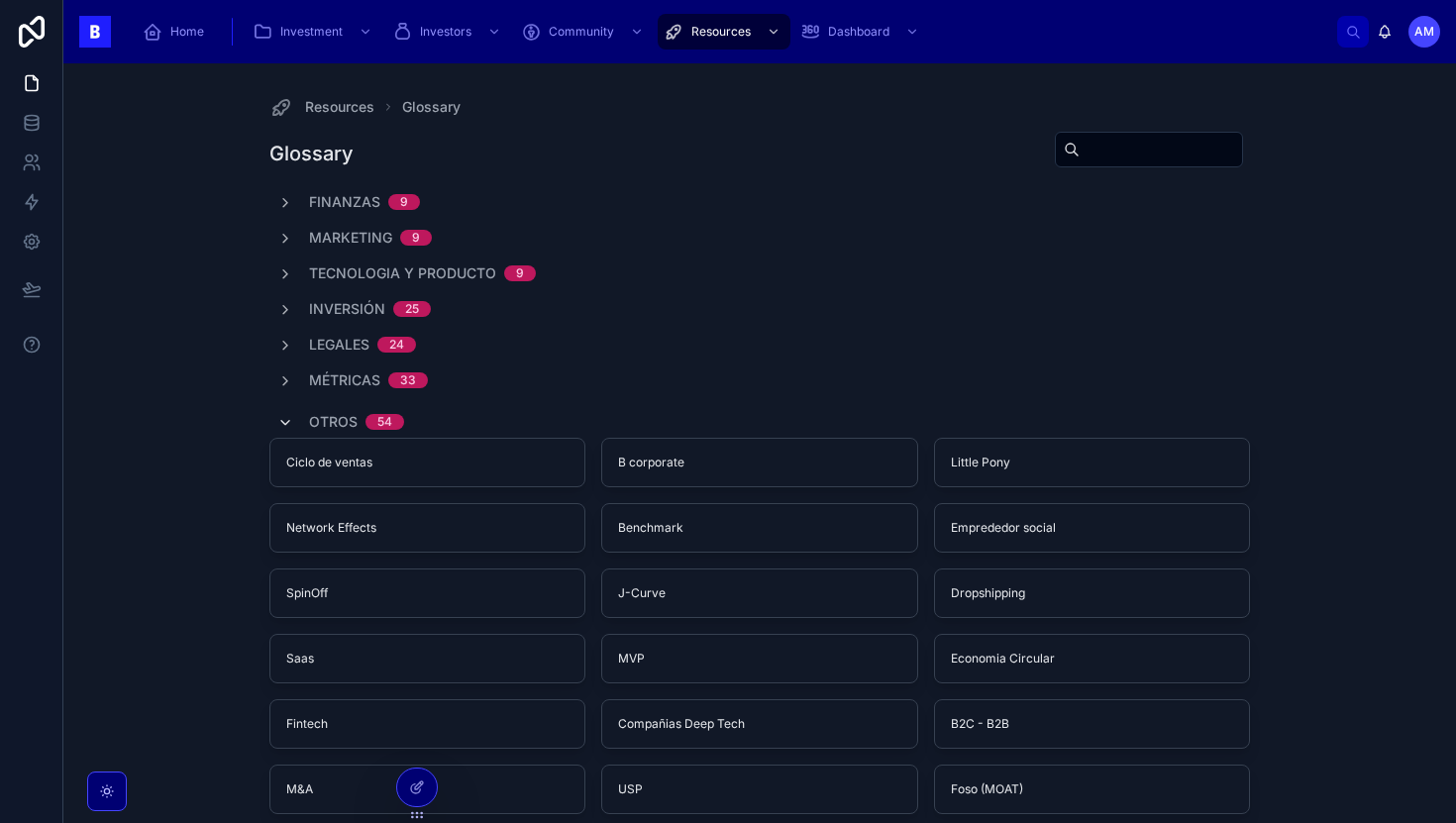 click at bounding box center [285, 423] 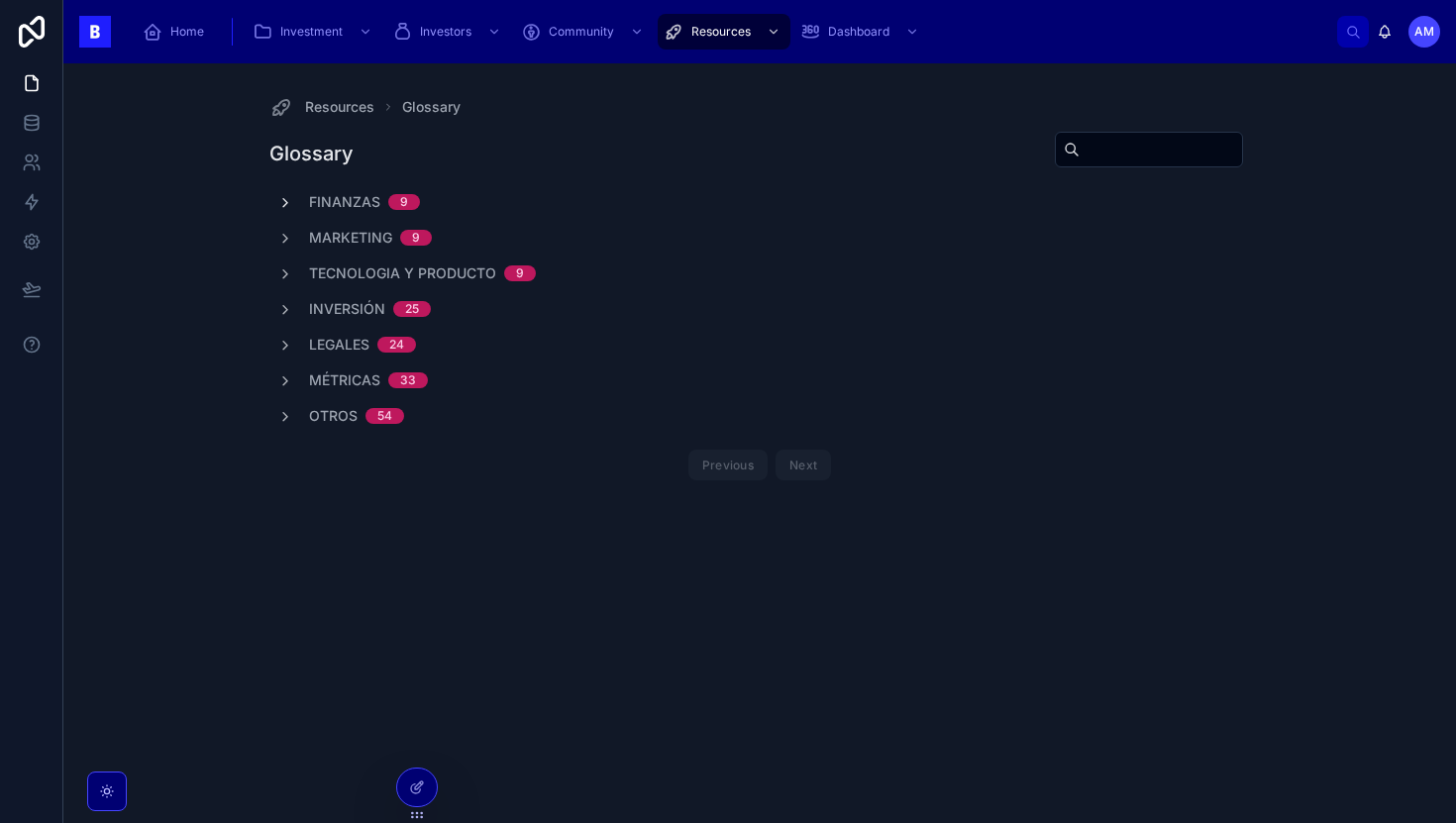 click at bounding box center [285, 203] 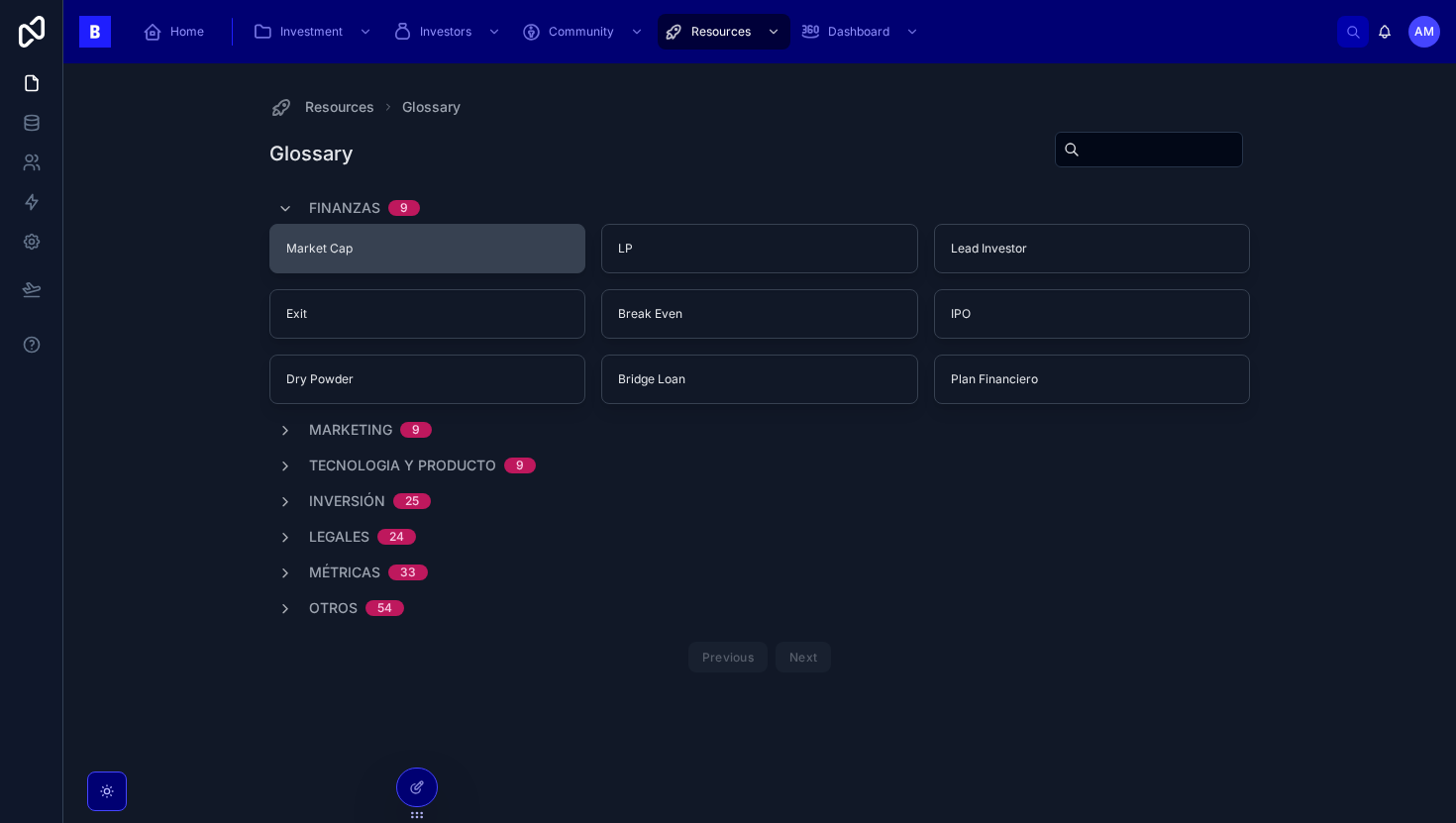 click on "Market Cap" at bounding box center [428, 249] 